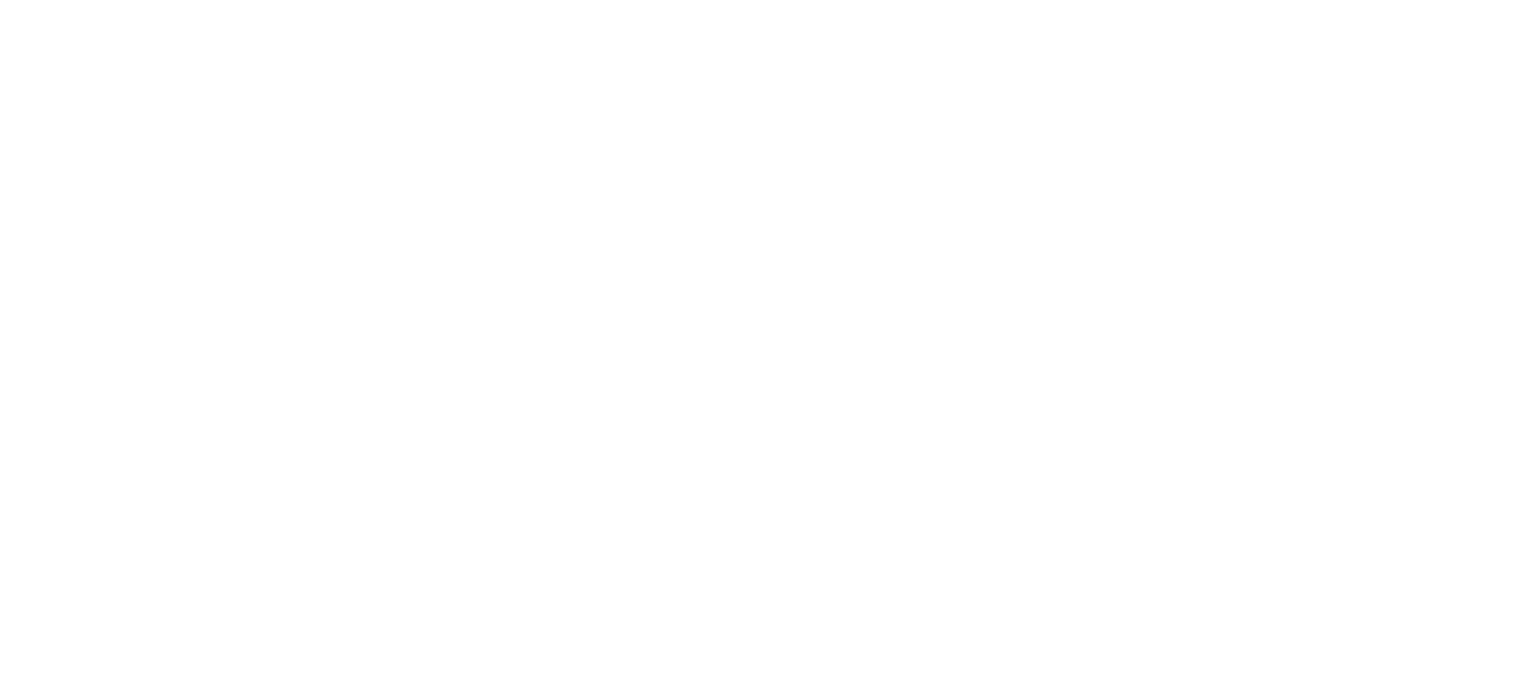 scroll, scrollTop: 0, scrollLeft: 0, axis: both 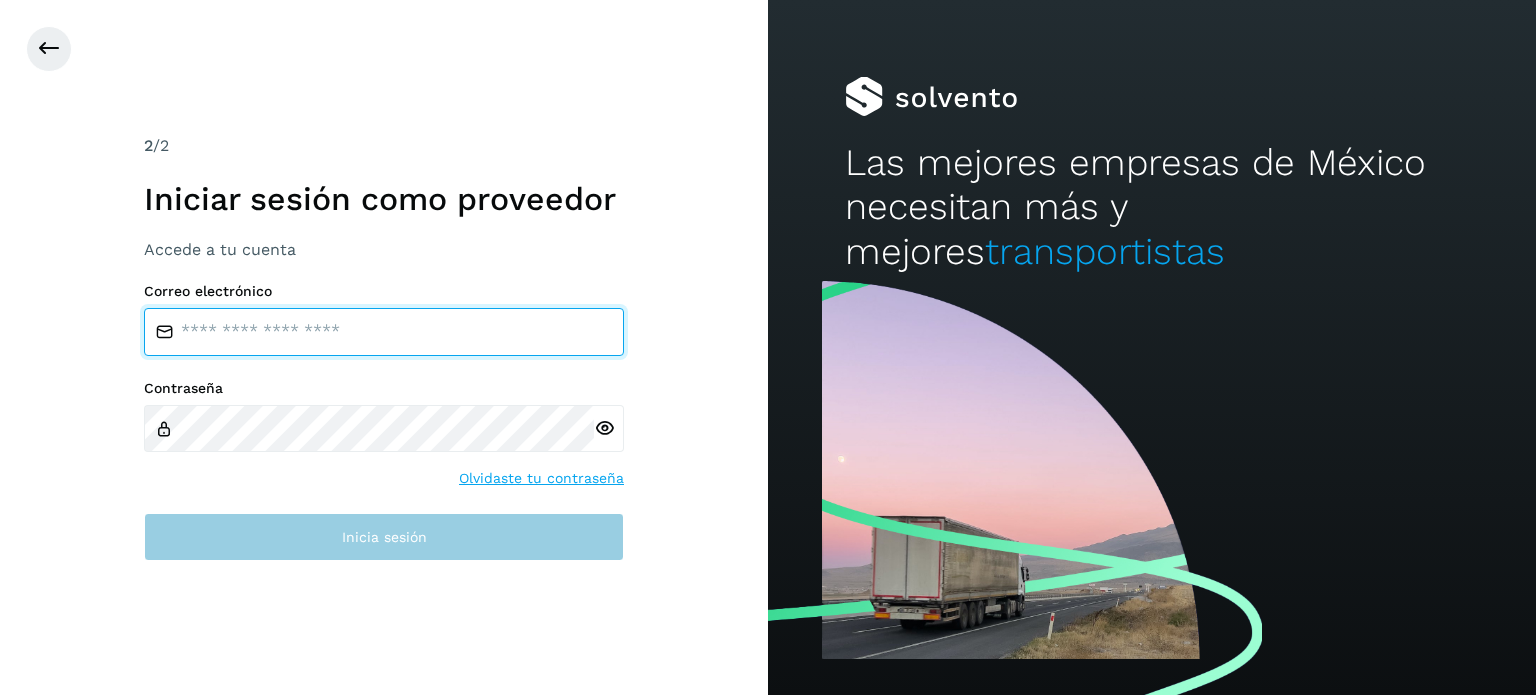 type on "**********" 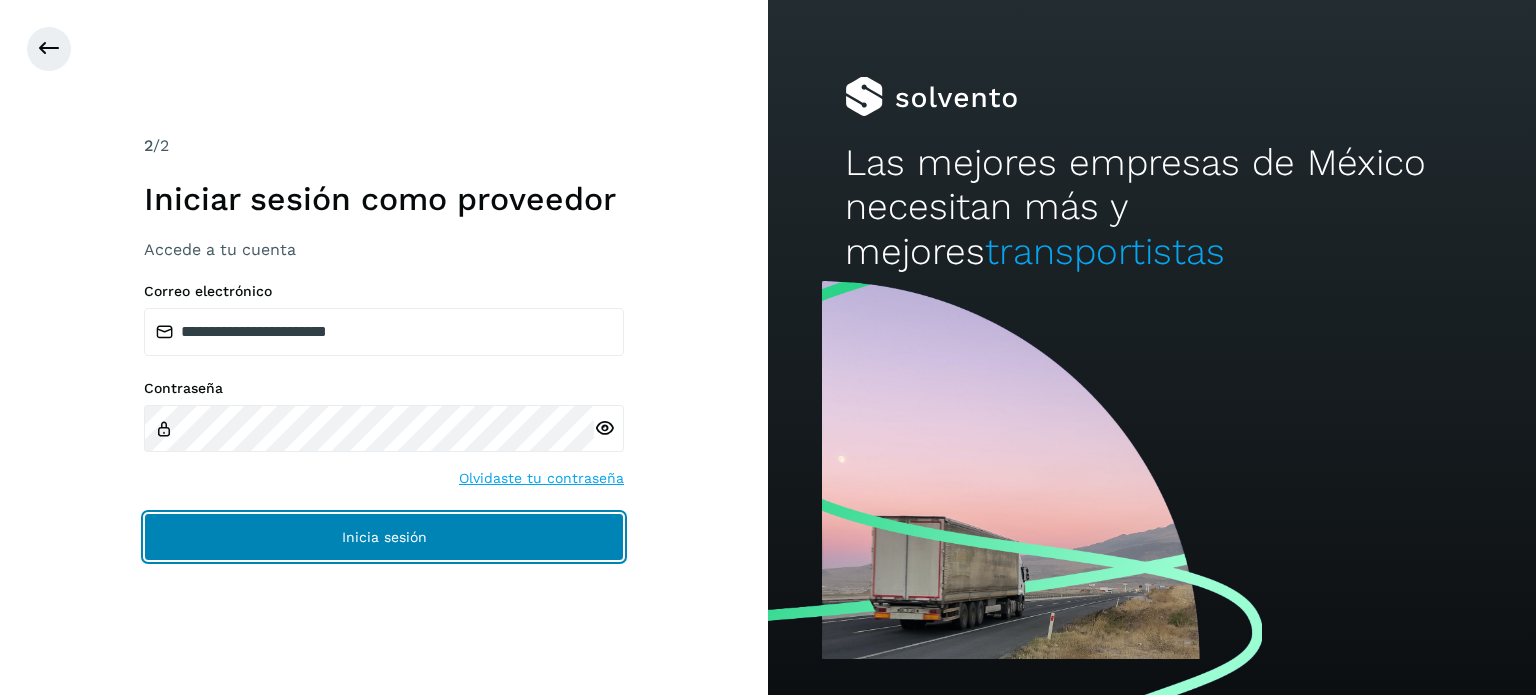 click on "Inicia sesión" 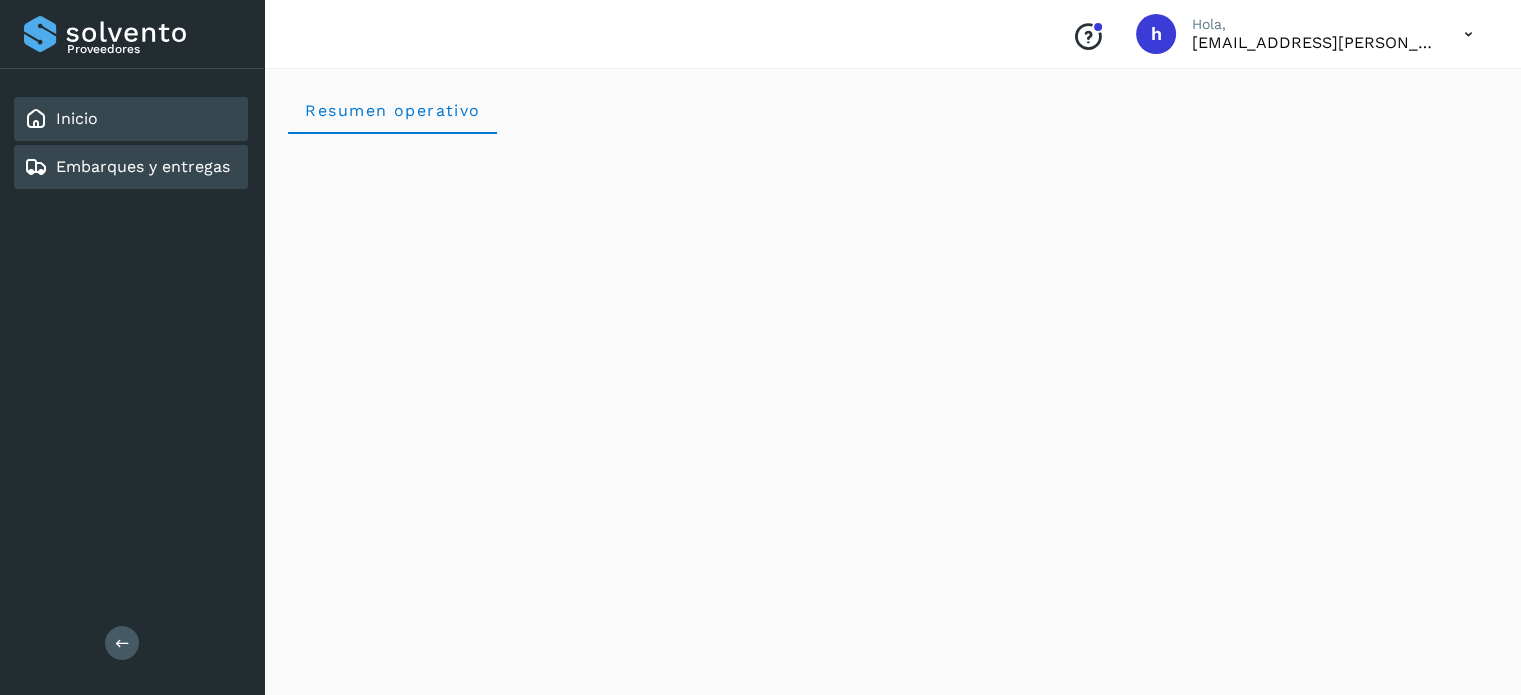 click on "Embarques y entregas" at bounding box center (143, 166) 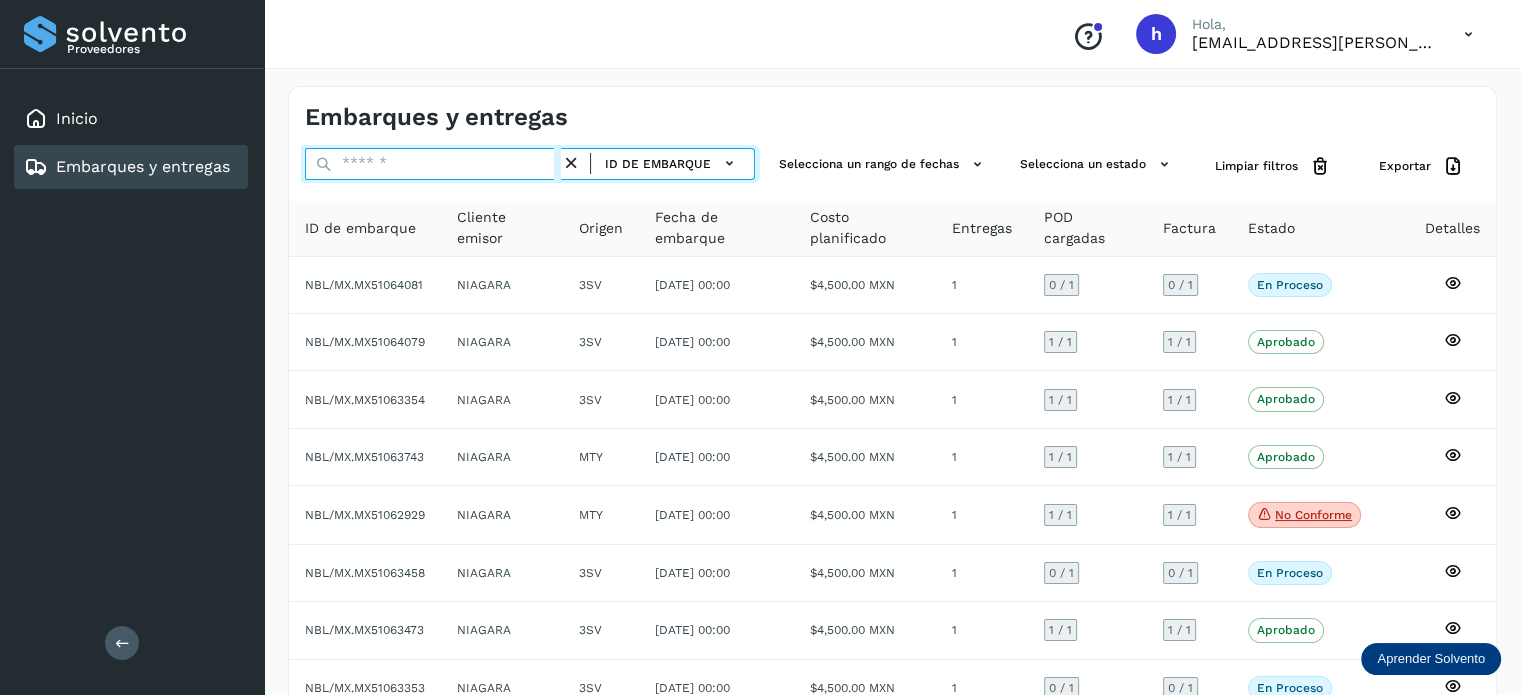 click at bounding box center (433, 164) 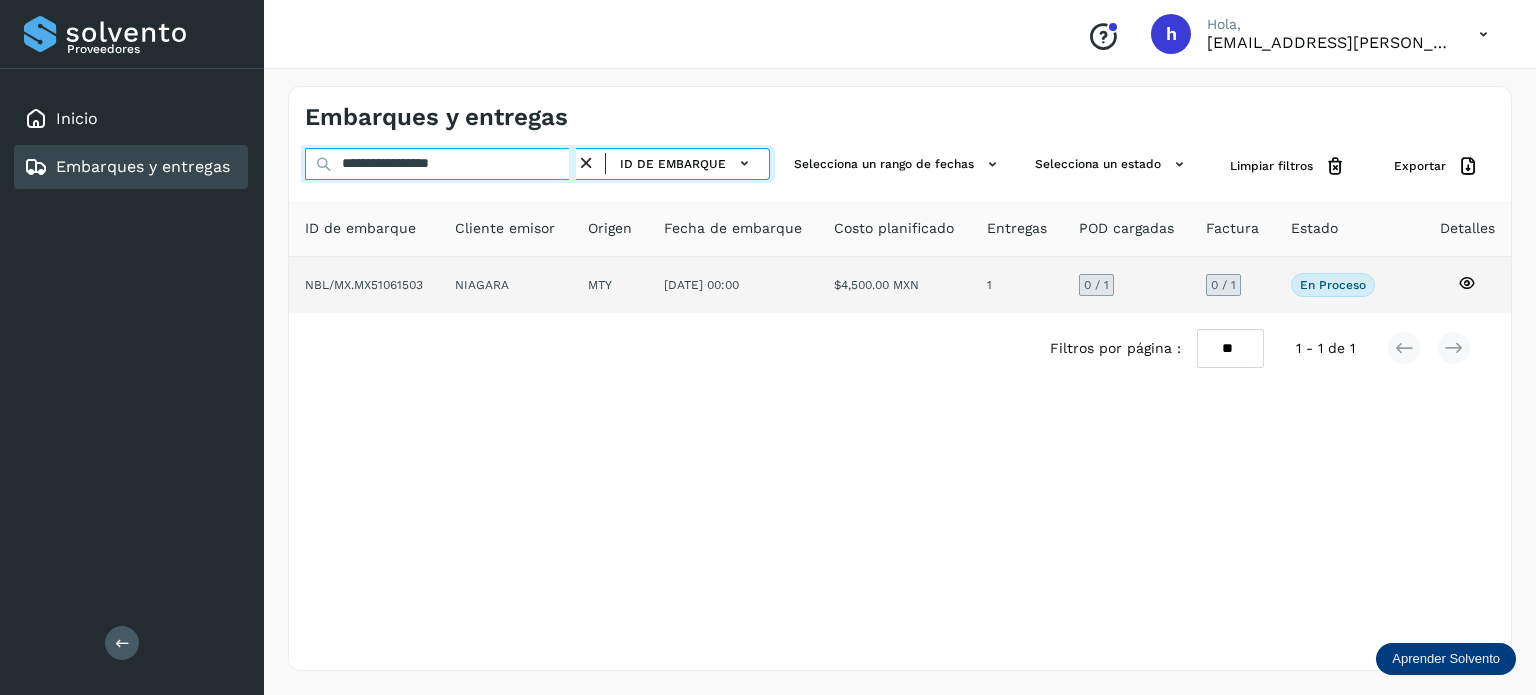 type on "**********" 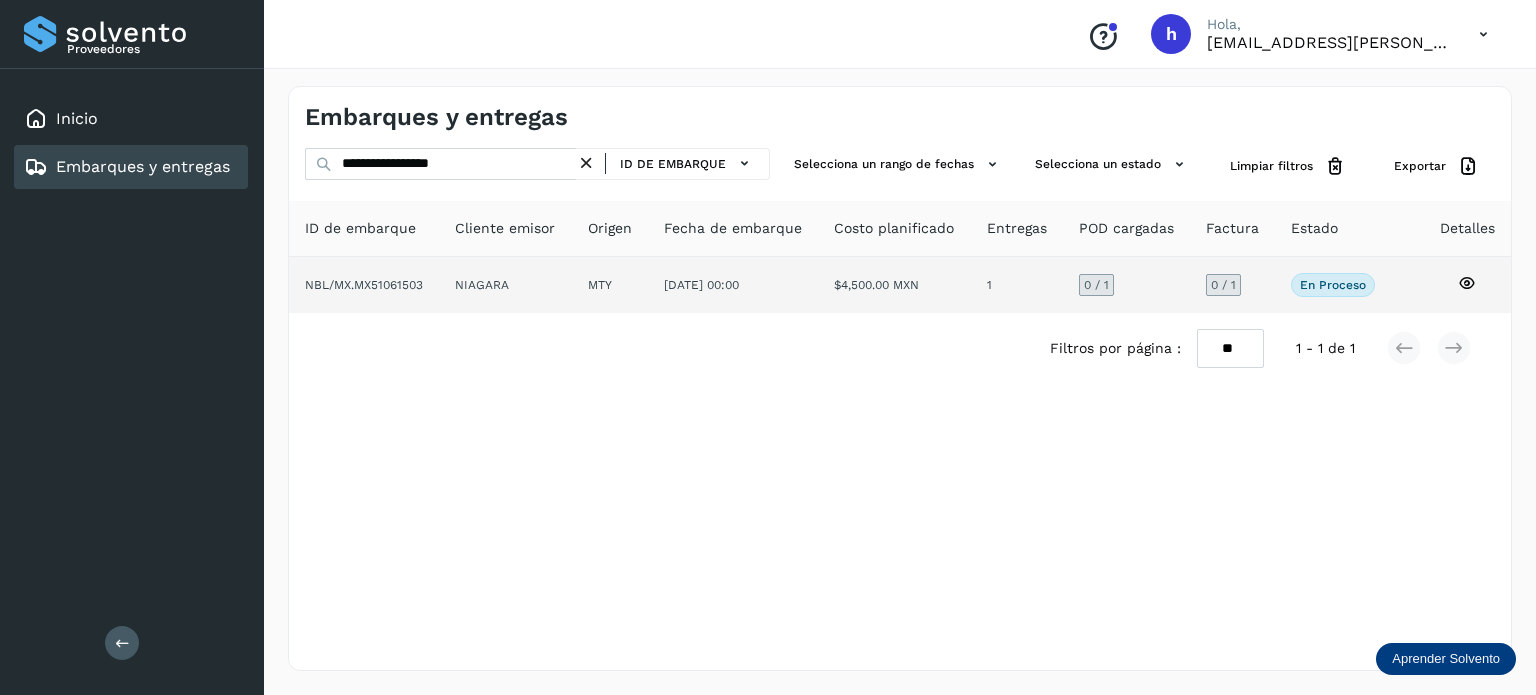 click on "NIAGARA" 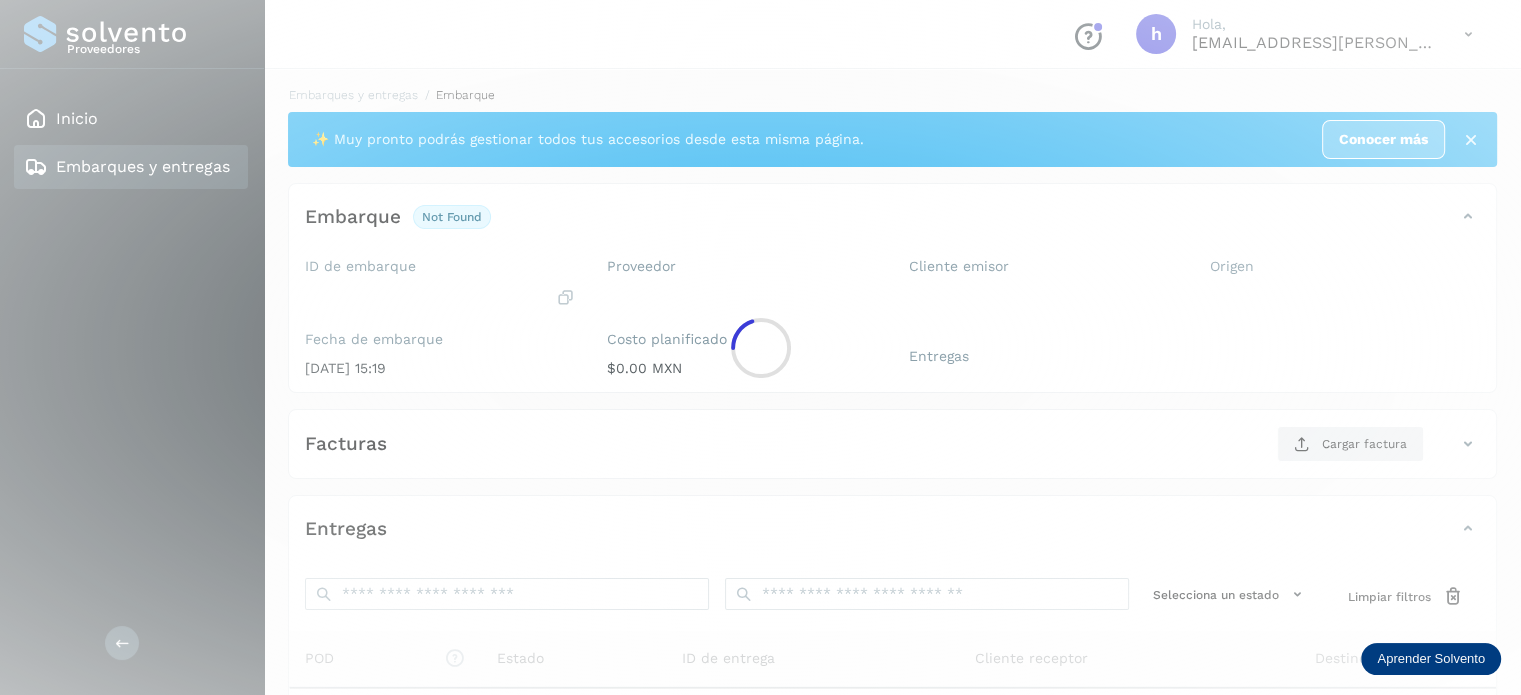 click 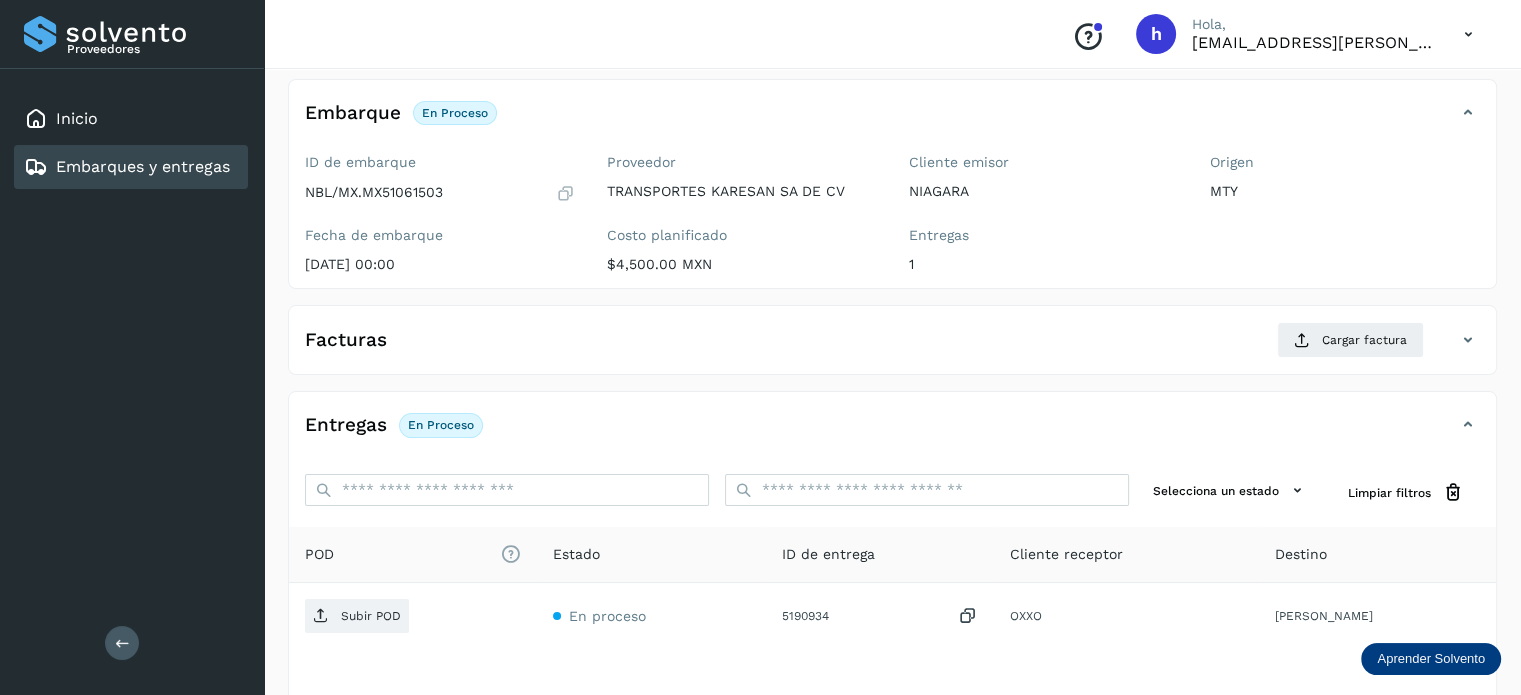 scroll, scrollTop: 107, scrollLeft: 0, axis: vertical 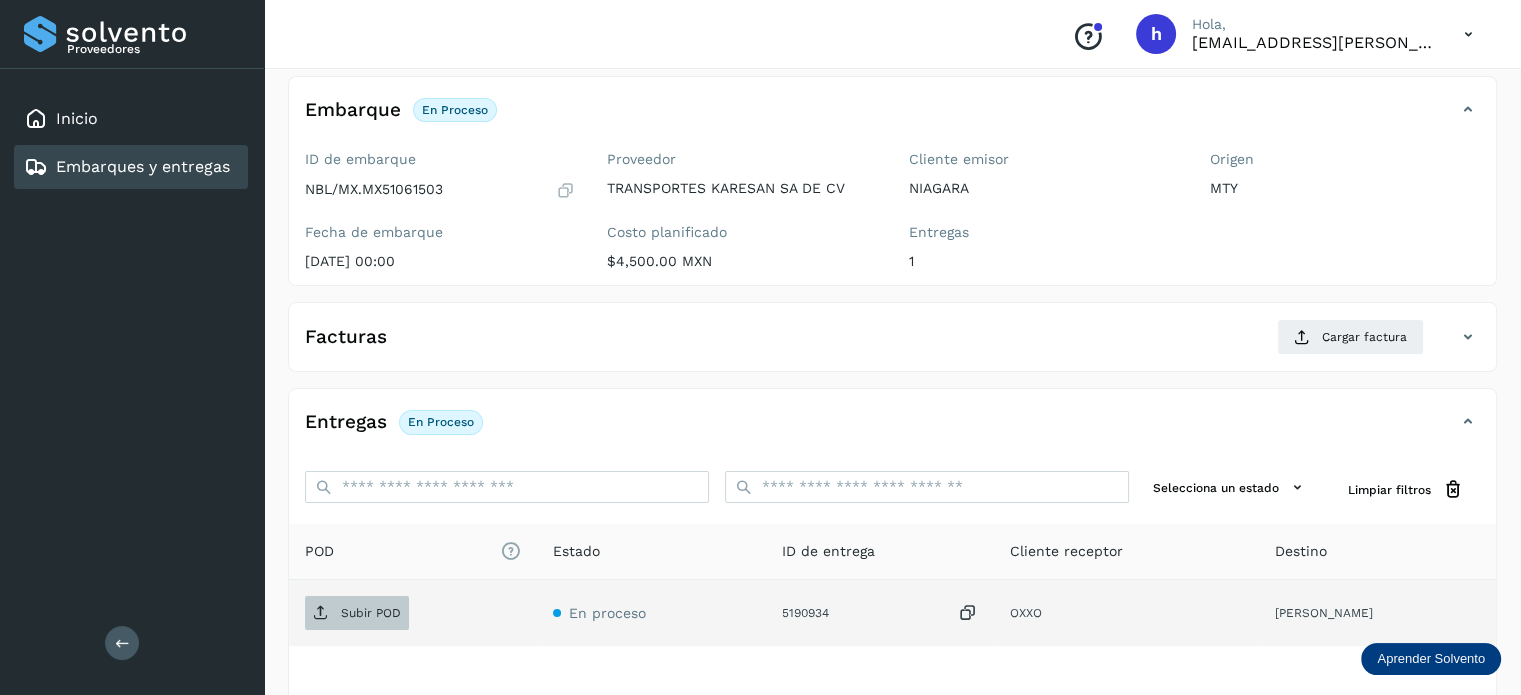 click on "Subir POD" at bounding box center [371, 613] 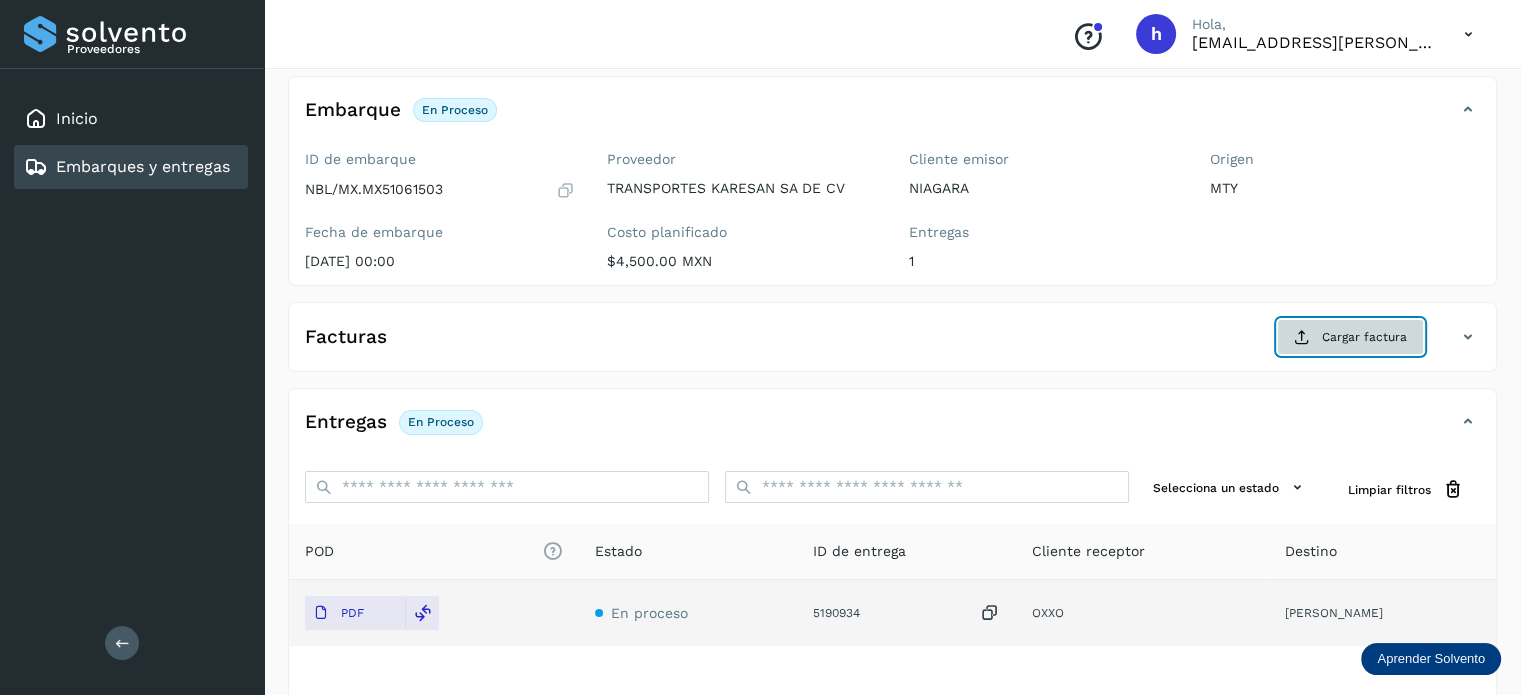 click on "Cargar factura" at bounding box center [1350, 337] 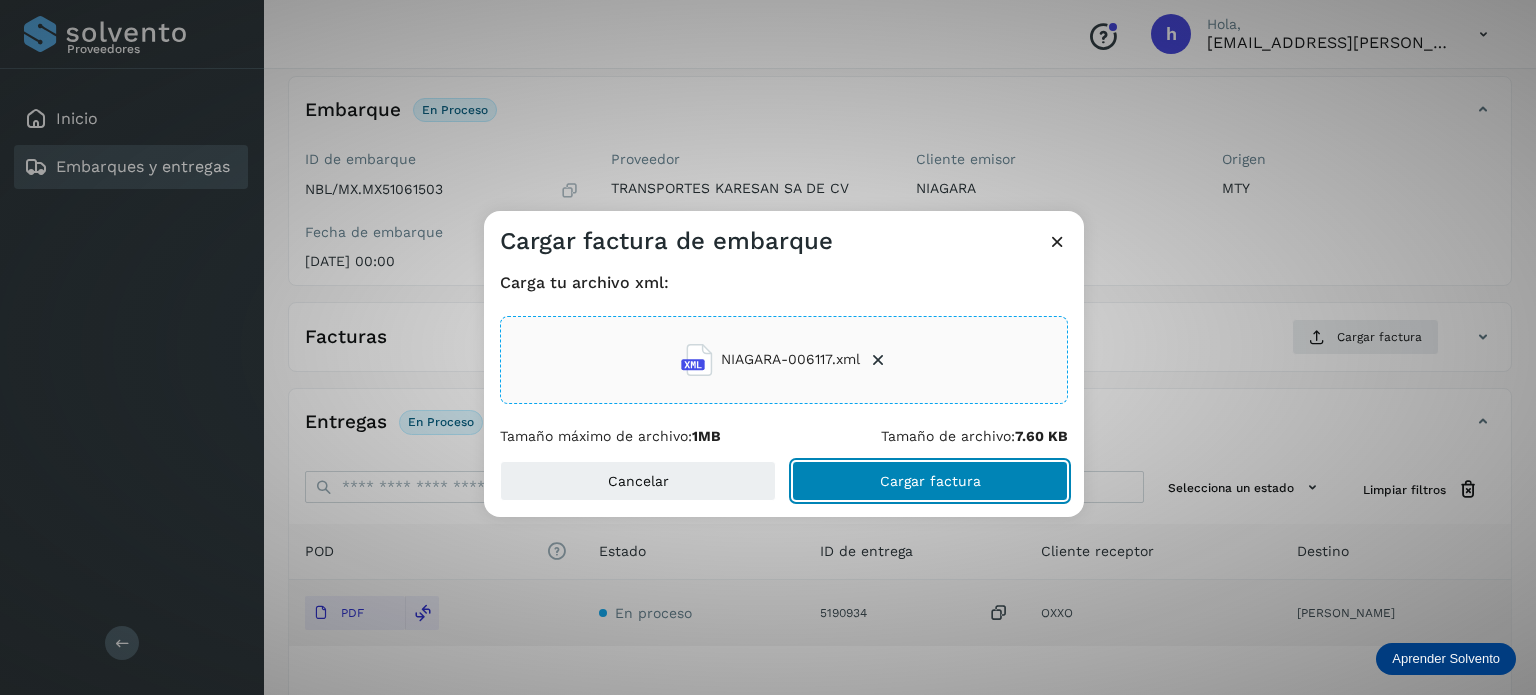 click on "Cargar factura" 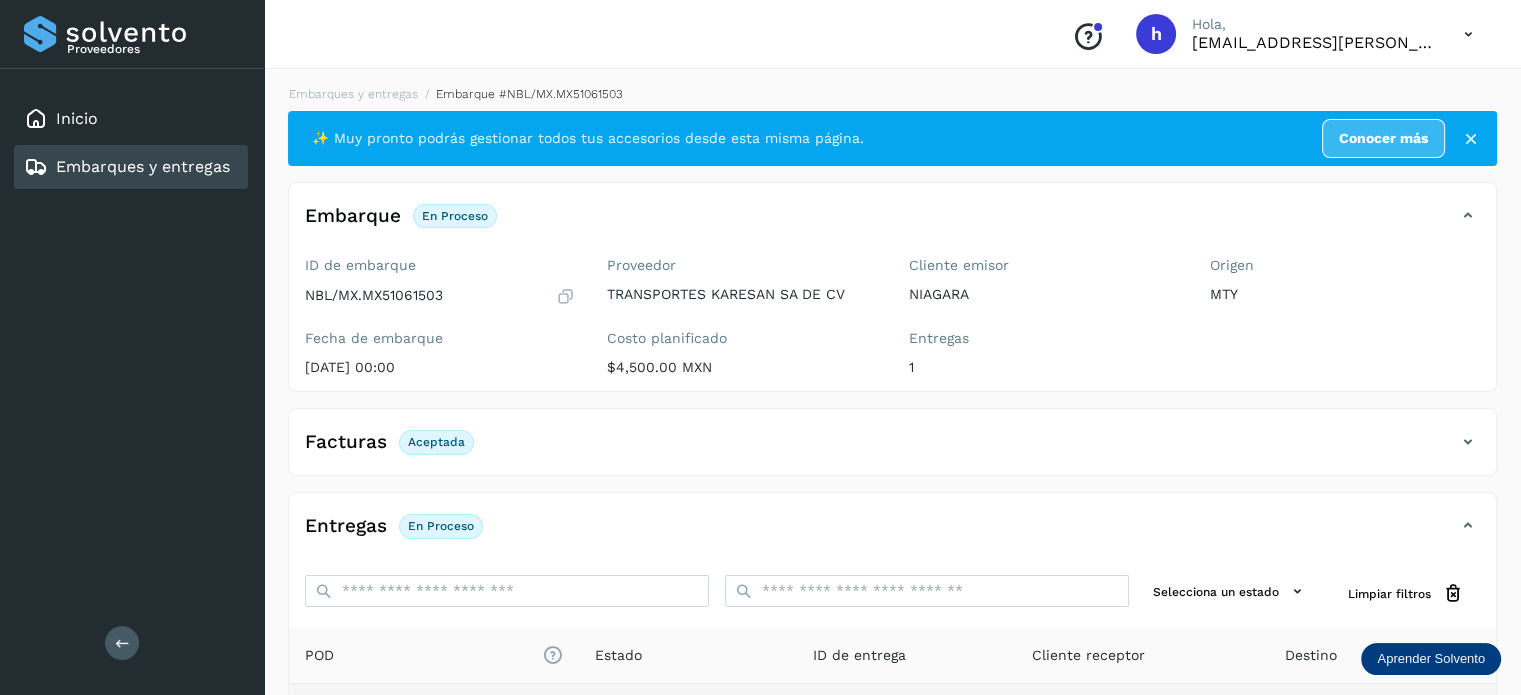 scroll, scrollTop: 0, scrollLeft: 0, axis: both 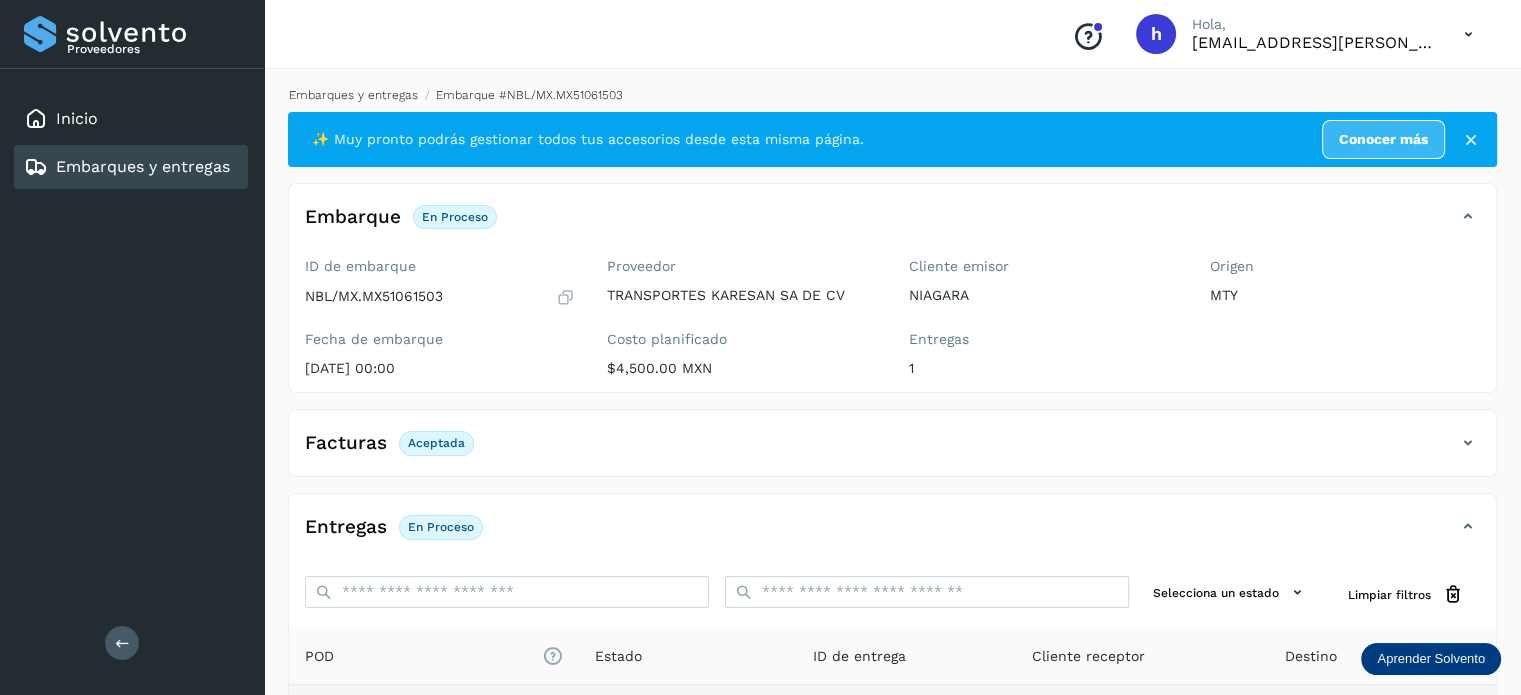 click on "Embarques y entregas" at bounding box center (353, 95) 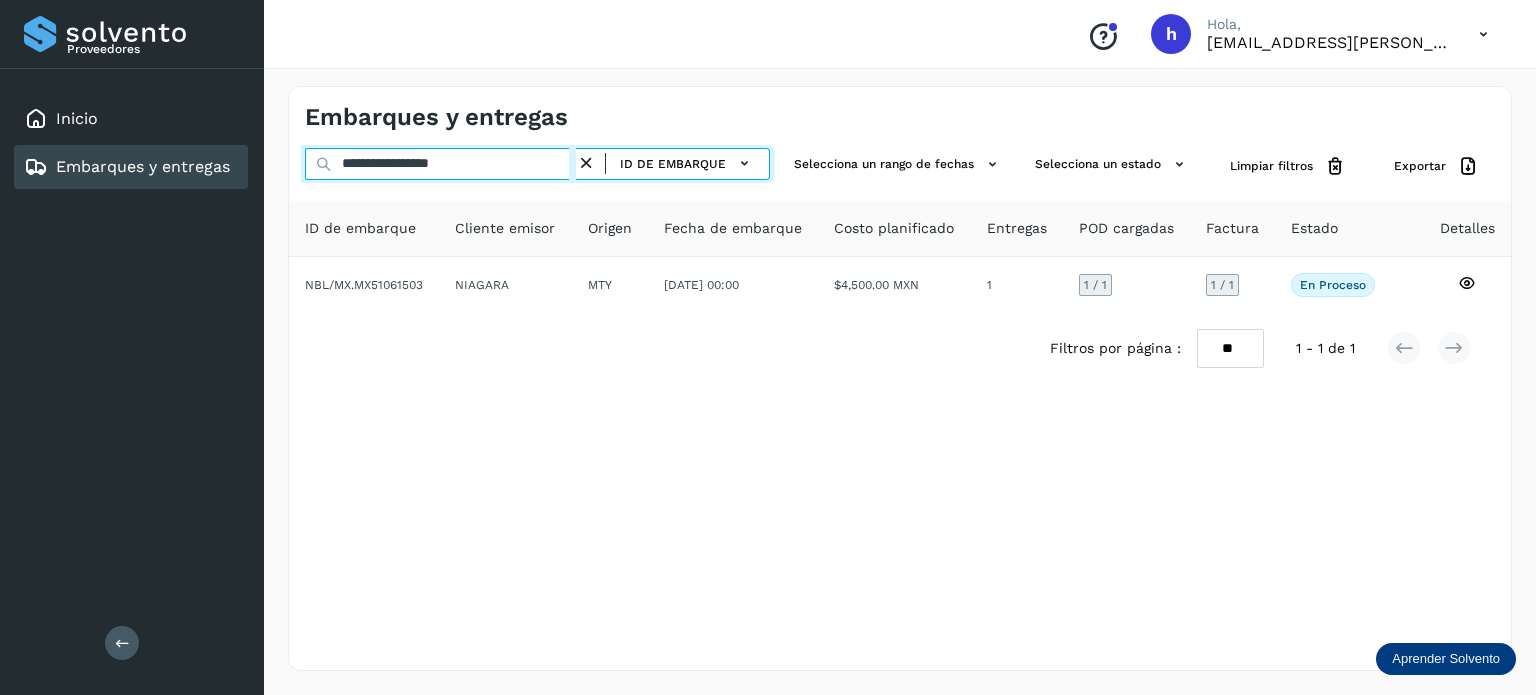 drag, startPoint x: 518, startPoint y: 161, endPoint x: 167, endPoint y: 200, distance: 353.16003 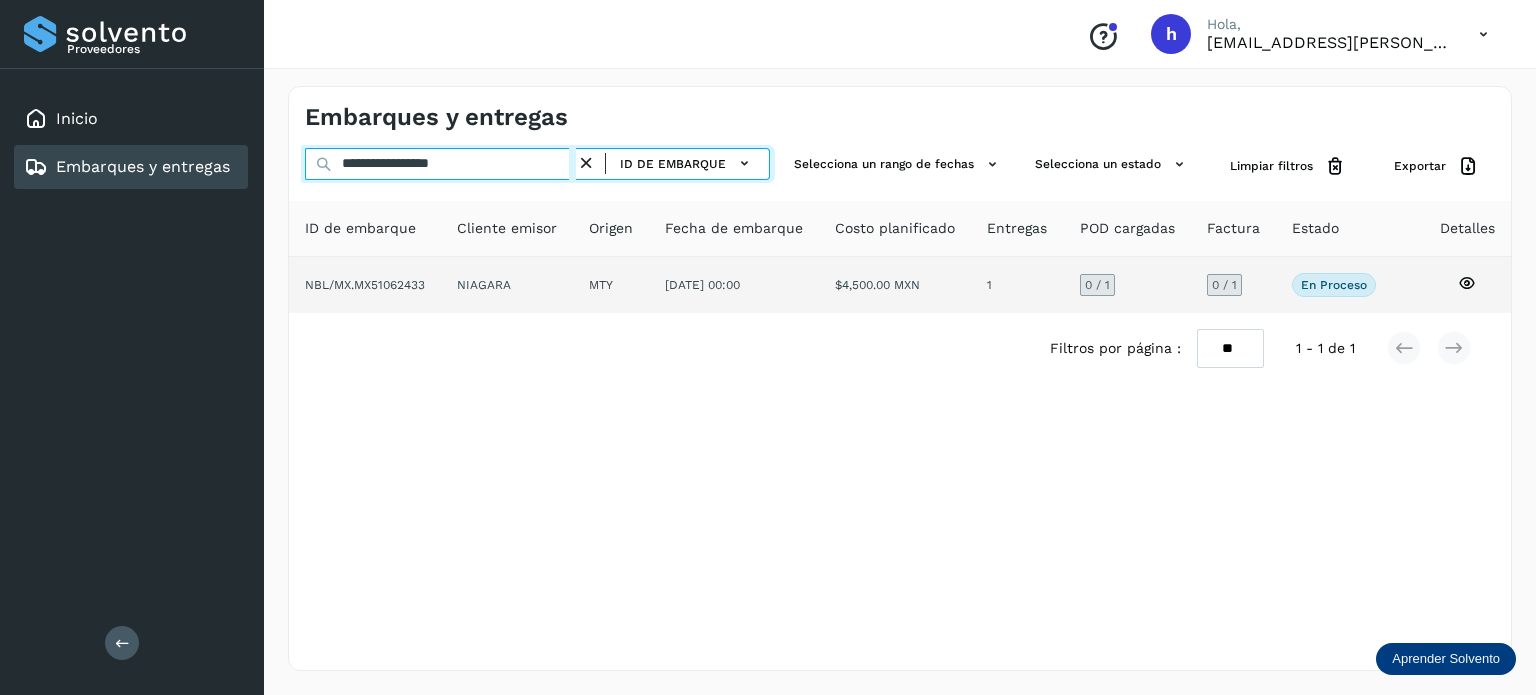 type on "**********" 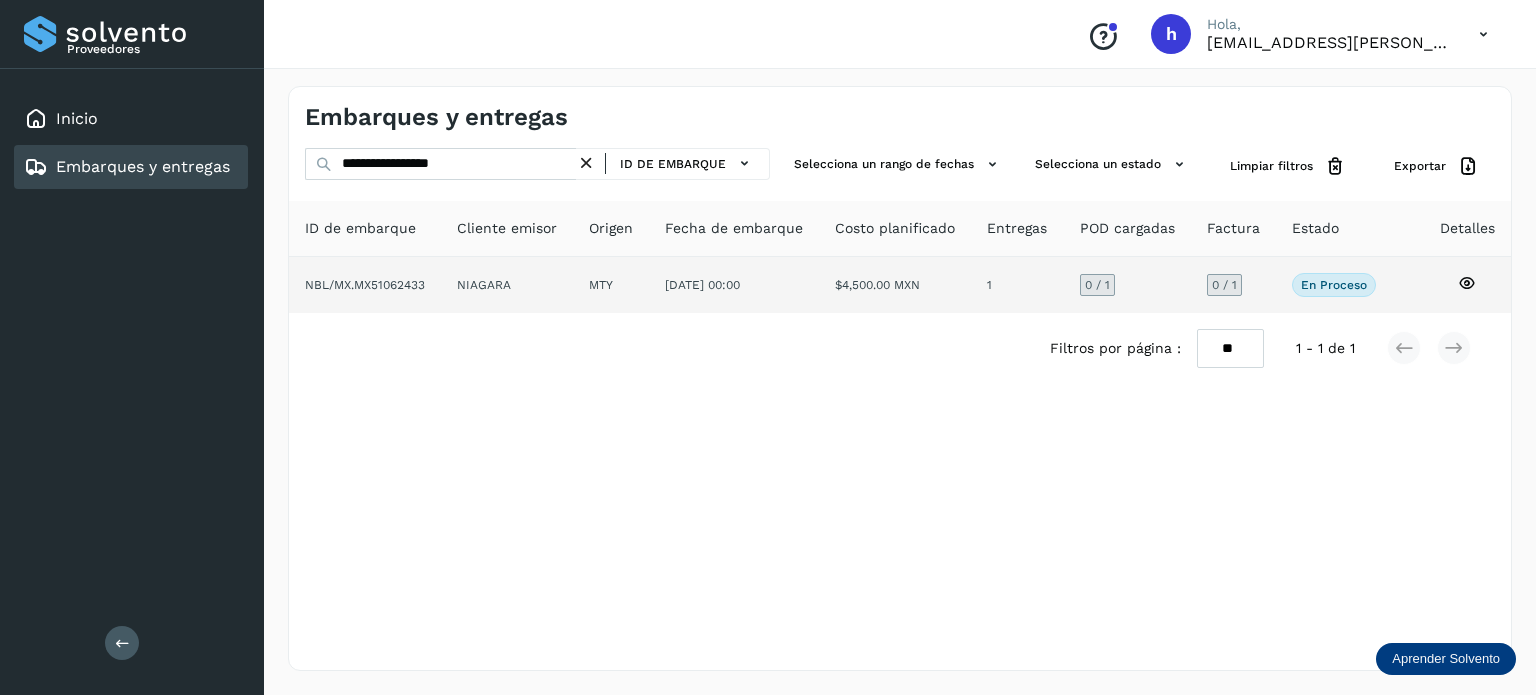 click on "NBL/MX.MX51062433" 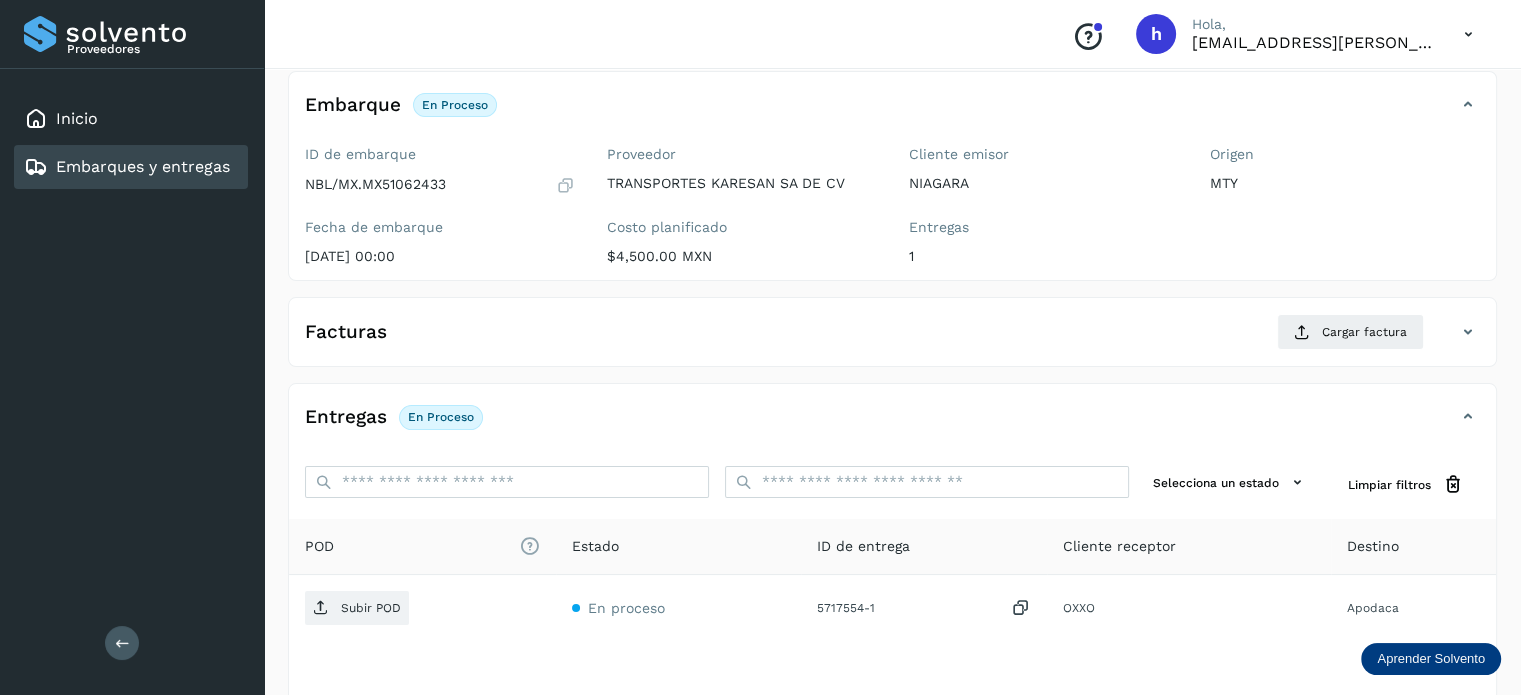 scroll, scrollTop: 116, scrollLeft: 0, axis: vertical 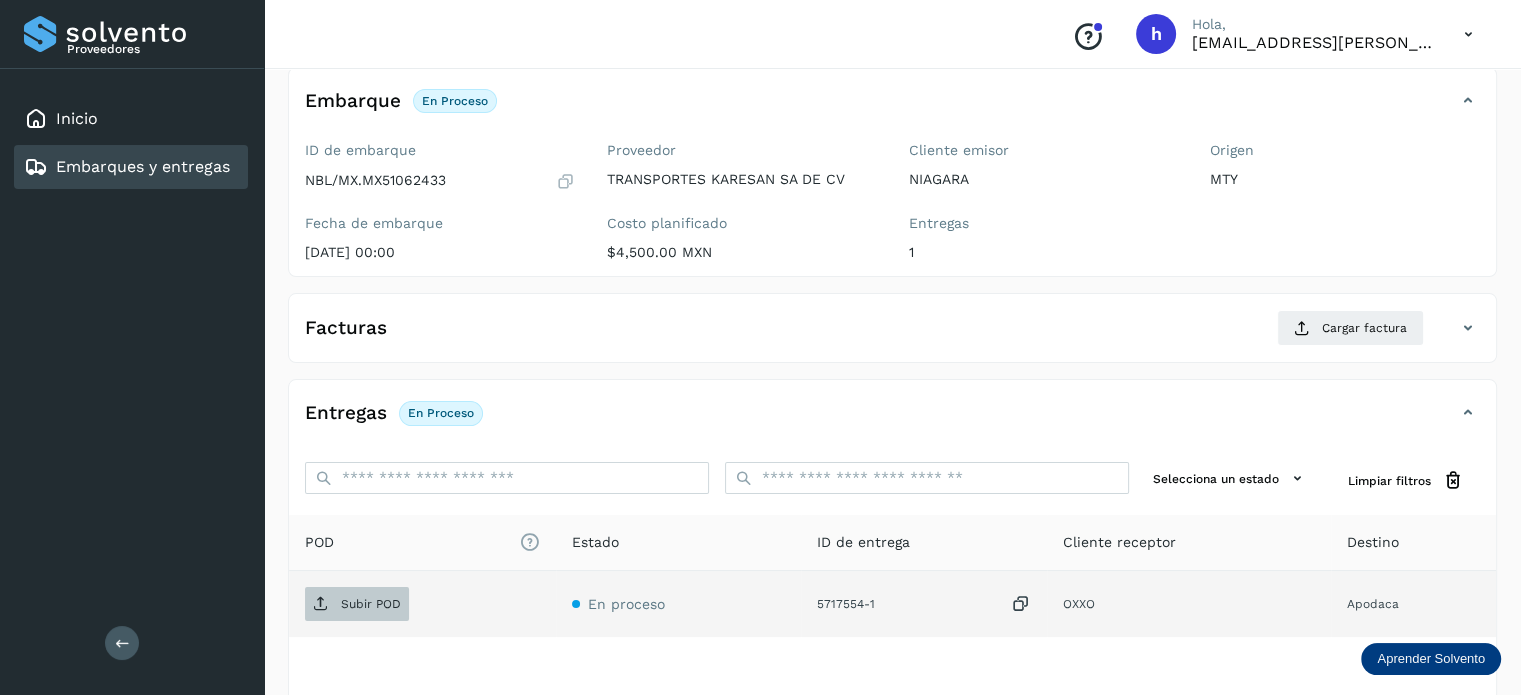 click on "Subir POD" at bounding box center [371, 604] 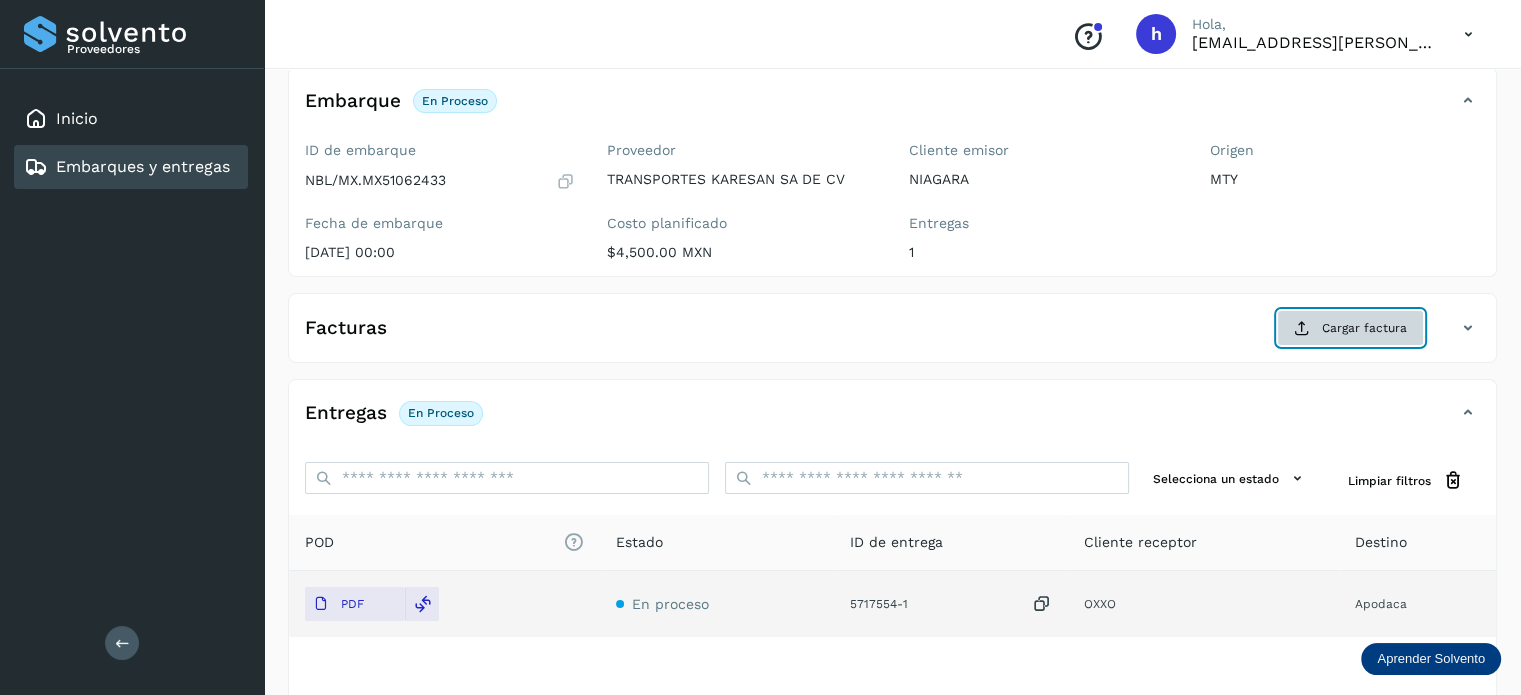 click on "Cargar factura" 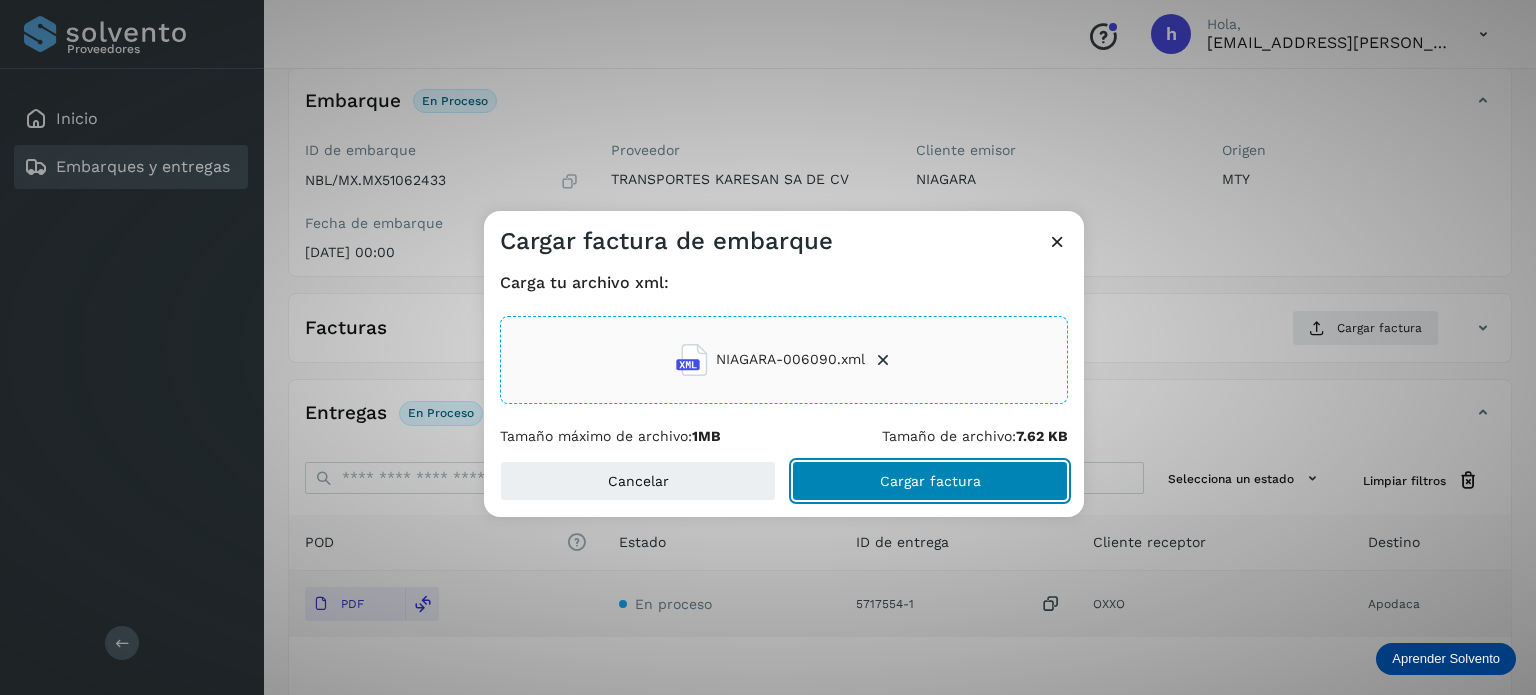 click on "Cargar factura" 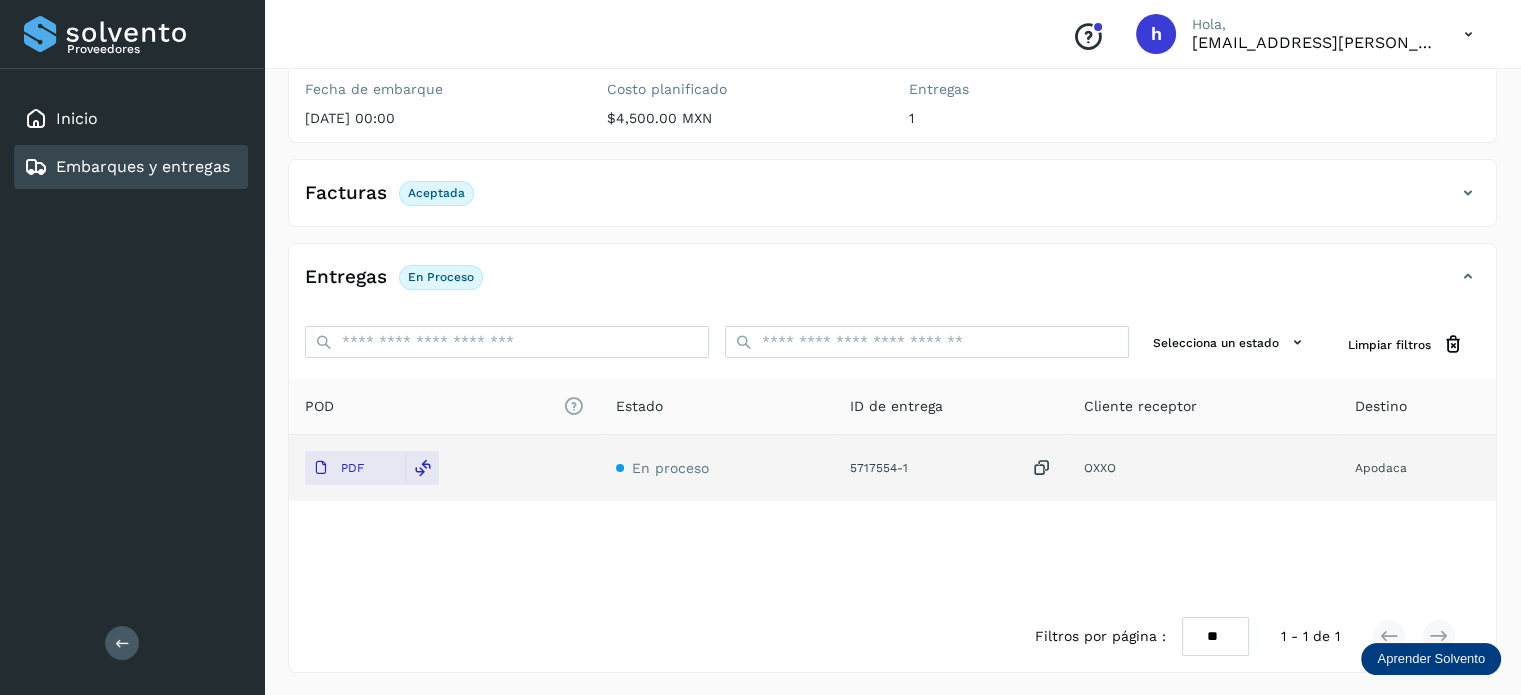 scroll, scrollTop: 0, scrollLeft: 0, axis: both 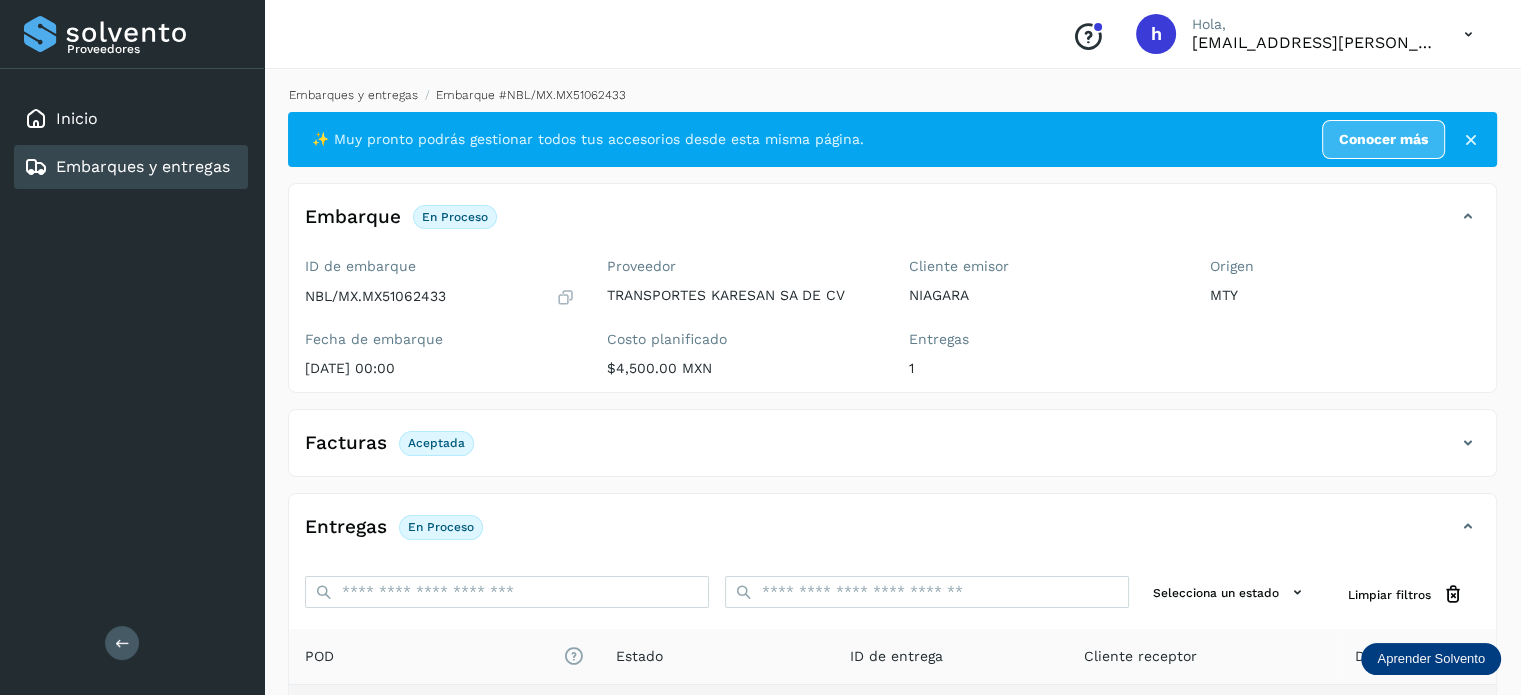 click on "Embarques y entregas" at bounding box center (353, 95) 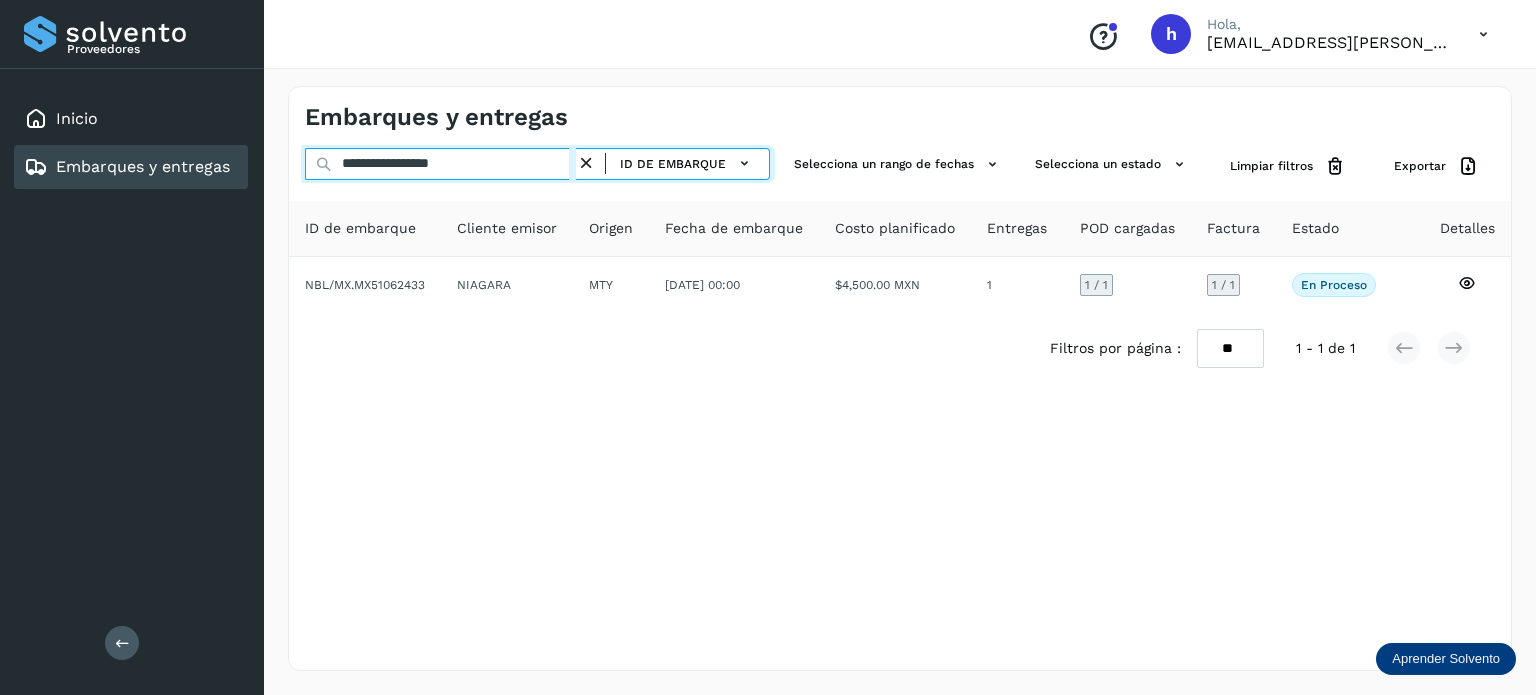 drag, startPoint x: 504, startPoint y: 164, endPoint x: 119, endPoint y: 189, distance: 385.81082 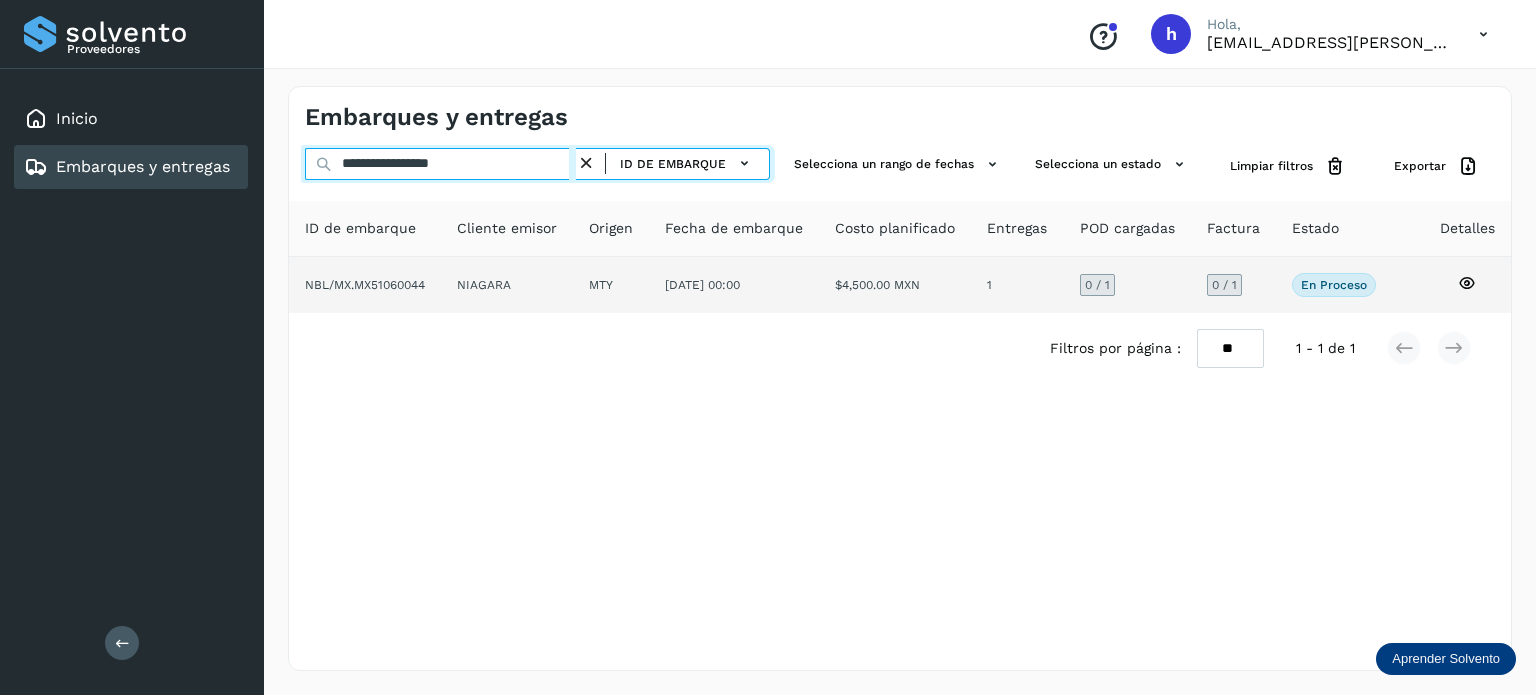 type on "**********" 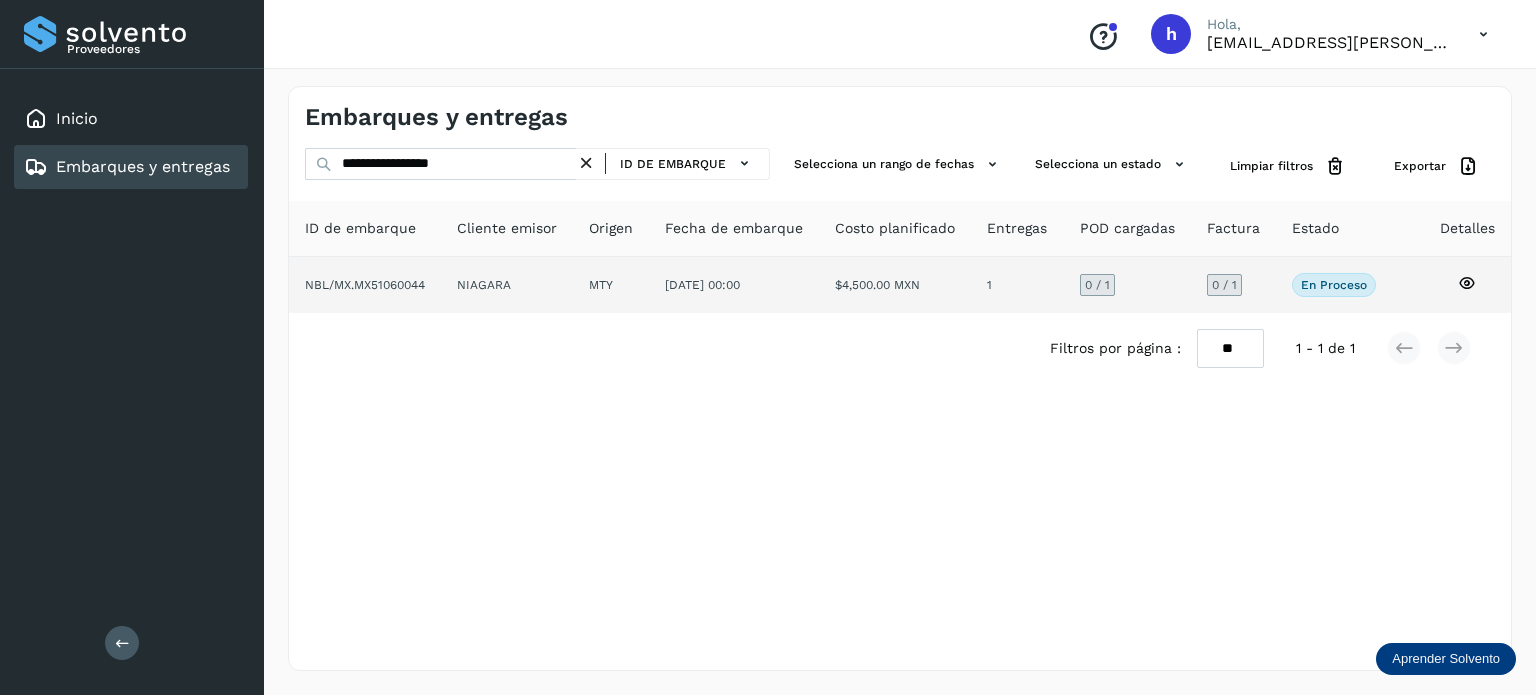click on "NBL/MX.MX51060044" 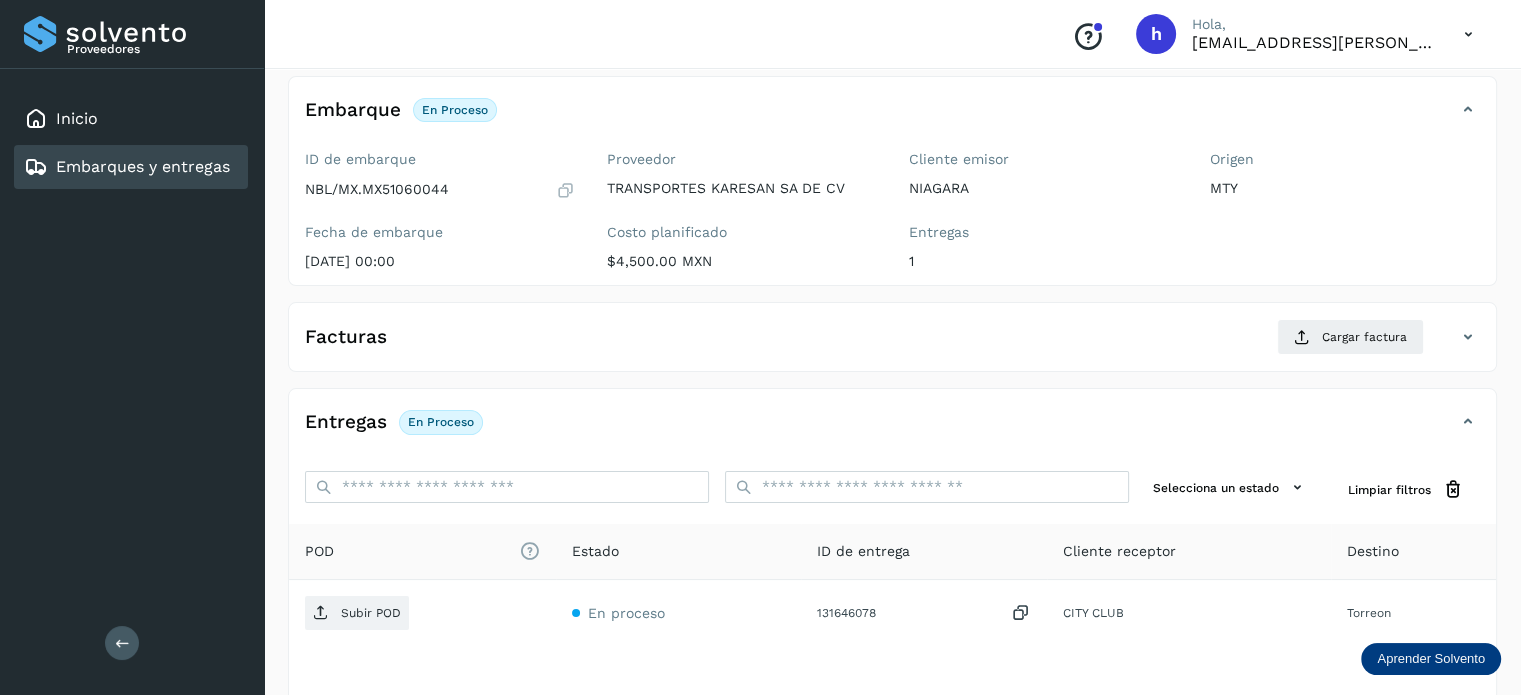 scroll, scrollTop: 109, scrollLeft: 0, axis: vertical 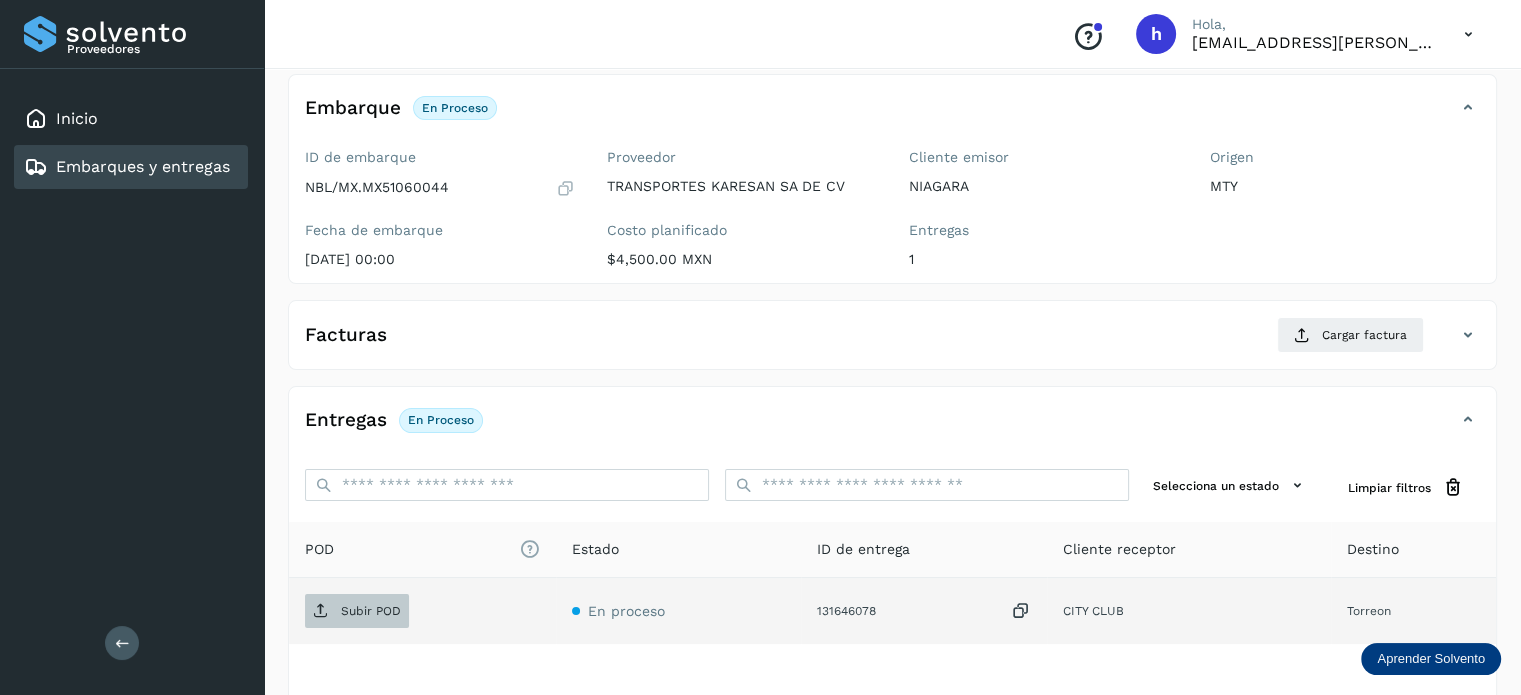 click on "Subir POD" at bounding box center (371, 611) 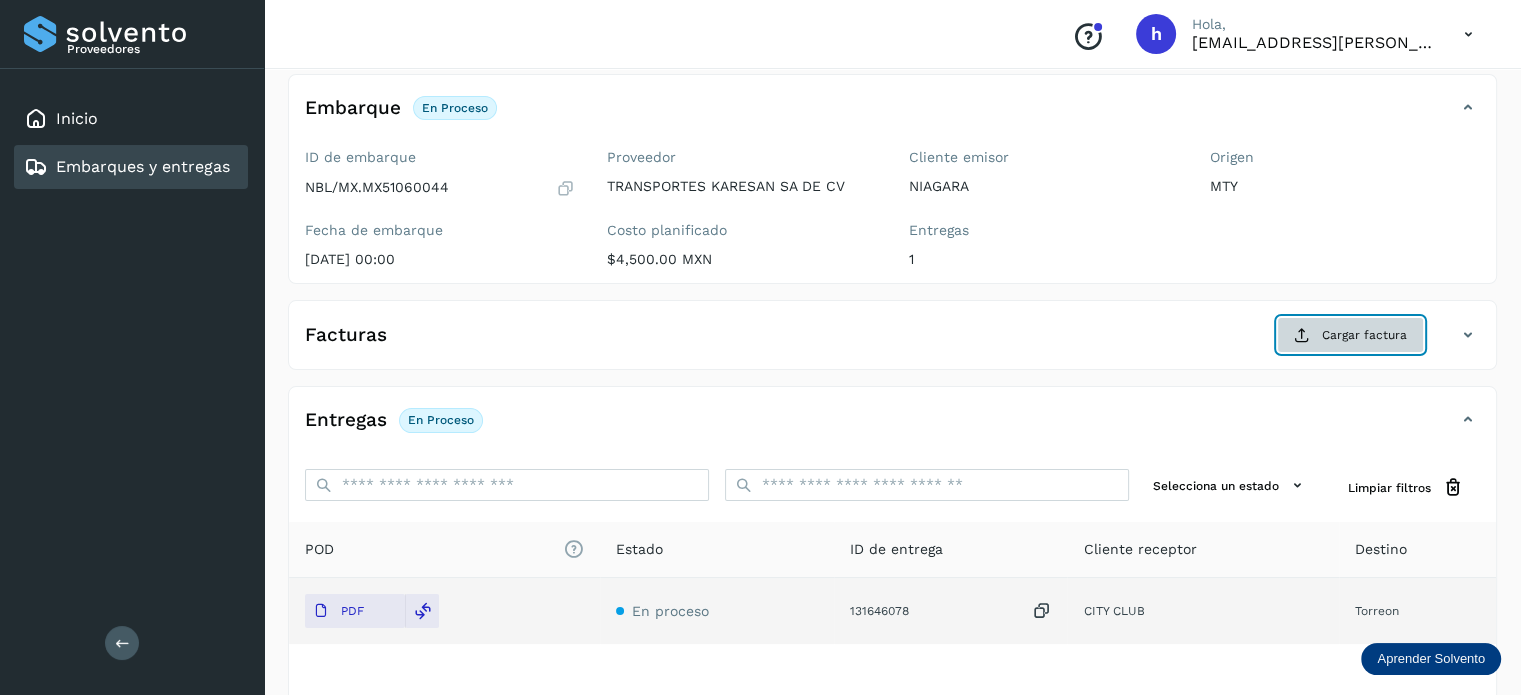 click on "Cargar factura" 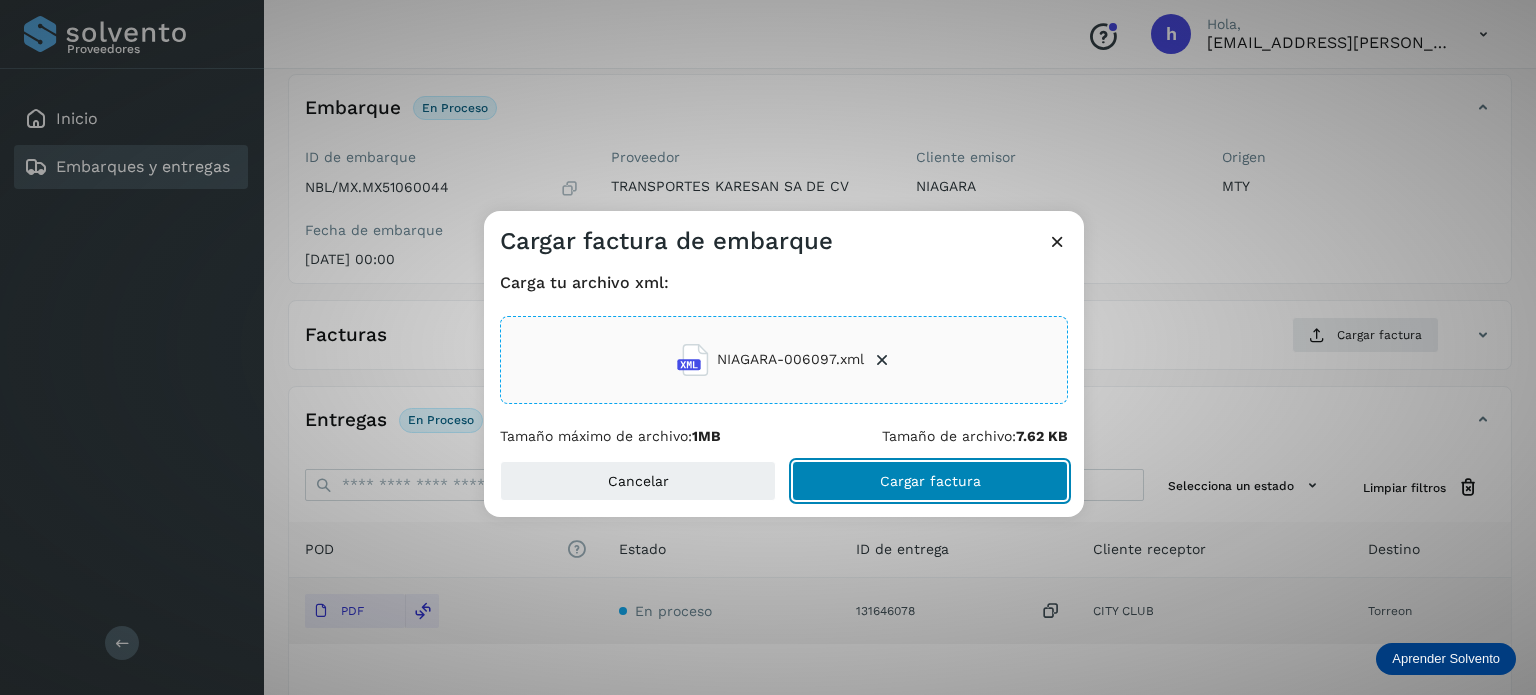 click on "Cargar factura" 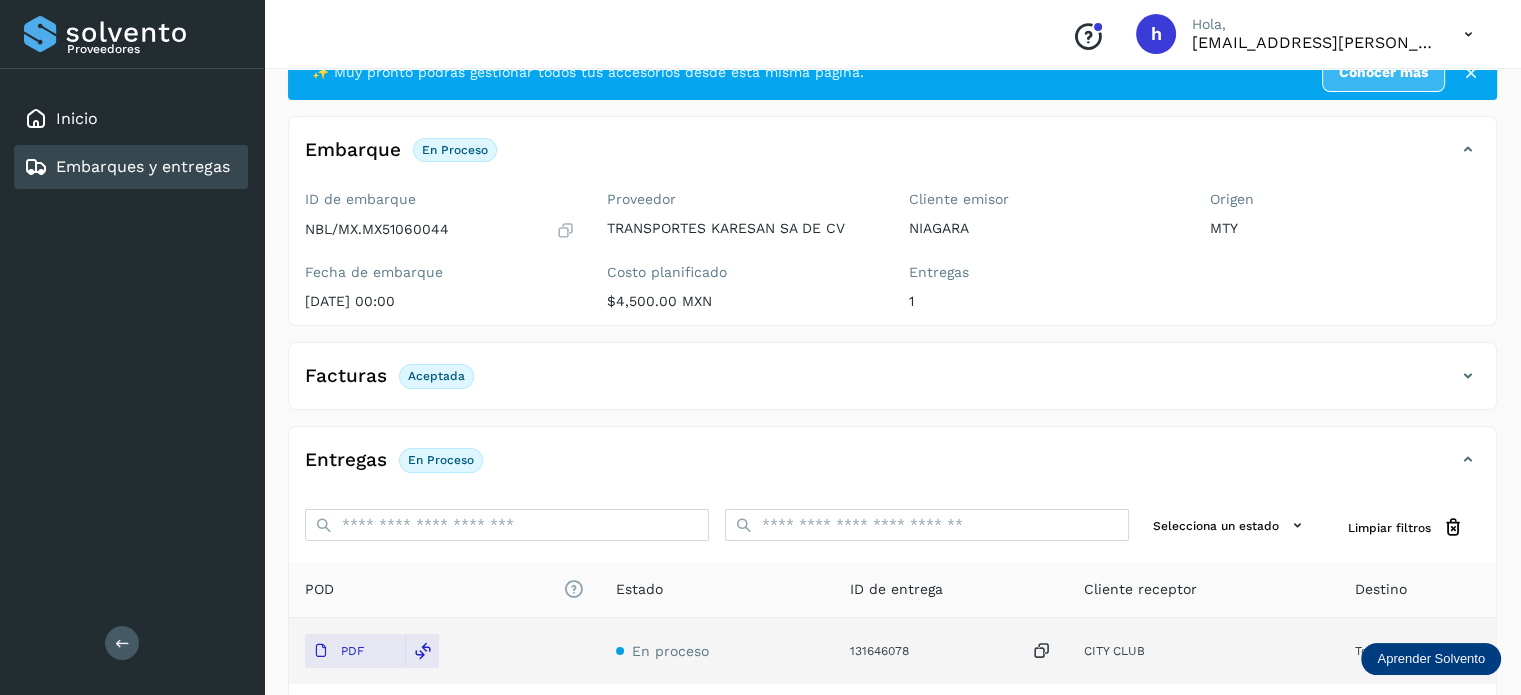 scroll, scrollTop: 0, scrollLeft: 0, axis: both 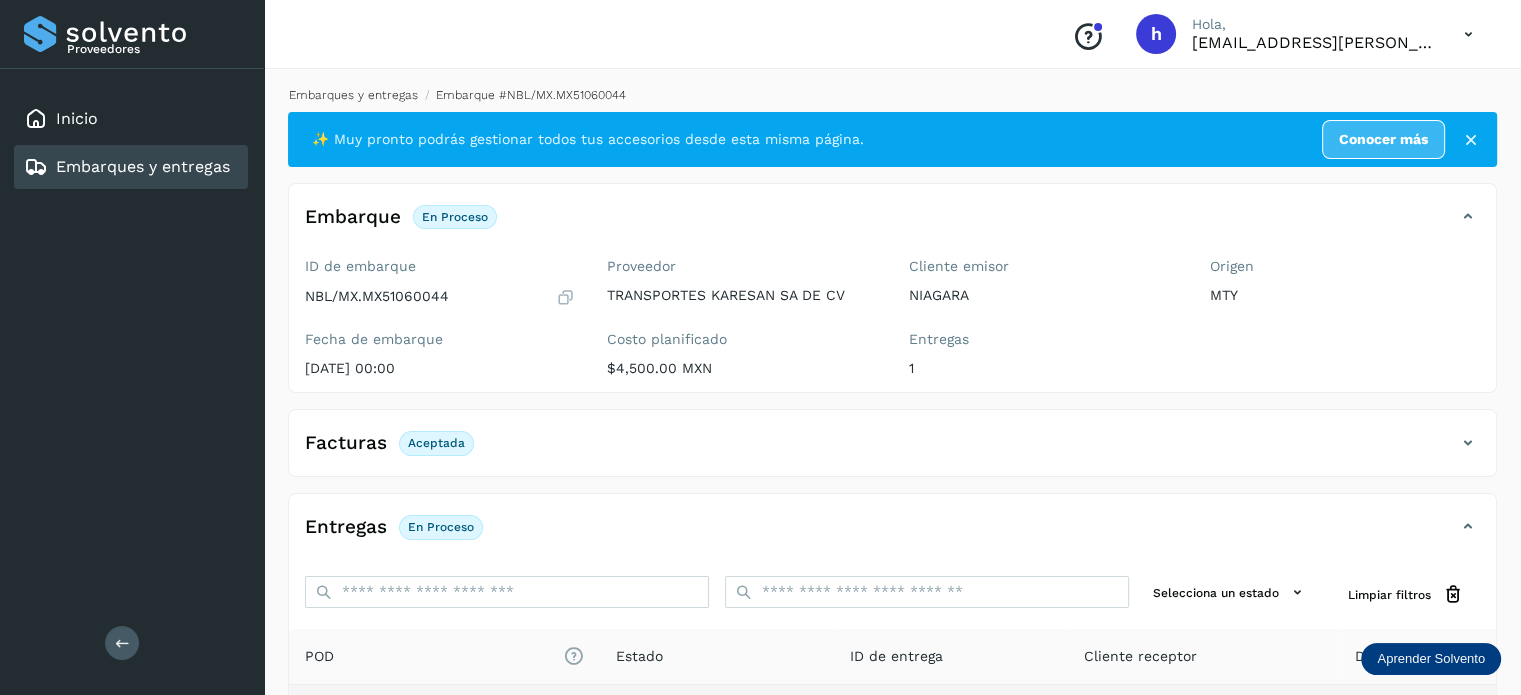 click on "Embarques y entregas" at bounding box center (353, 95) 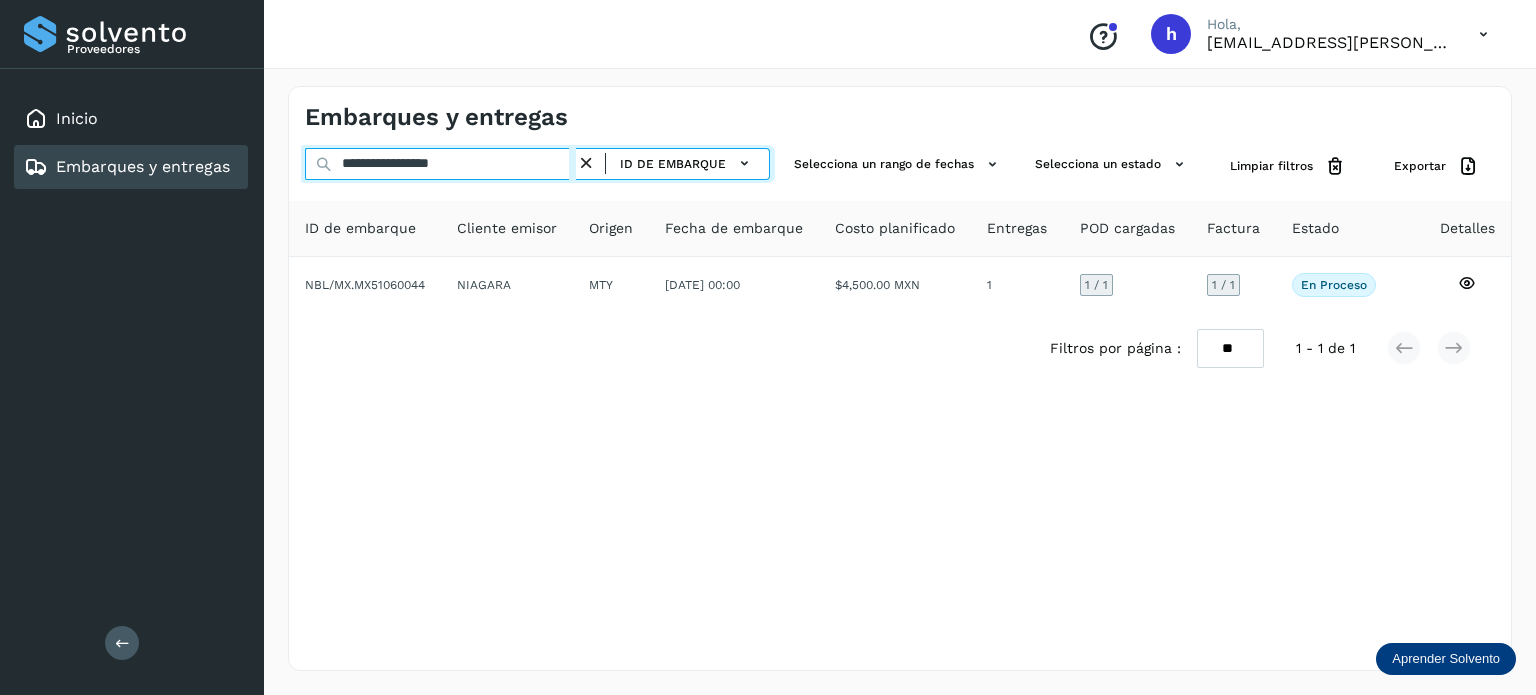 drag, startPoint x: 523, startPoint y: 163, endPoint x: 144, endPoint y: 195, distance: 380.3485 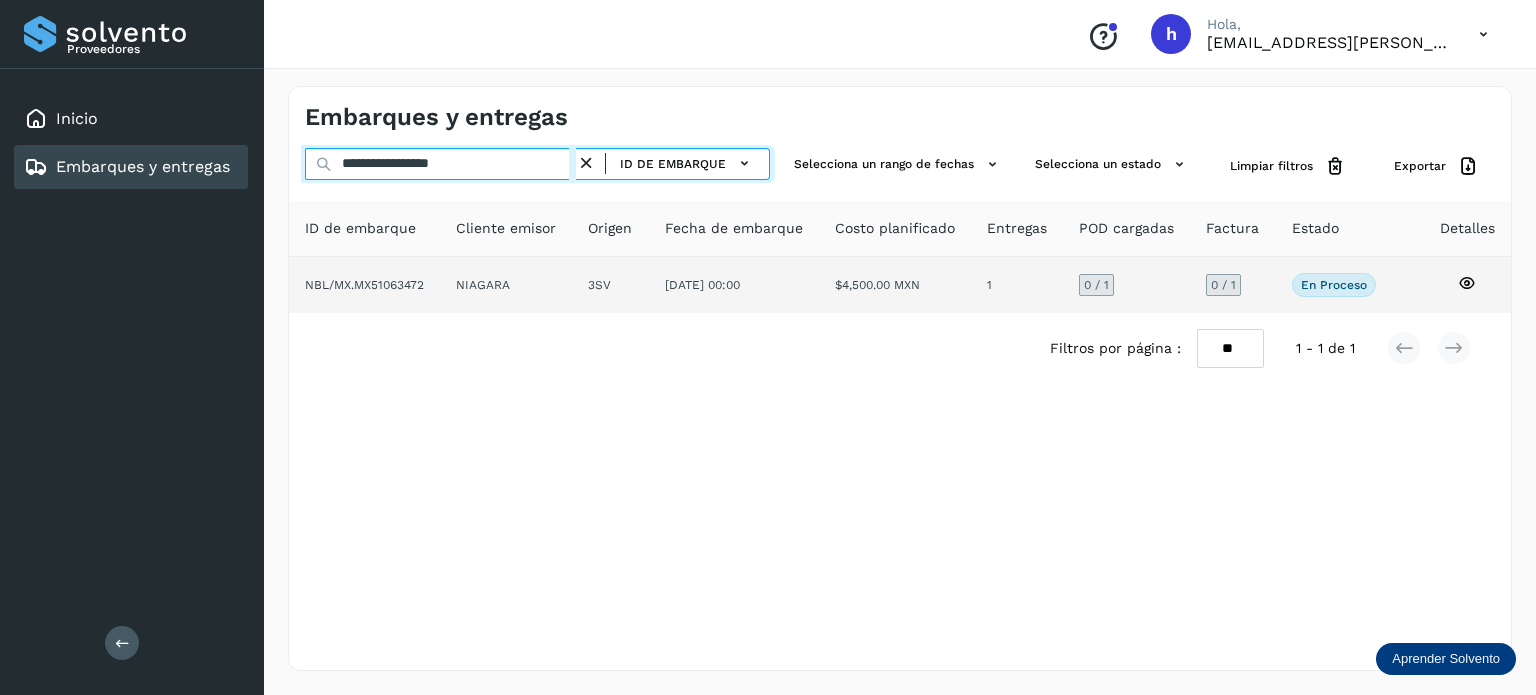 type on "**********" 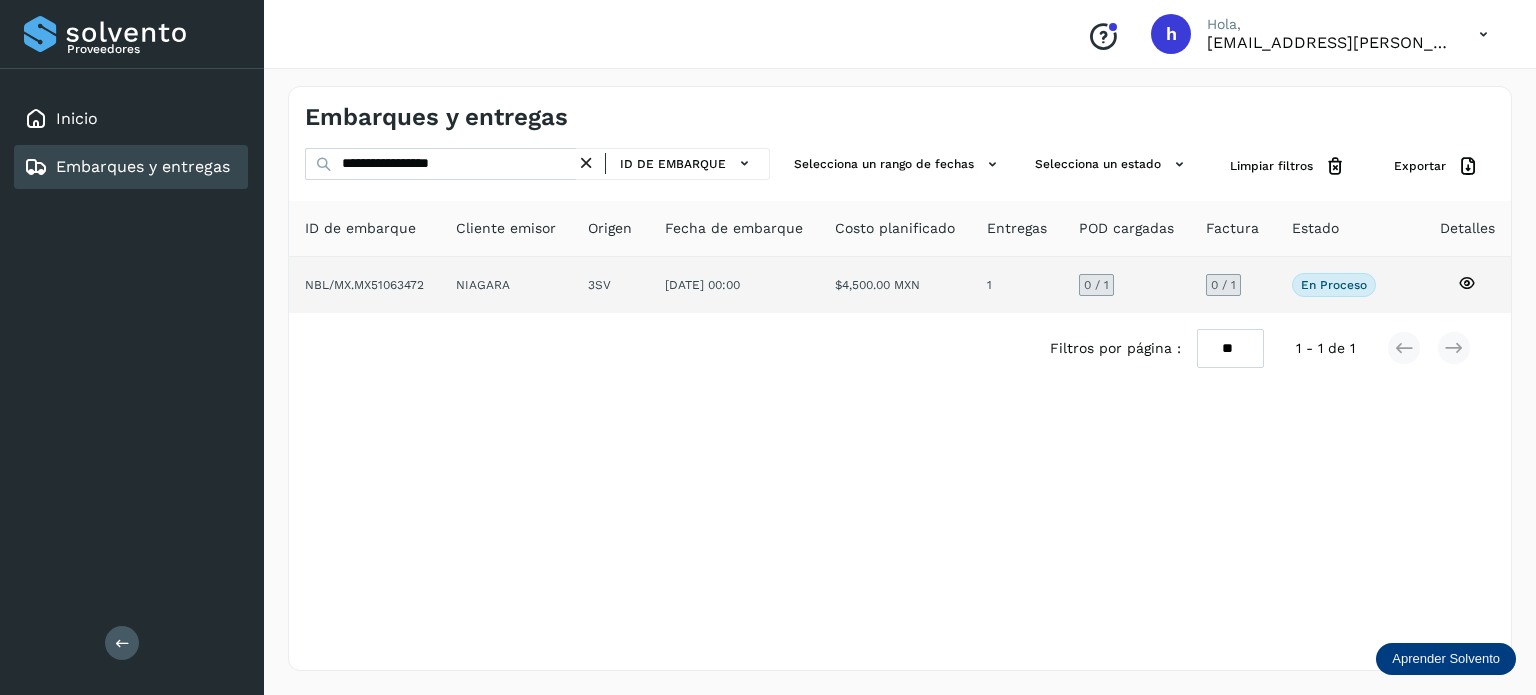 click on "NBL/MX.MX51063472" 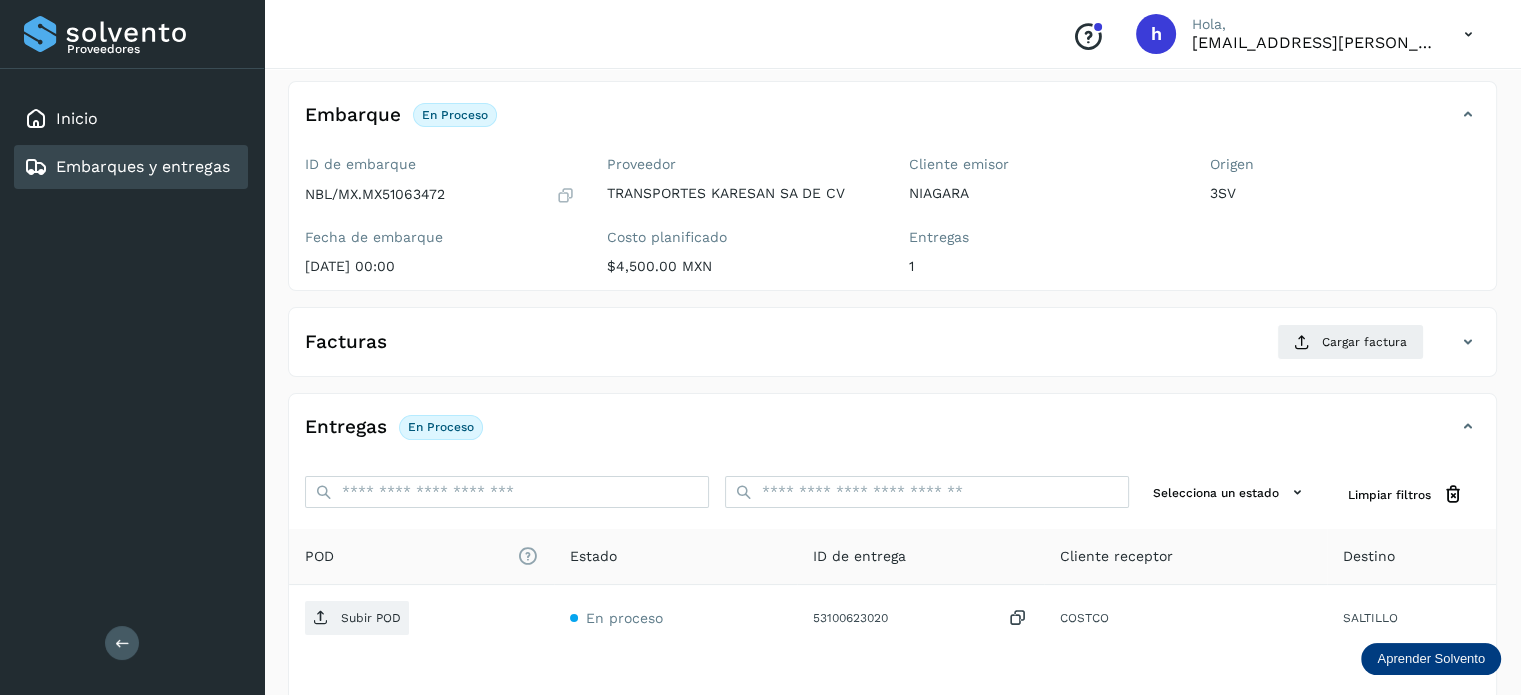 scroll, scrollTop: 107, scrollLeft: 0, axis: vertical 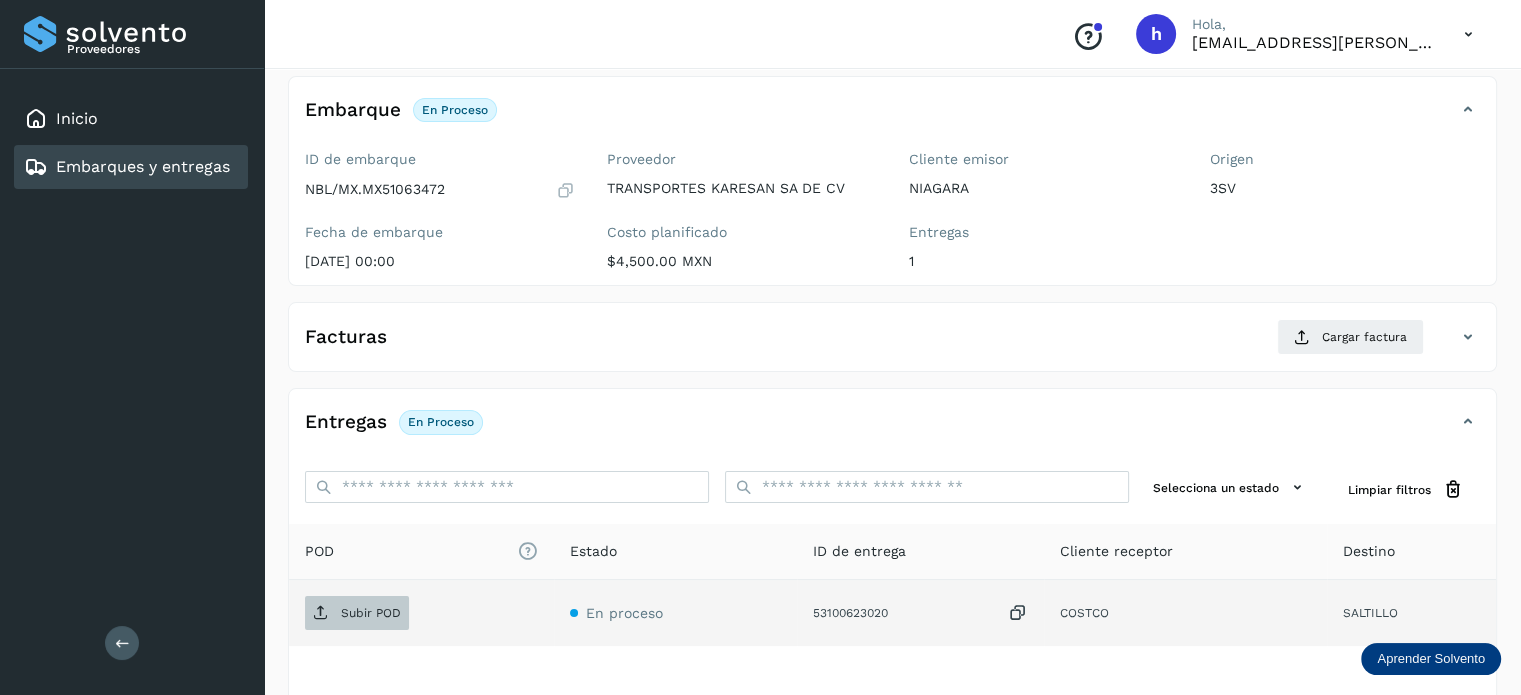 click on "Subir POD" at bounding box center [357, 613] 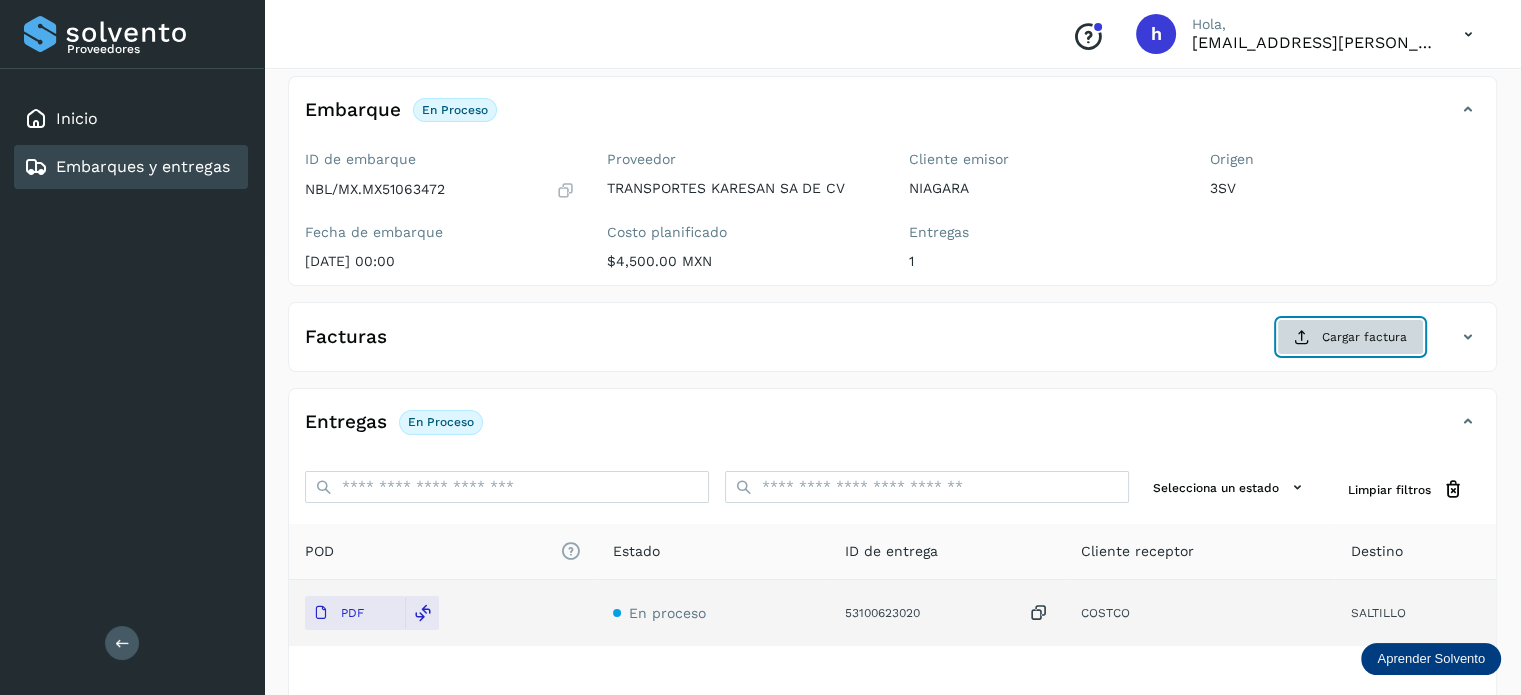 click on "Cargar factura" 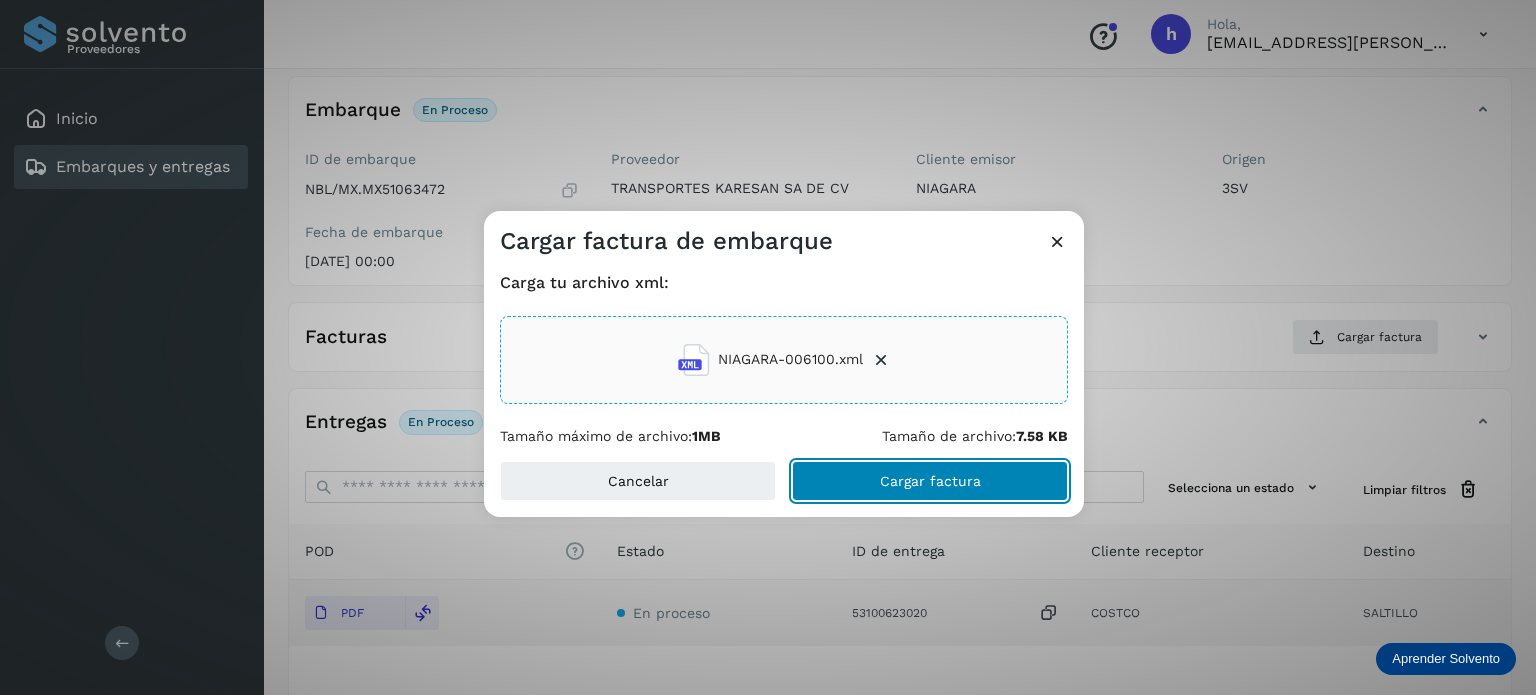 click on "Cargar factura" 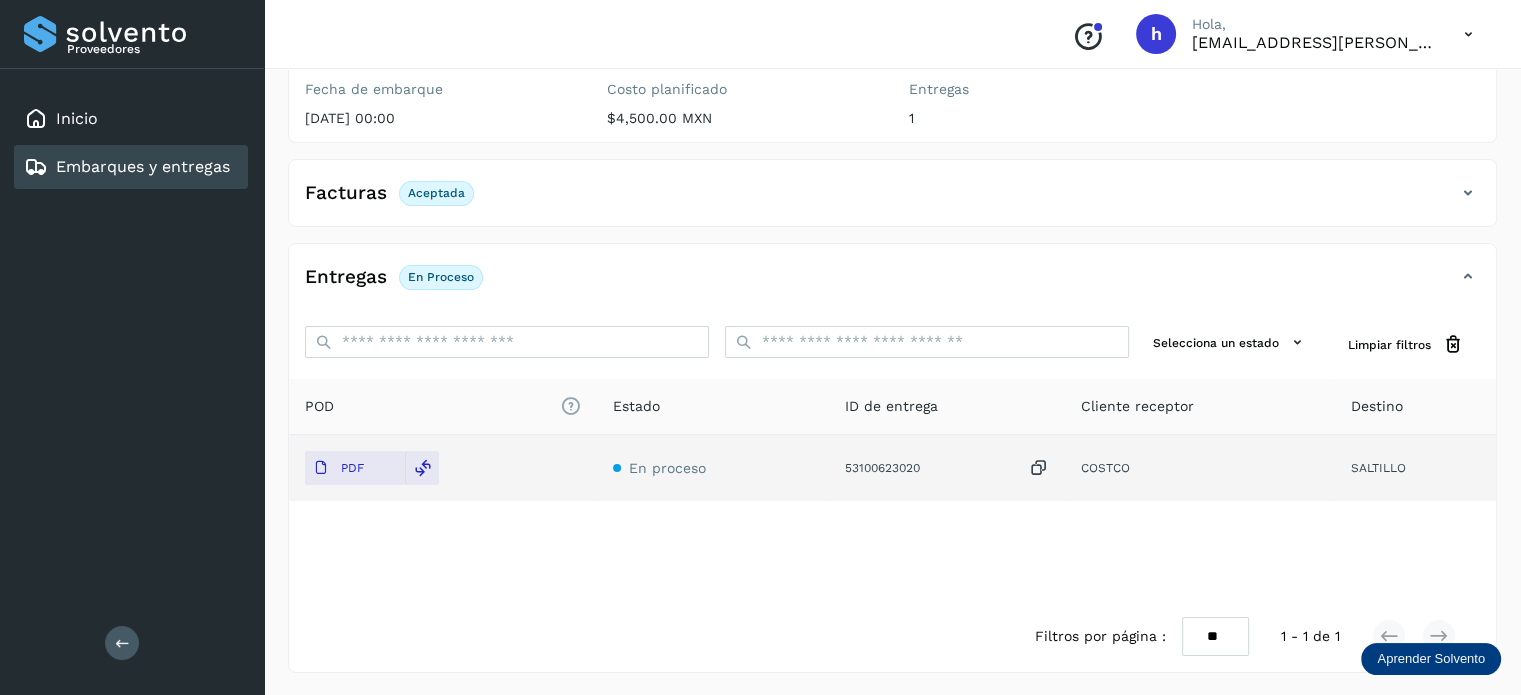 scroll, scrollTop: 0, scrollLeft: 0, axis: both 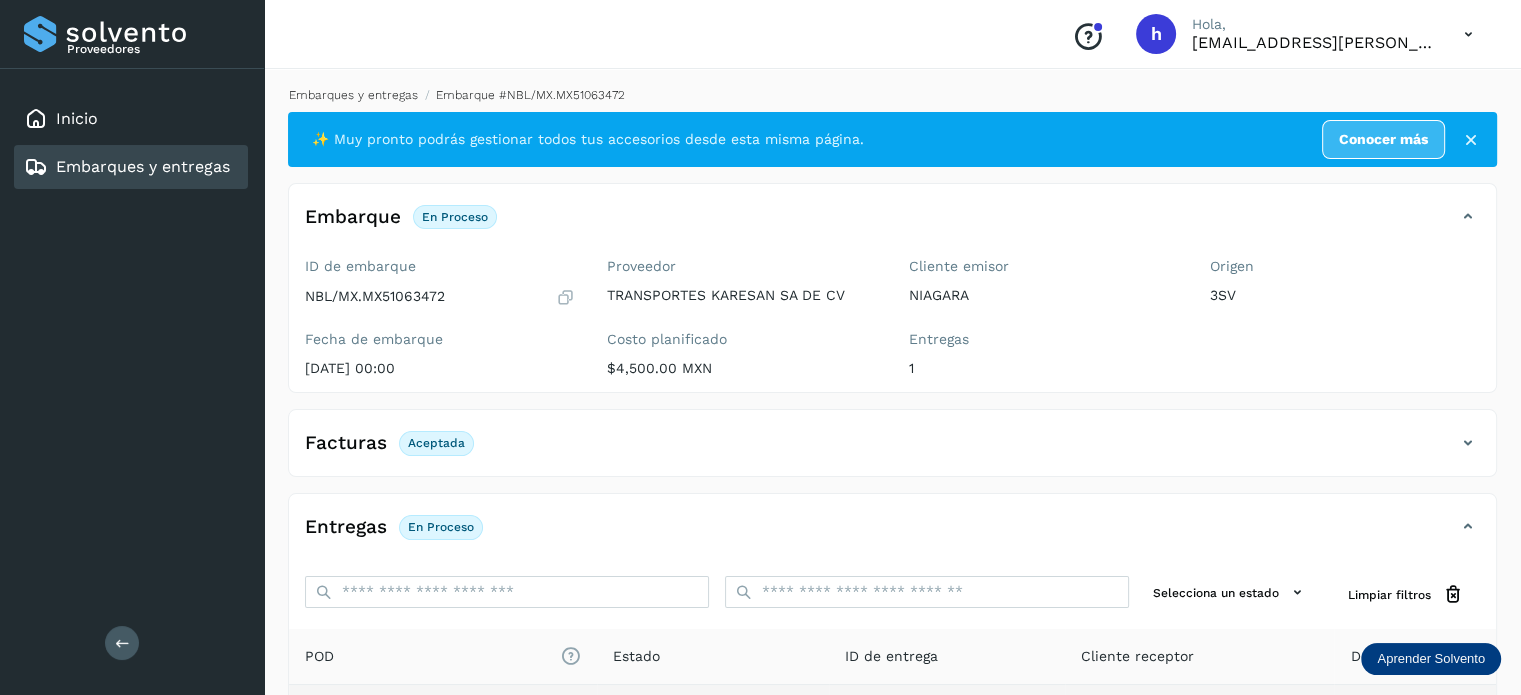 click on "Embarques y entregas" at bounding box center [353, 95] 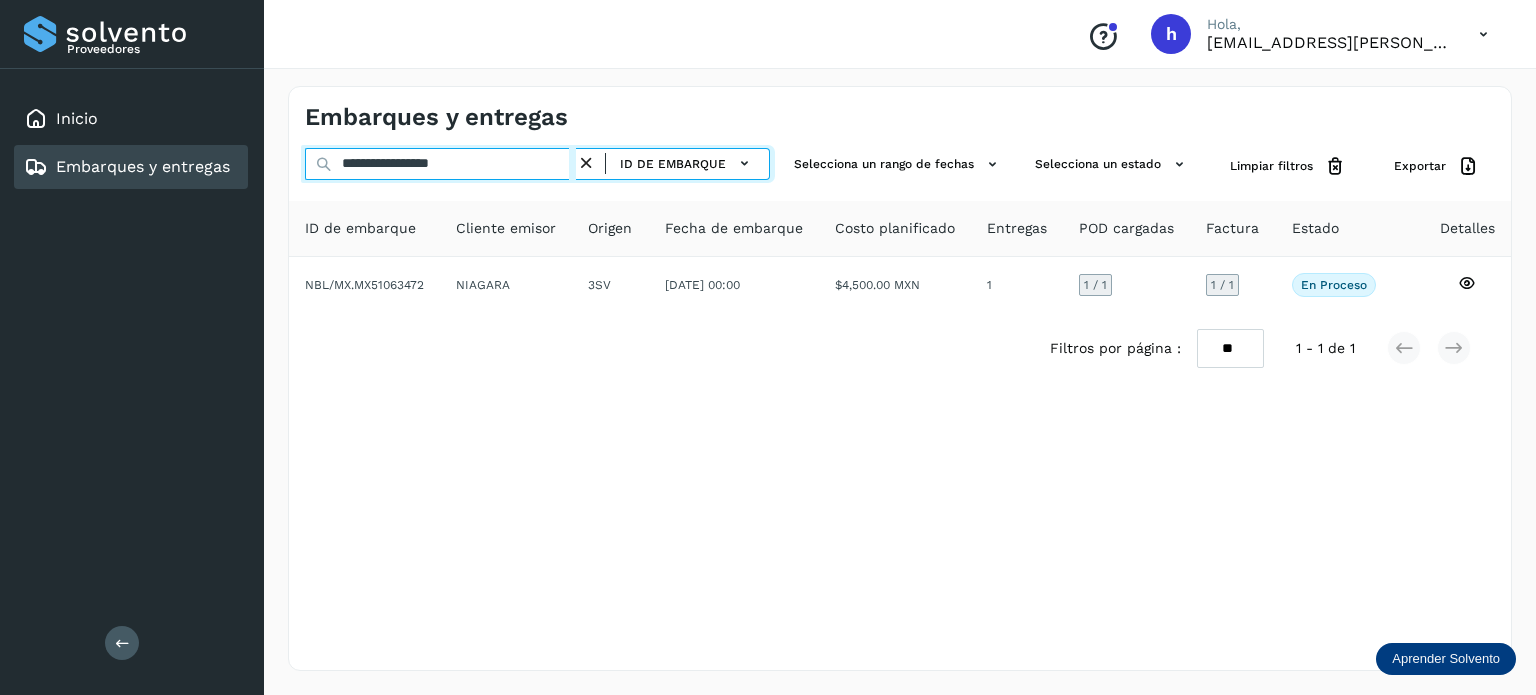 drag, startPoint x: 503, startPoint y: 166, endPoint x: 137, endPoint y: 187, distance: 366.60196 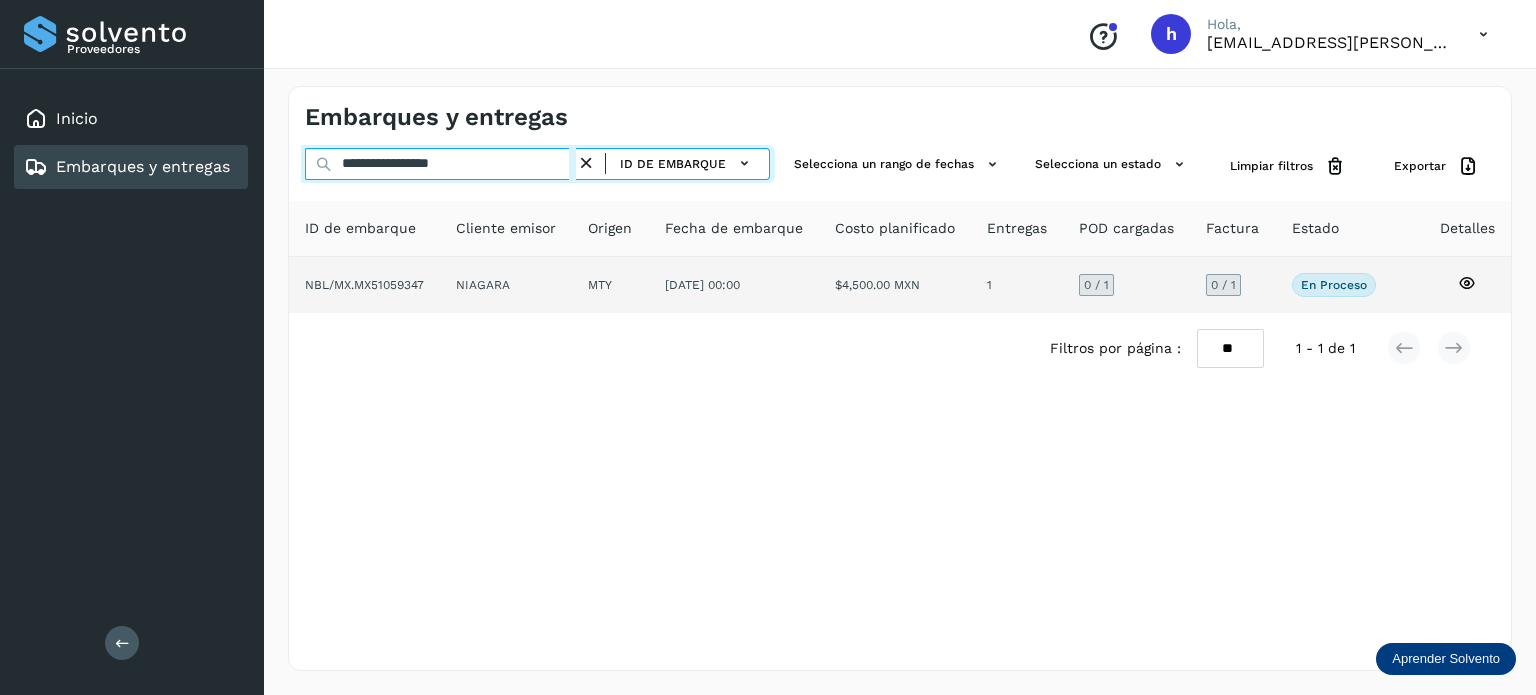 type on "**********" 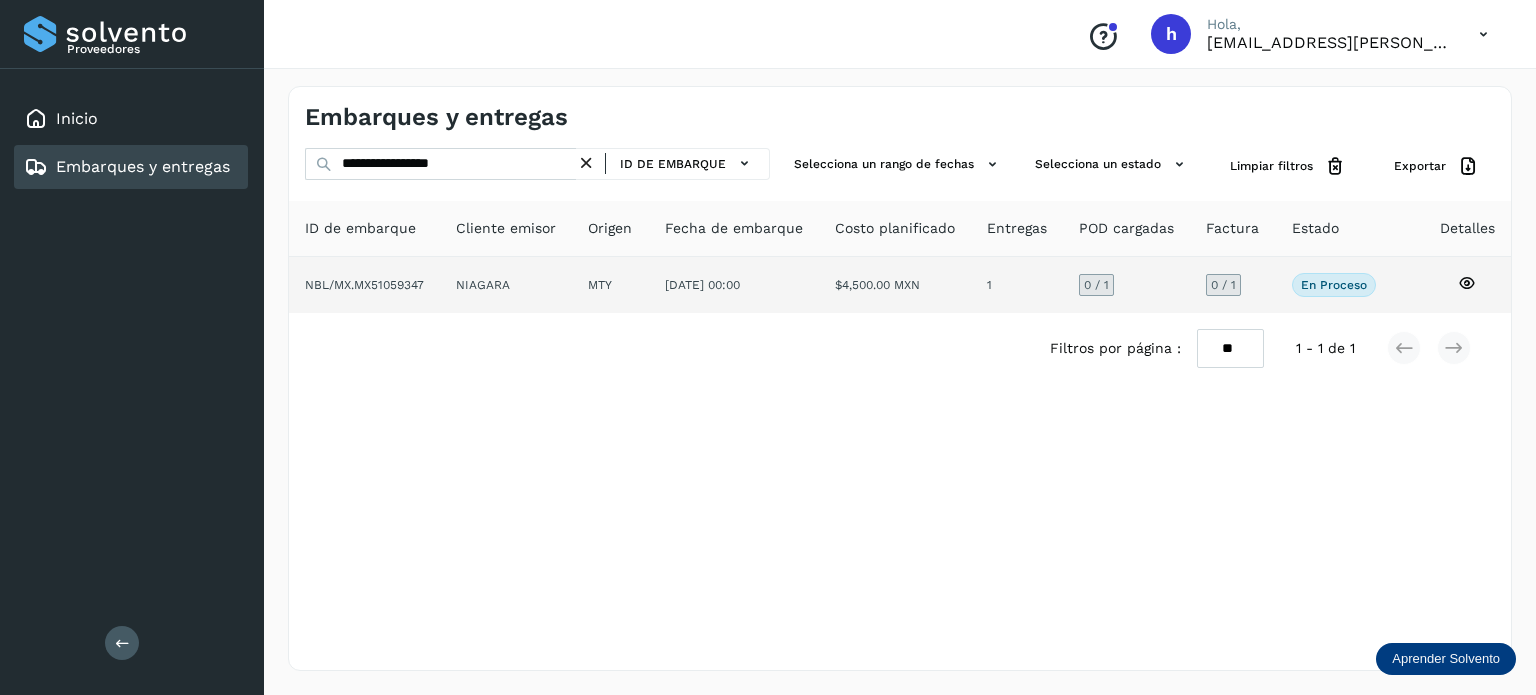 click on "NBL/MX.MX51059347" 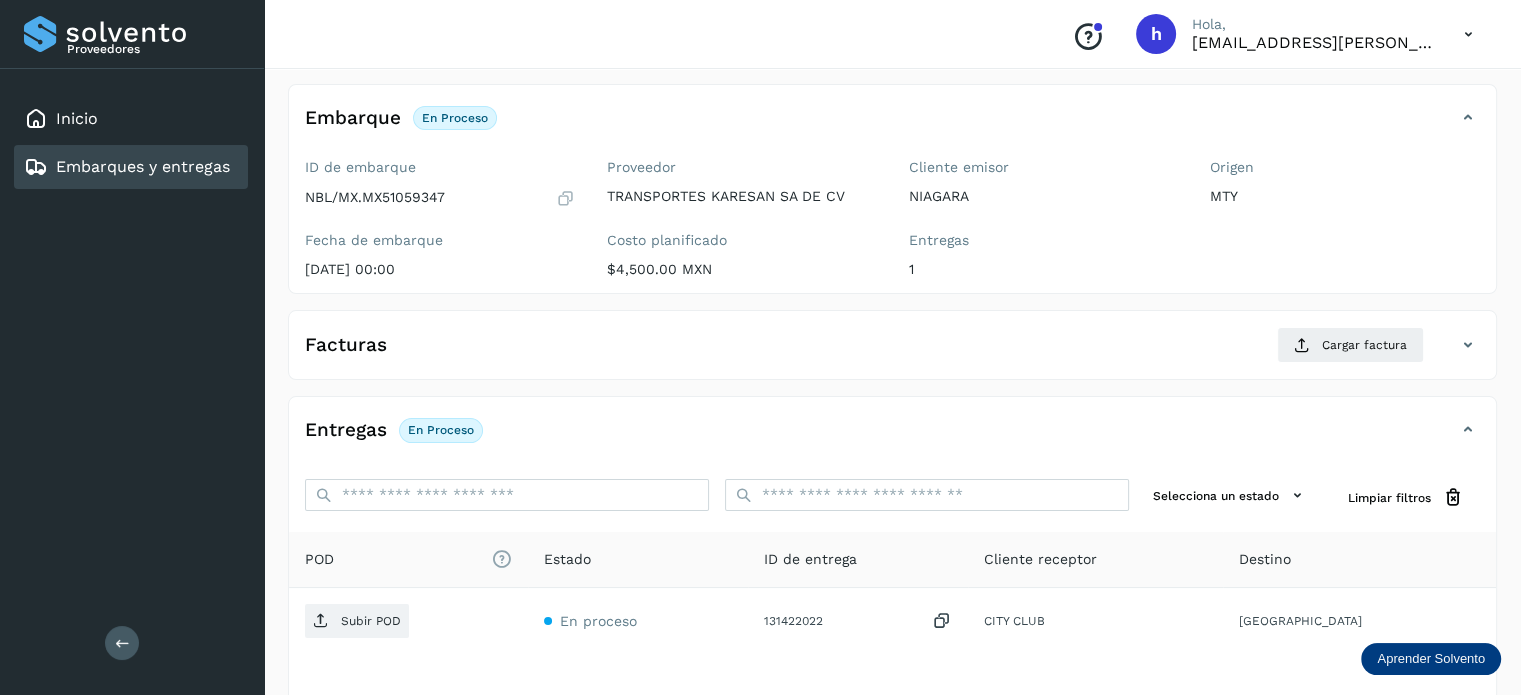 scroll, scrollTop: 104, scrollLeft: 0, axis: vertical 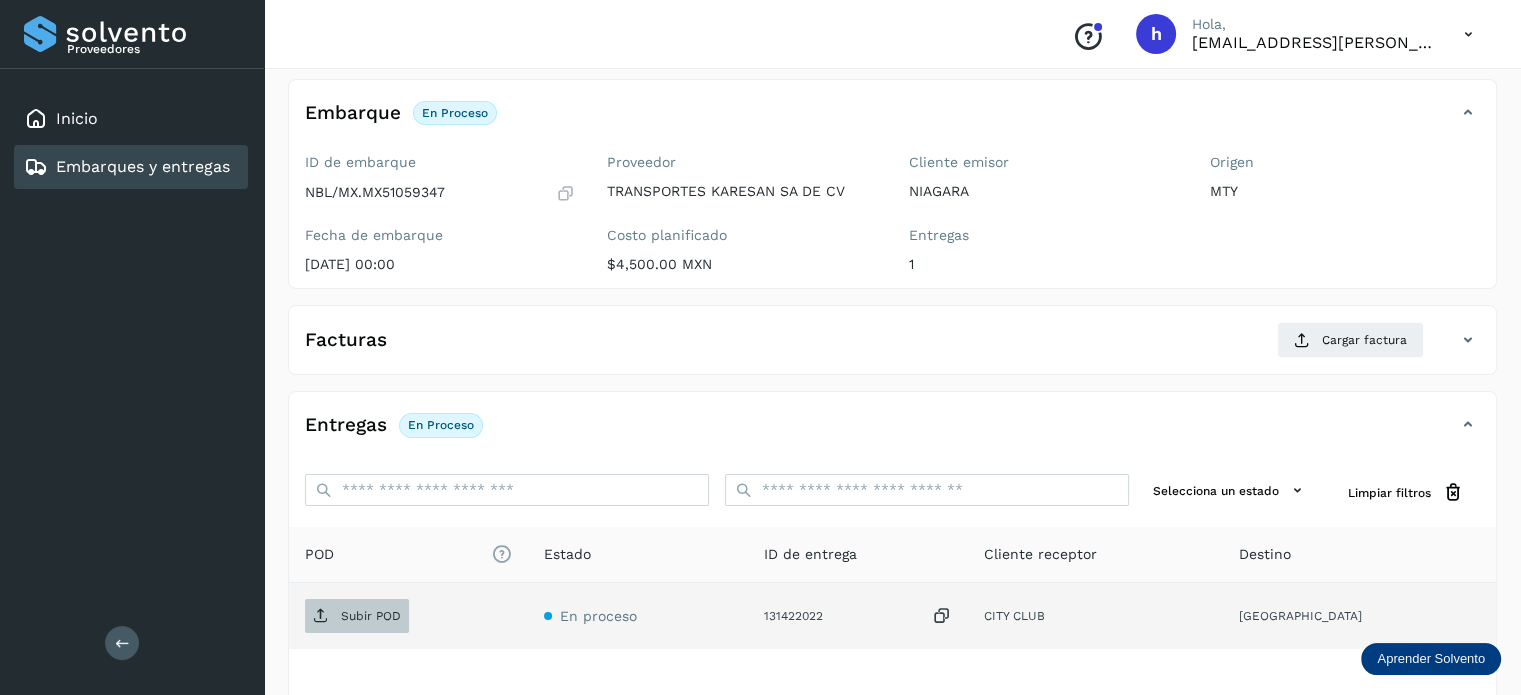 click on "Subir POD" at bounding box center (357, 616) 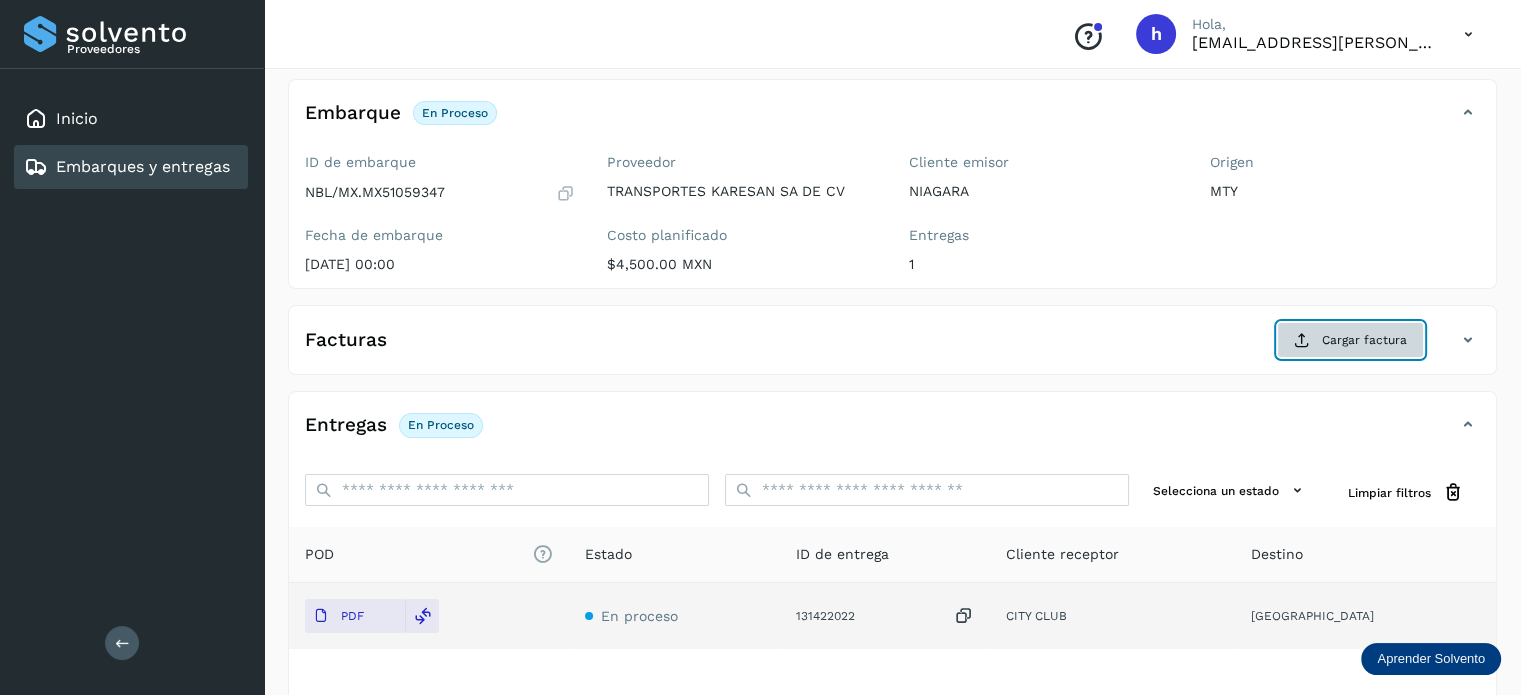 click on "Cargar factura" 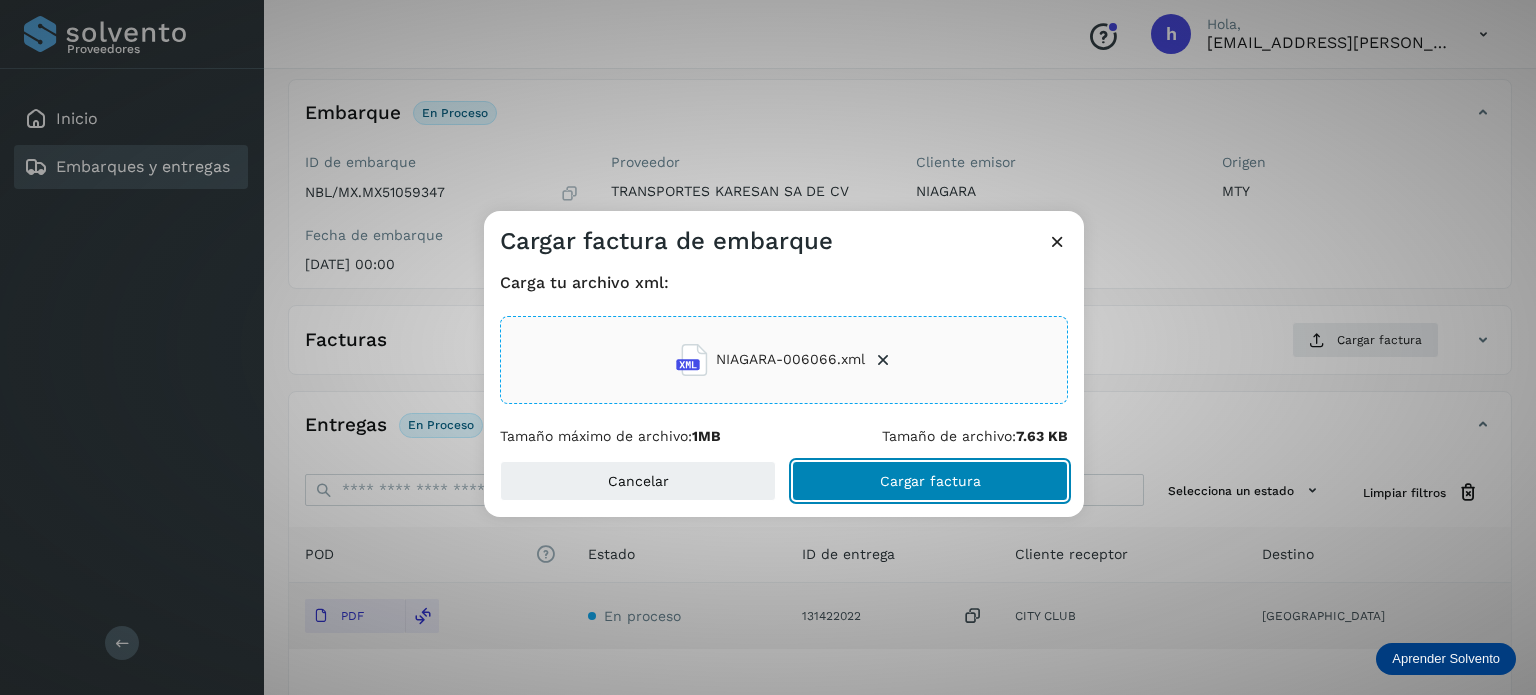 click on "Cargar factura" 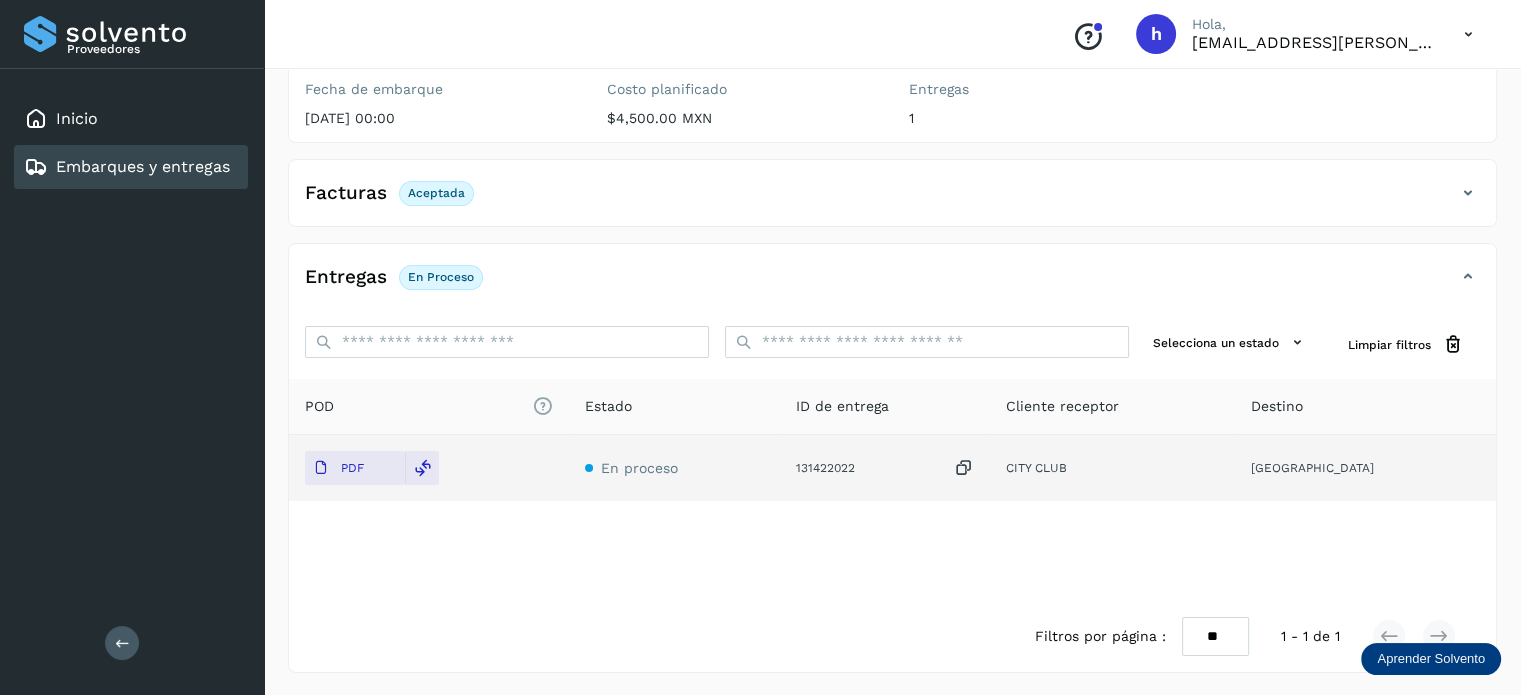 scroll, scrollTop: 0, scrollLeft: 0, axis: both 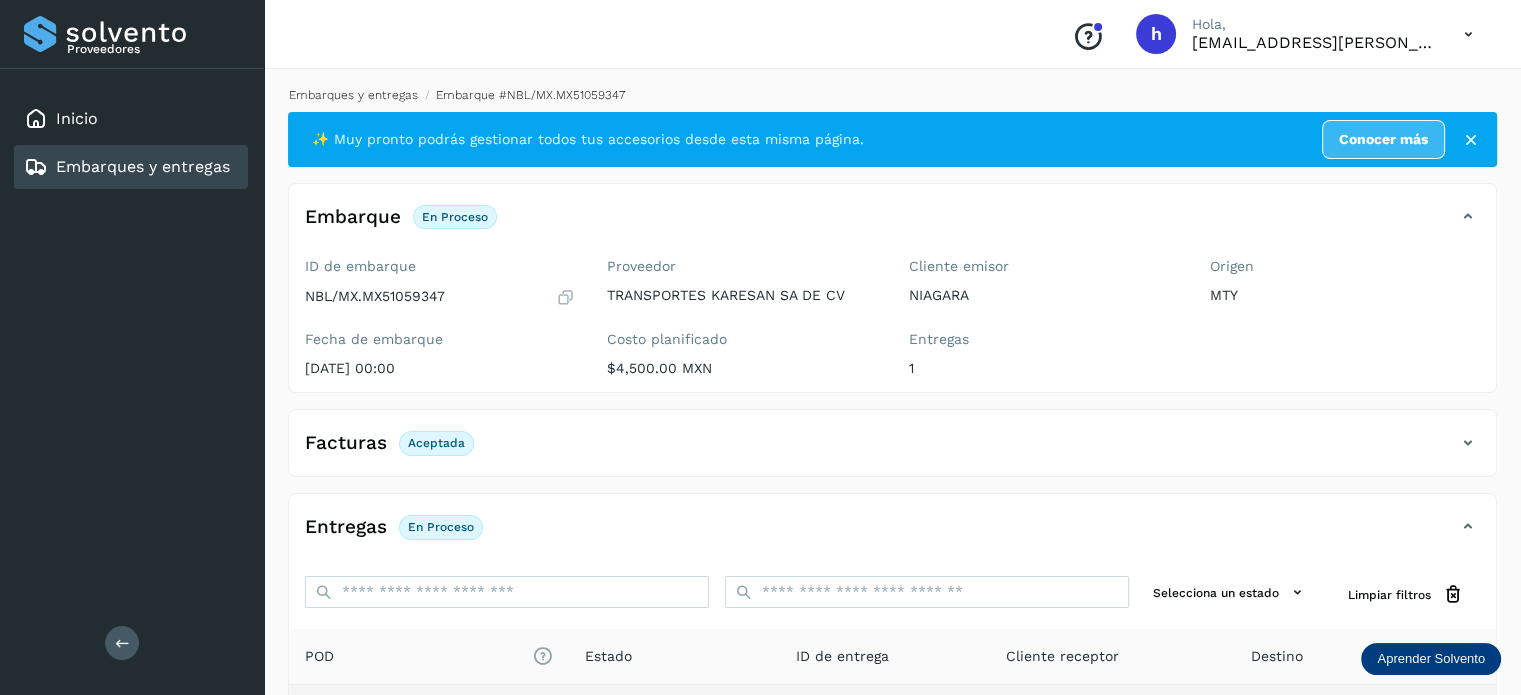 click on "Embarques y entregas" at bounding box center (353, 95) 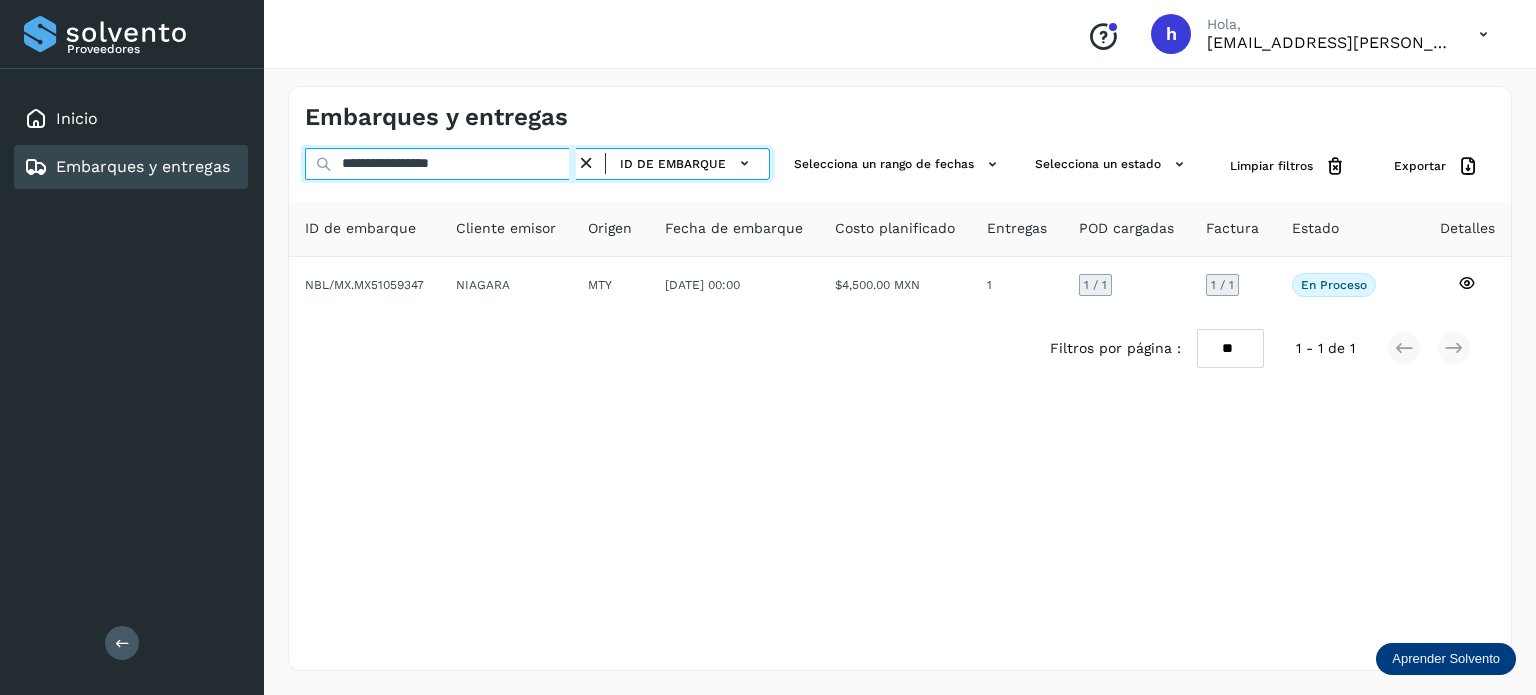 drag, startPoint x: 515, startPoint y: 167, endPoint x: 83, endPoint y: 179, distance: 432.16663 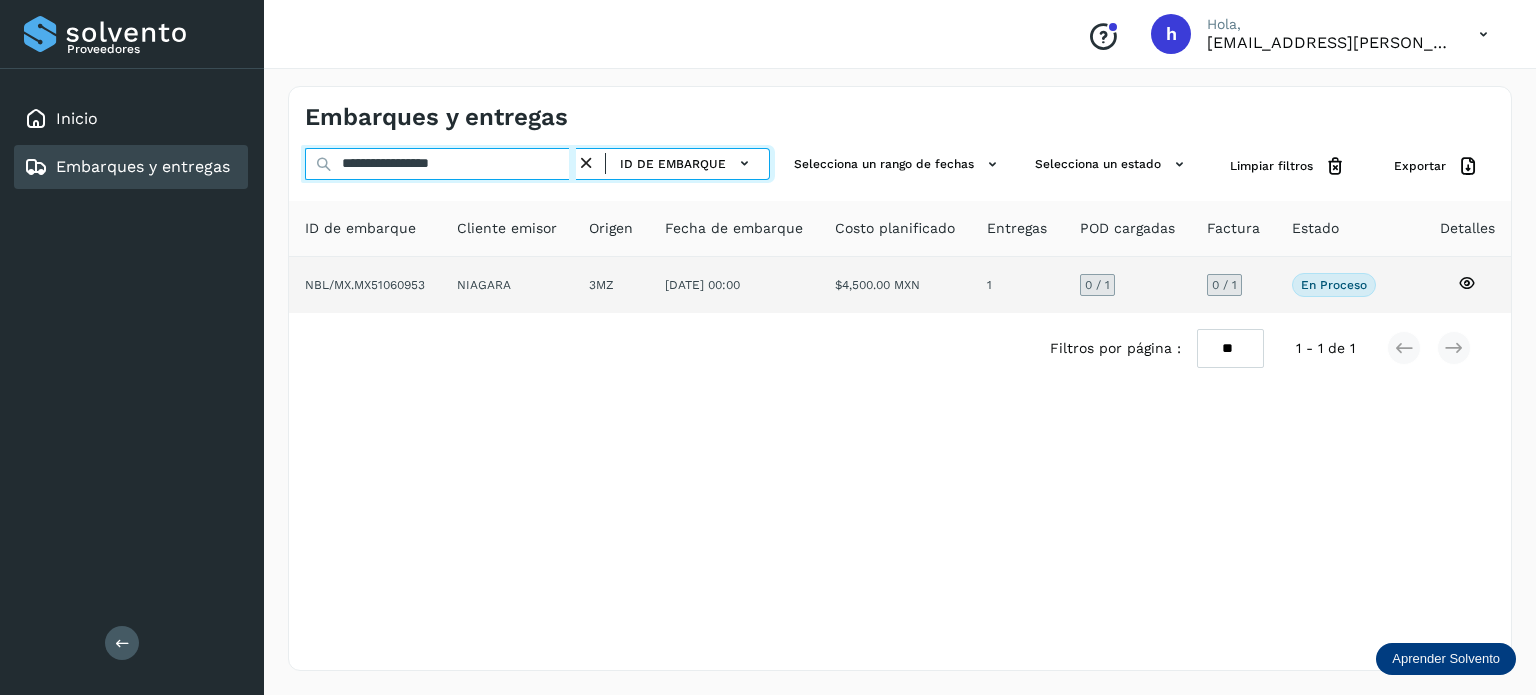 type on "**********" 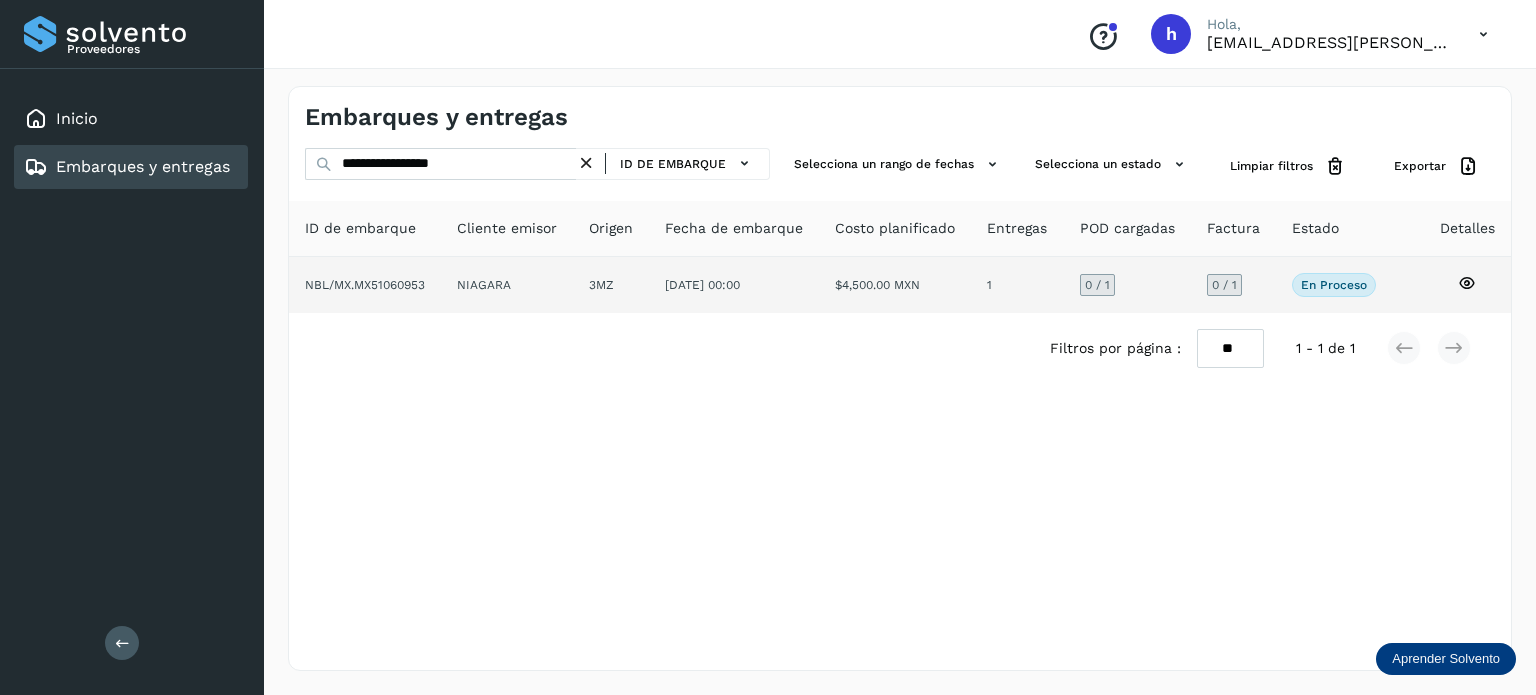 click on "NBL/MX.MX51060953" 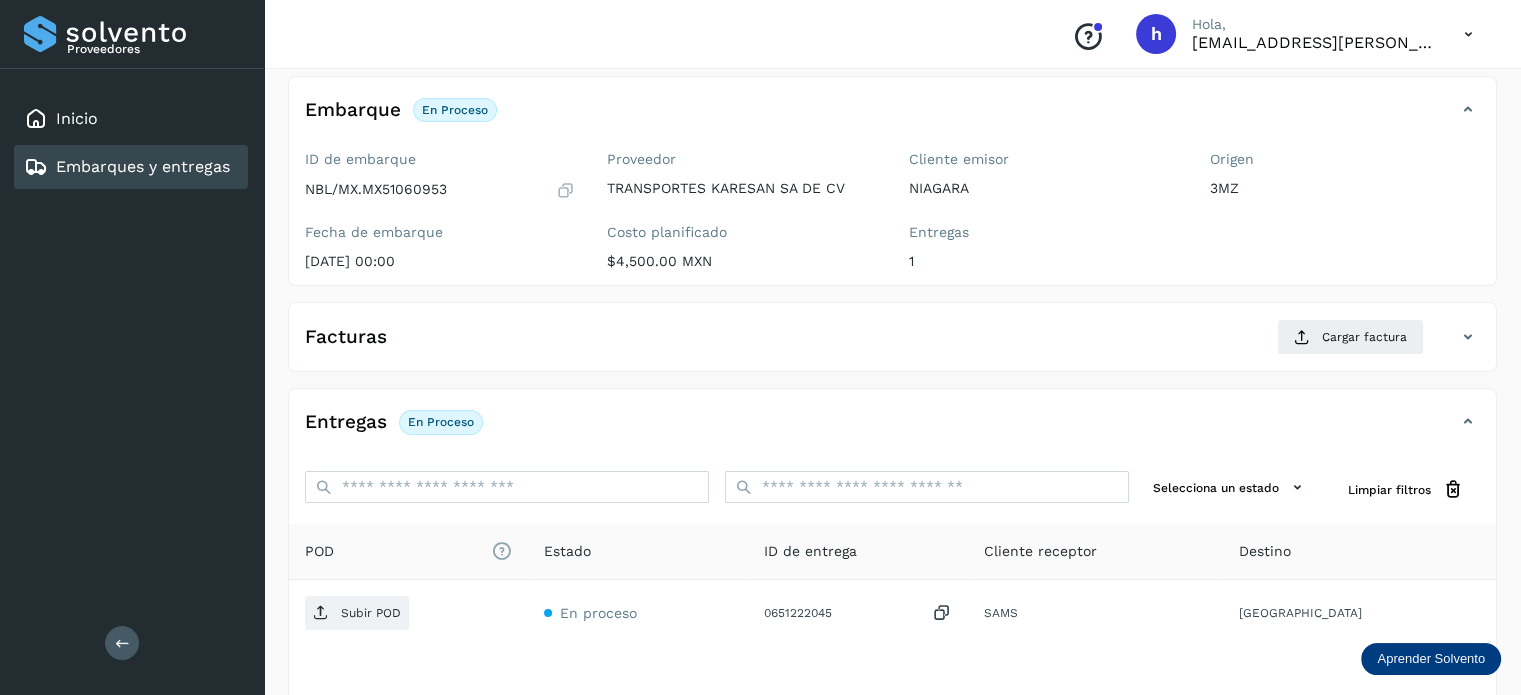 scroll, scrollTop: 112, scrollLeft: 0, axis: vertical 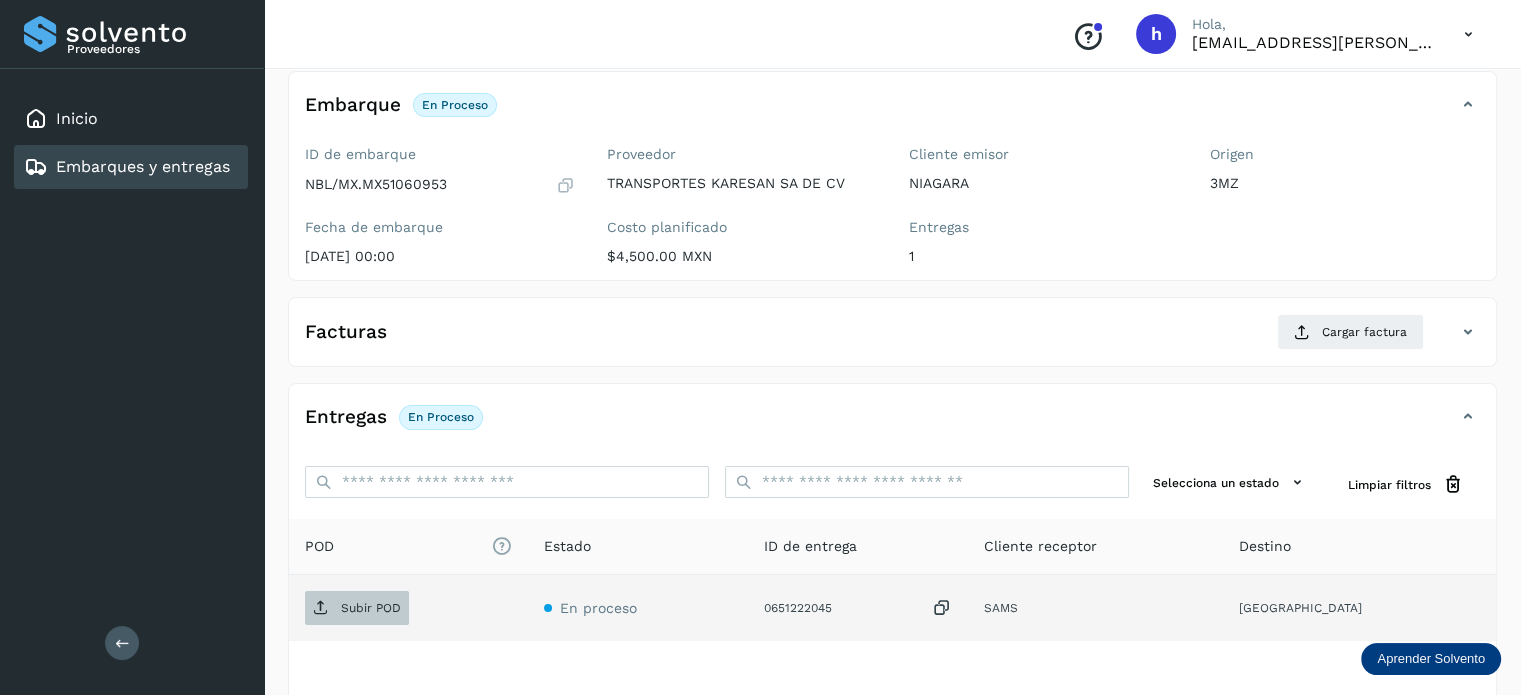 click on "Subir POD" at bounding box center (357, 608) 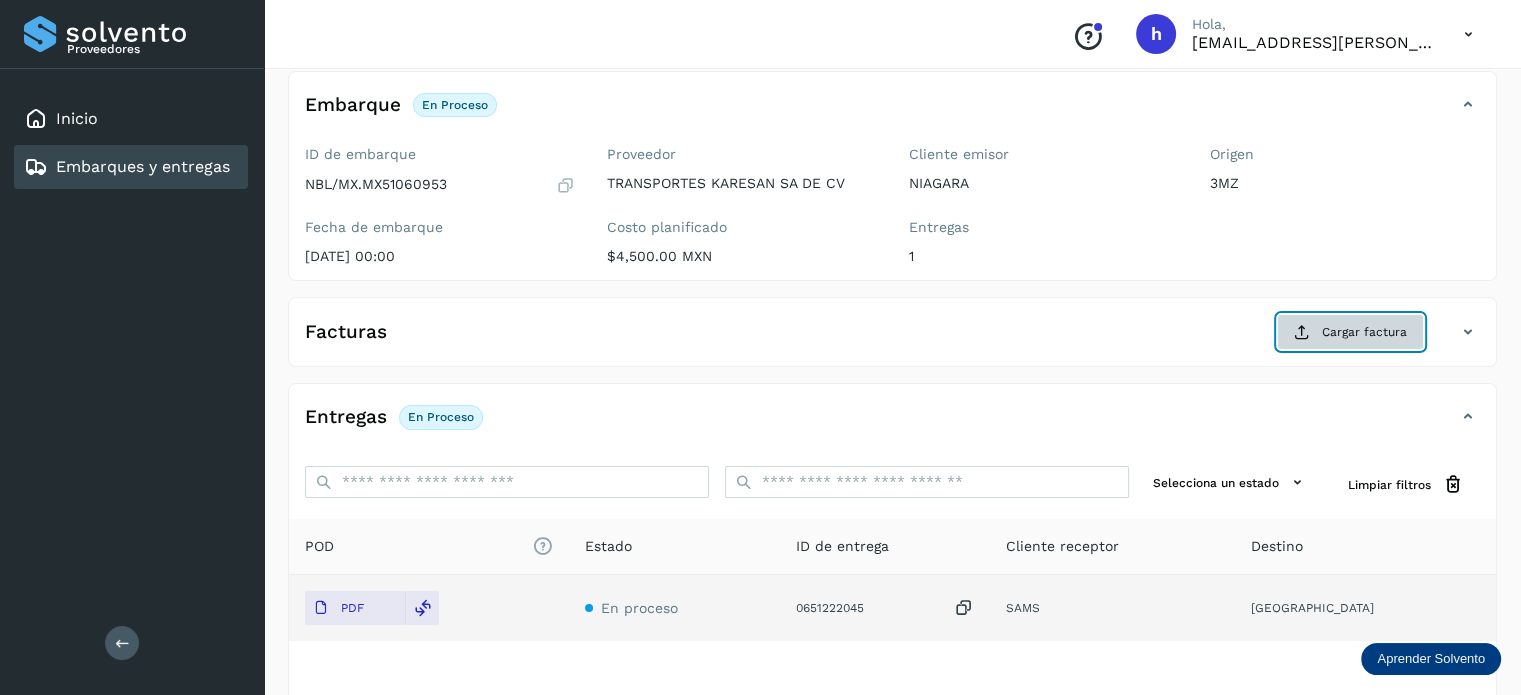 click on "Cargar factura" 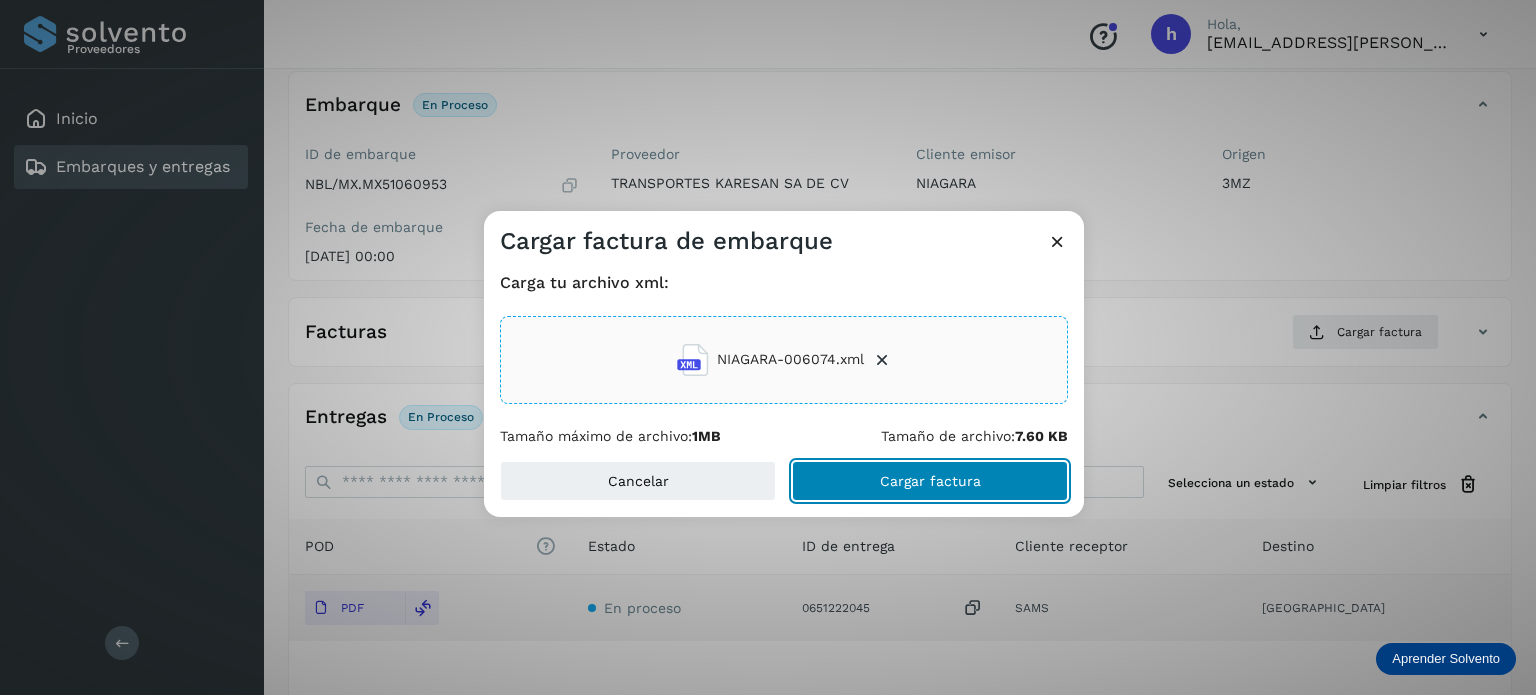 click on "Cargar factura" 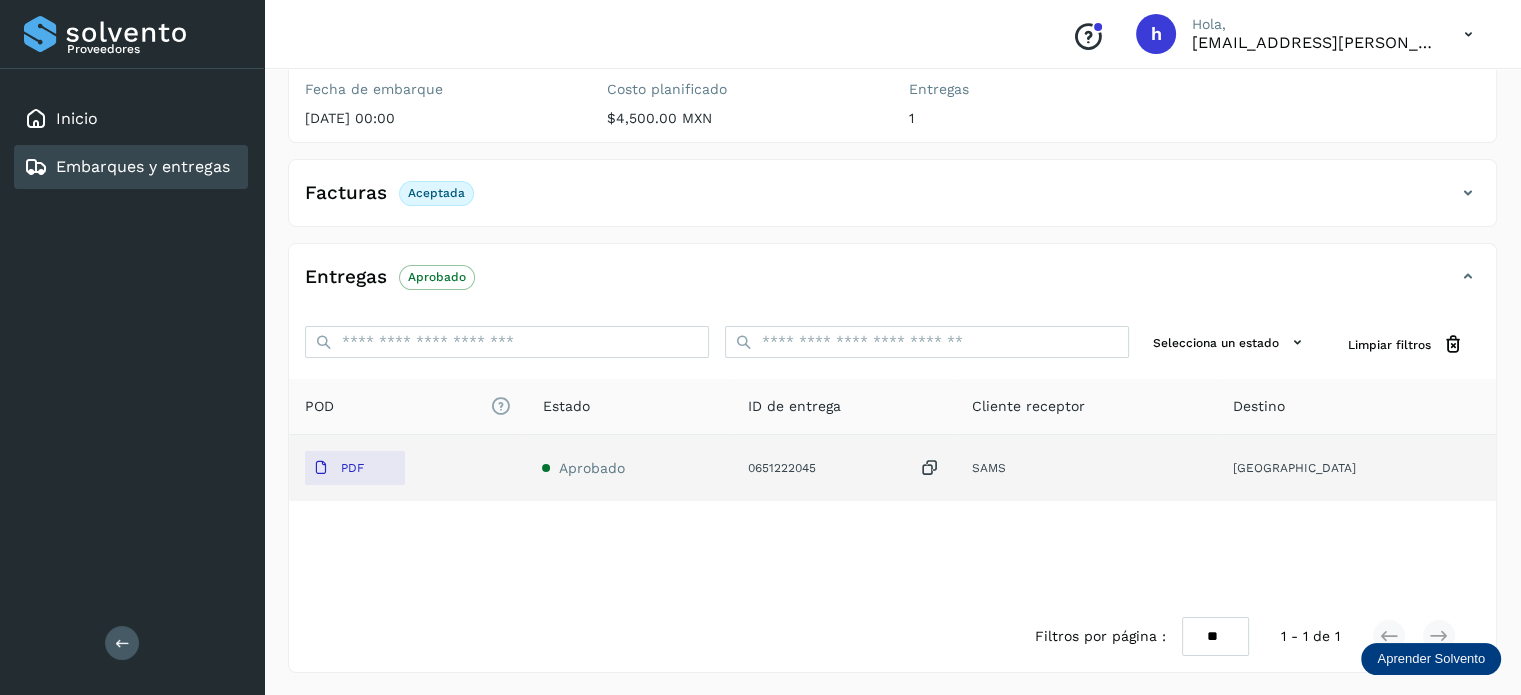 scroll, scrollTop: 0, scrollLeft: 0, axis: both 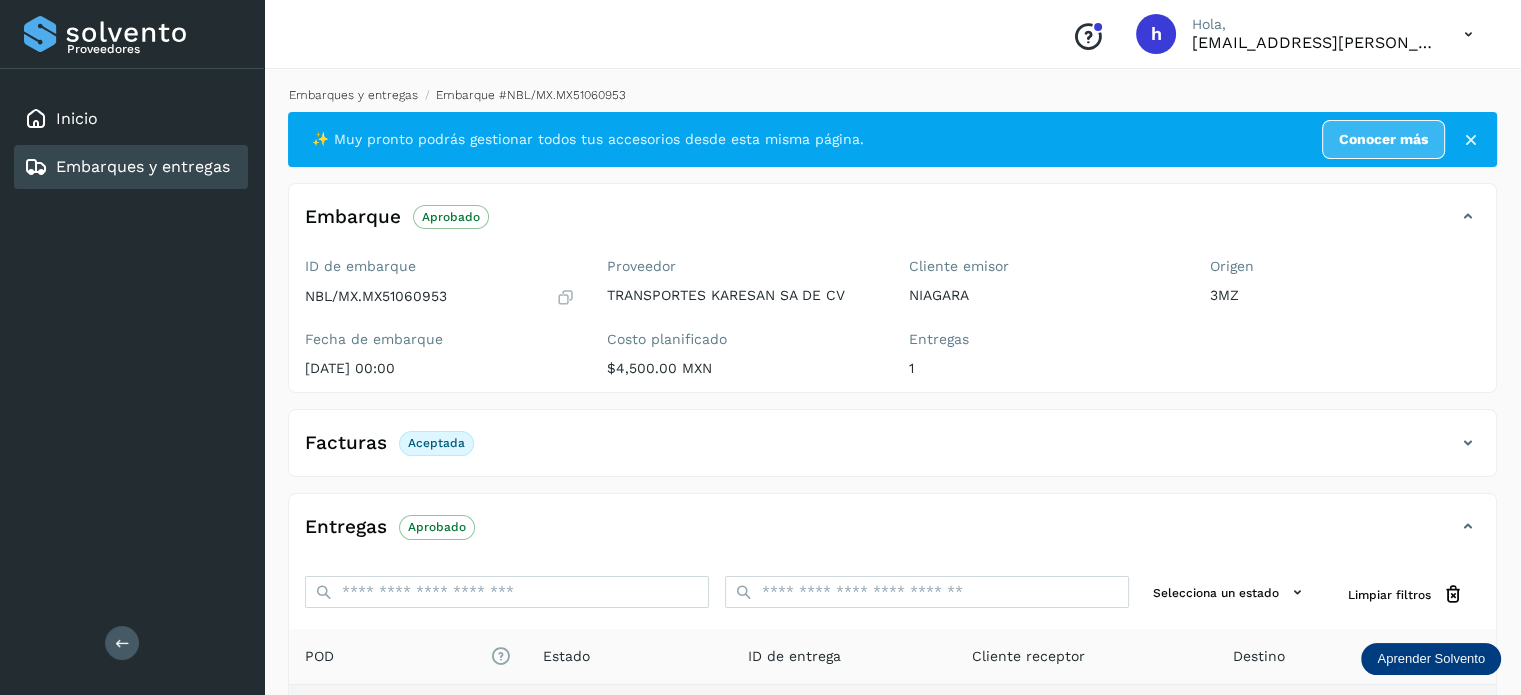 click on "Embarques y entregas" at bounding box center (353, 95) 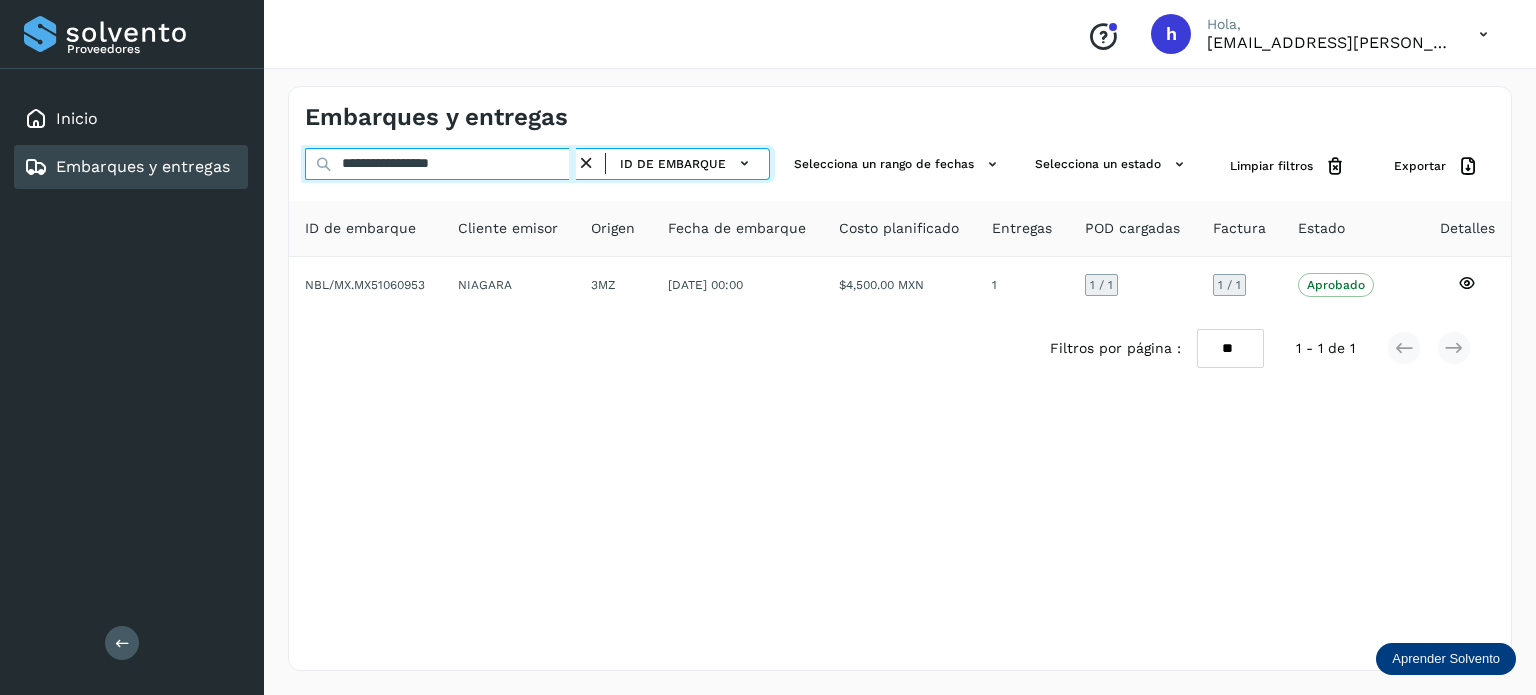 drag, startPoint x: 531, startPoint y: 154, endPoint x: 111, endPoint y: 189, distance: 421.4558 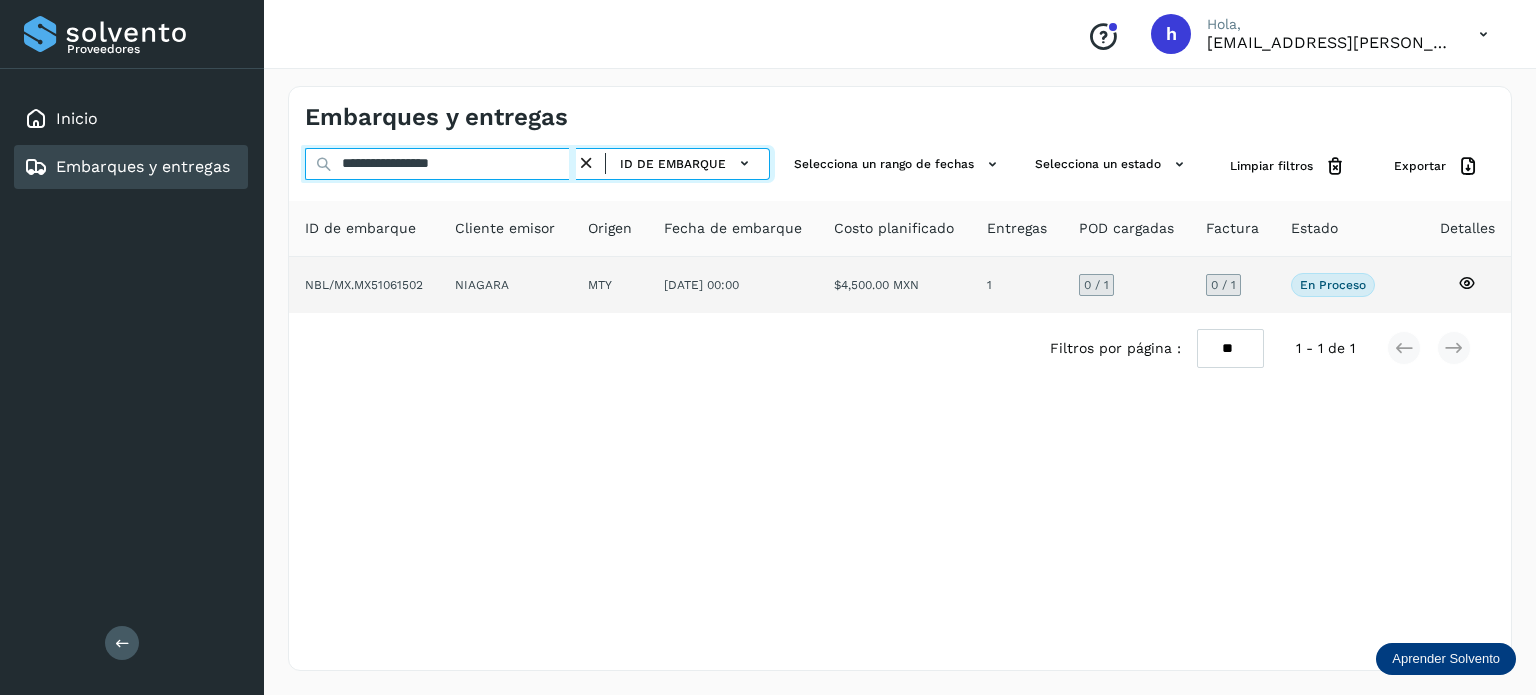 type on "**********" 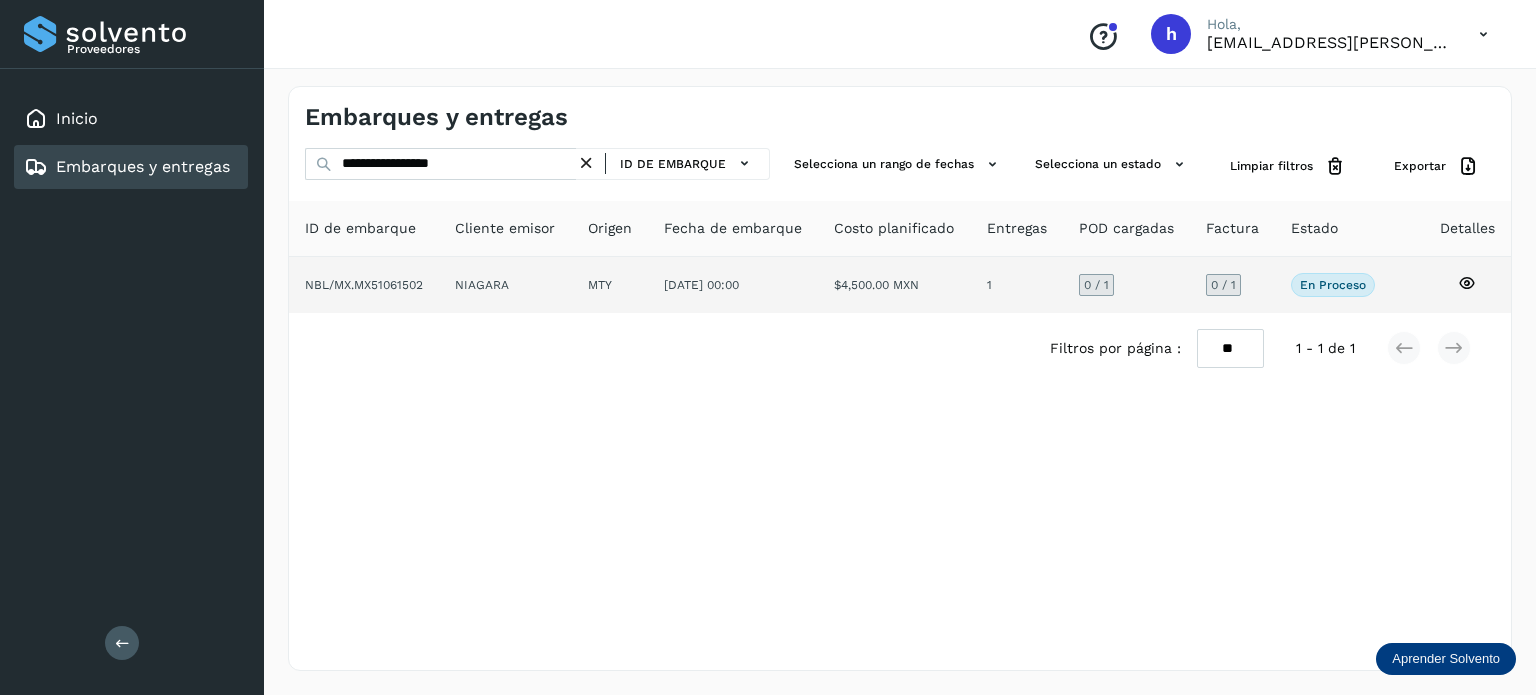 click on "NBL/MX.MX51061502" 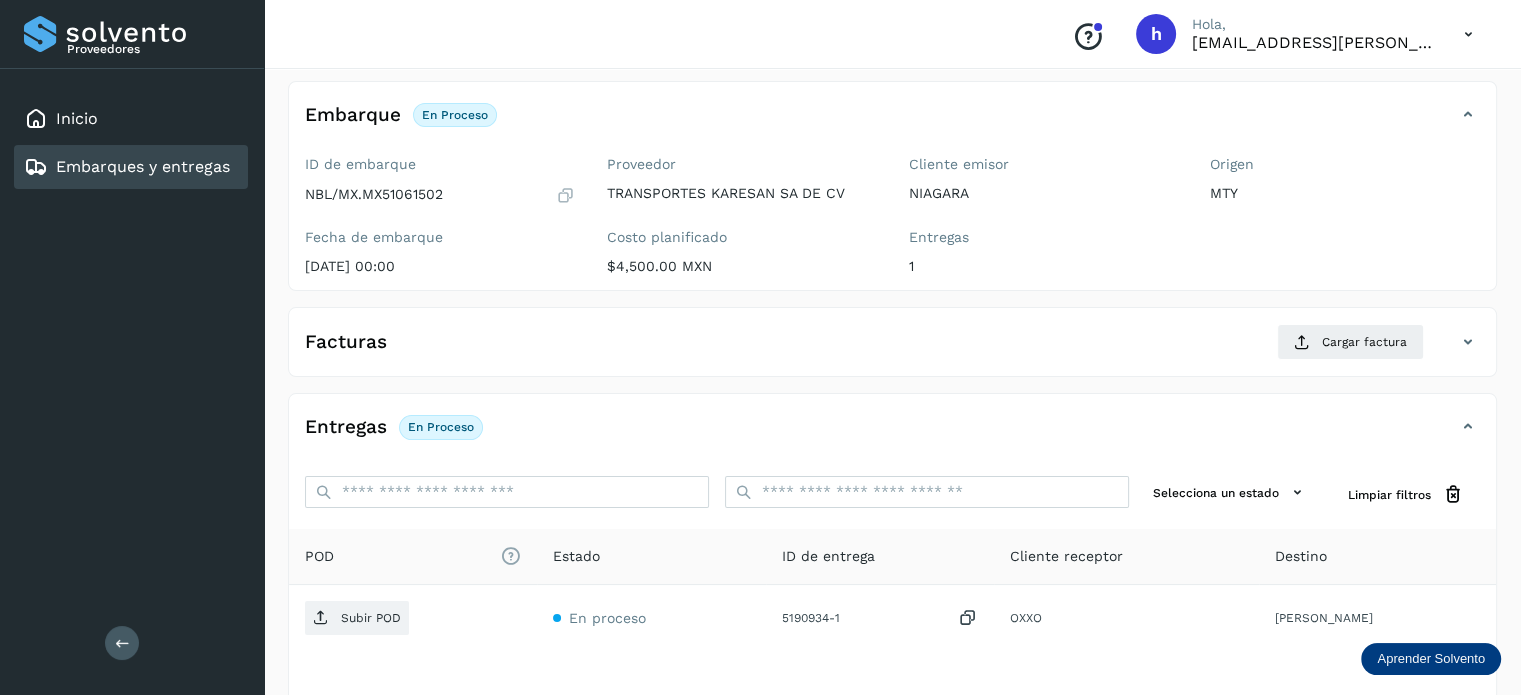 scroll, scrollTop: 110, scrollLeft: 0, axis: vertical 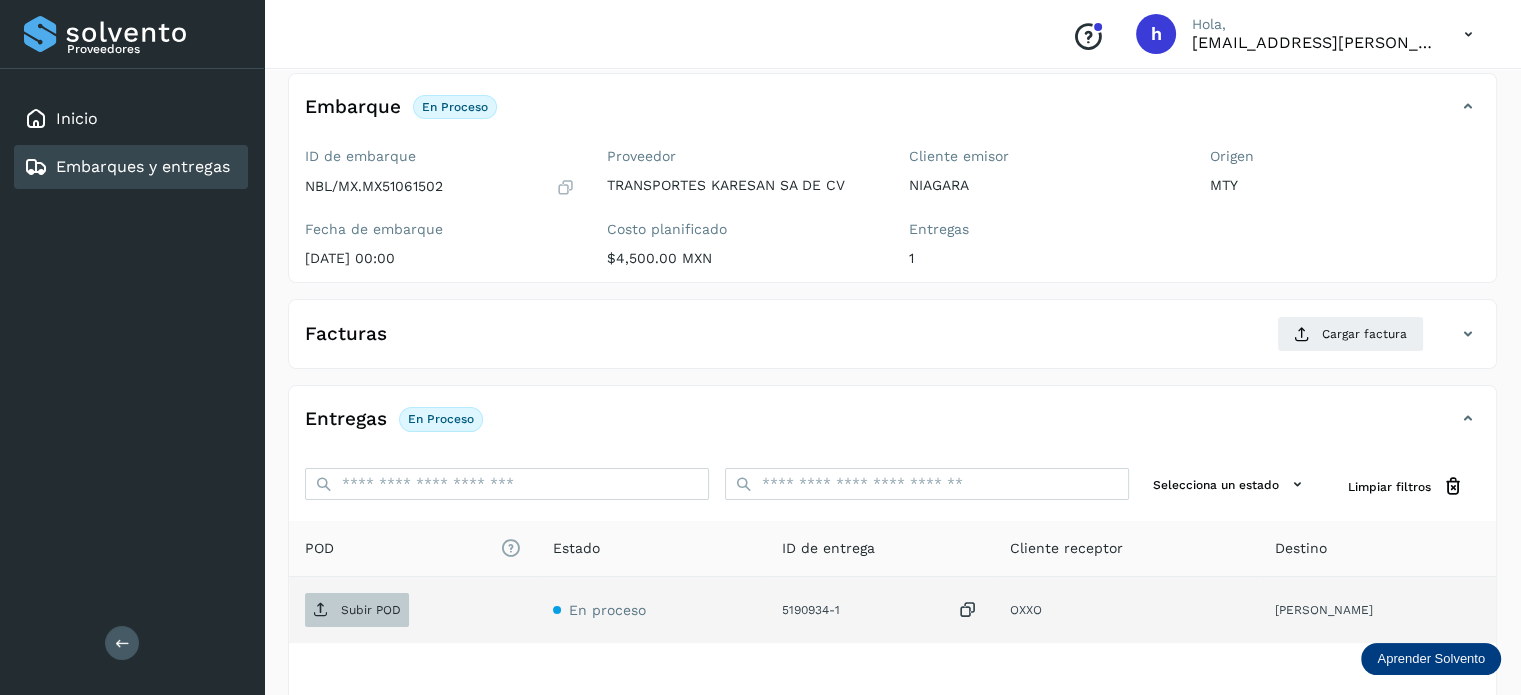 click on "Subir POD" at bounding box center [371, 610] 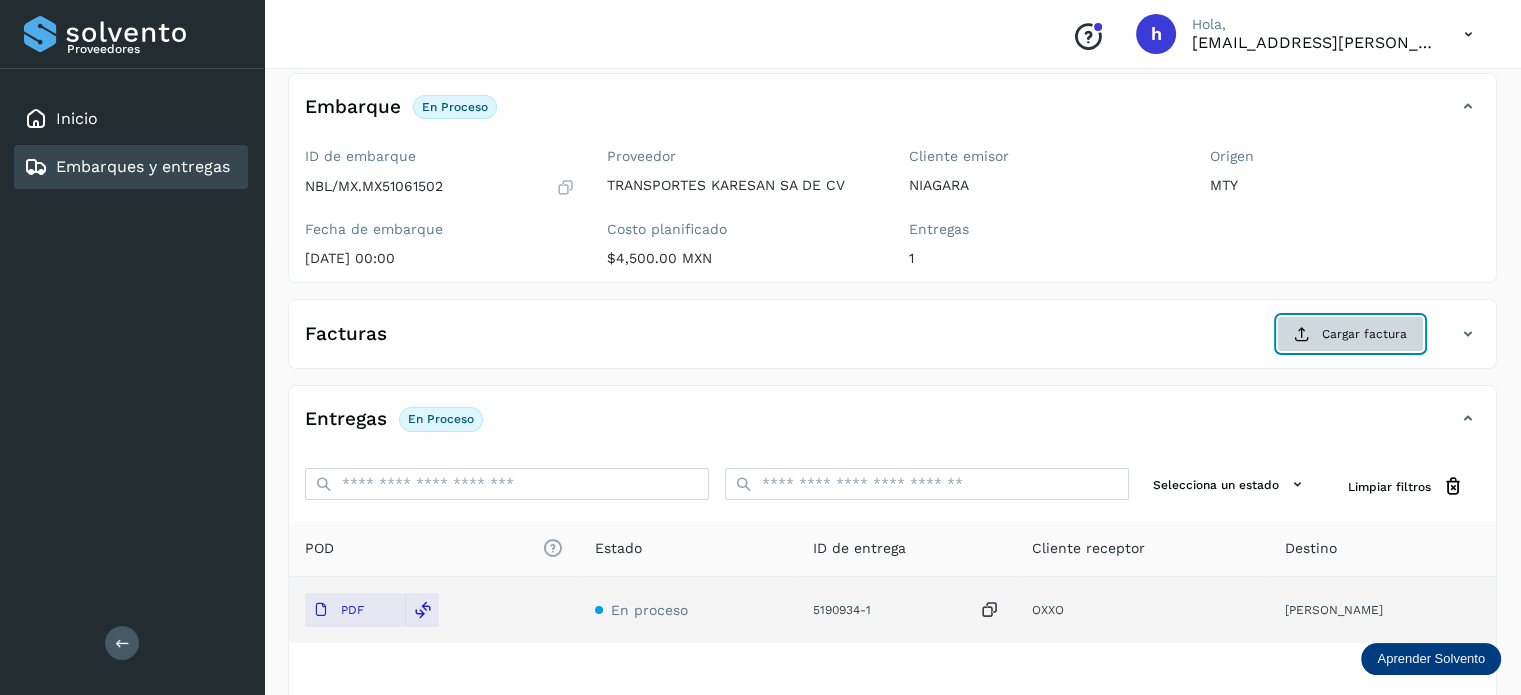 click on "Cargar factura" 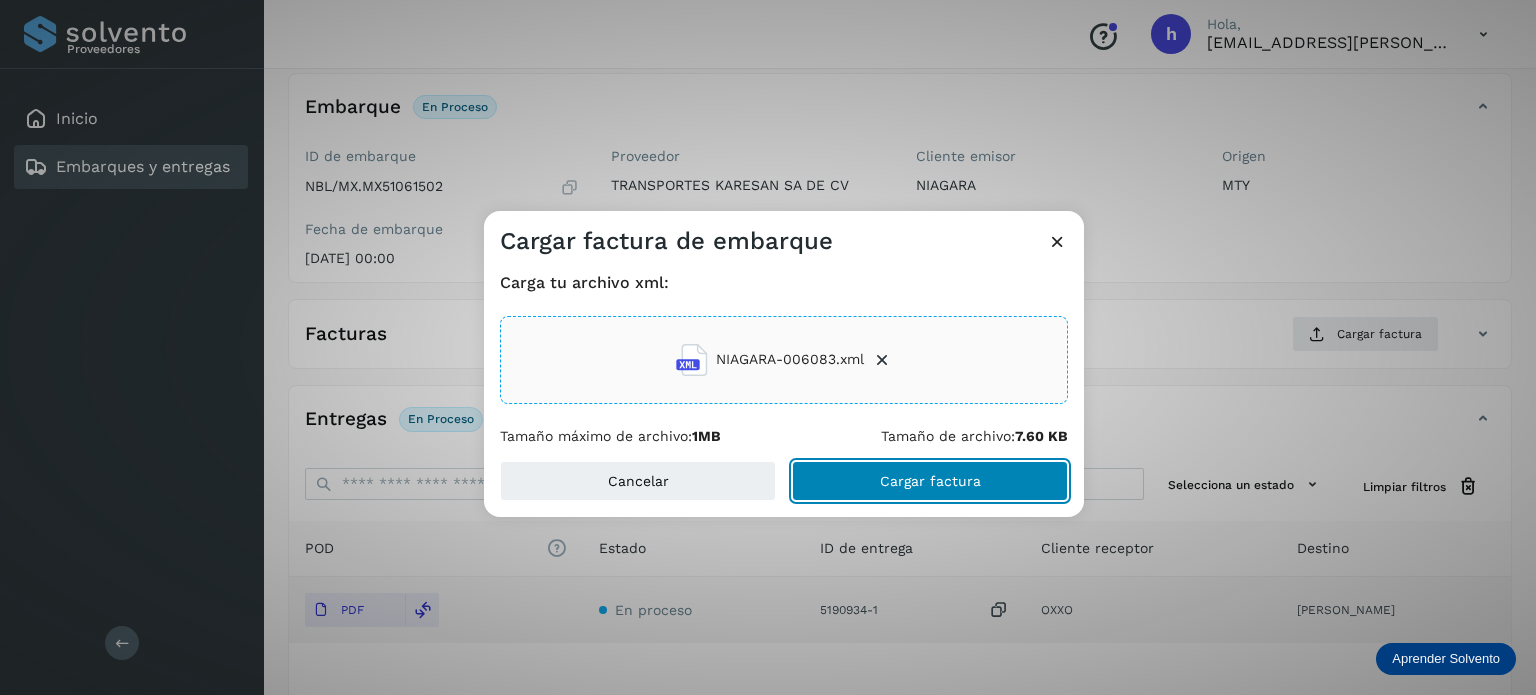 click on "Cargar factura" 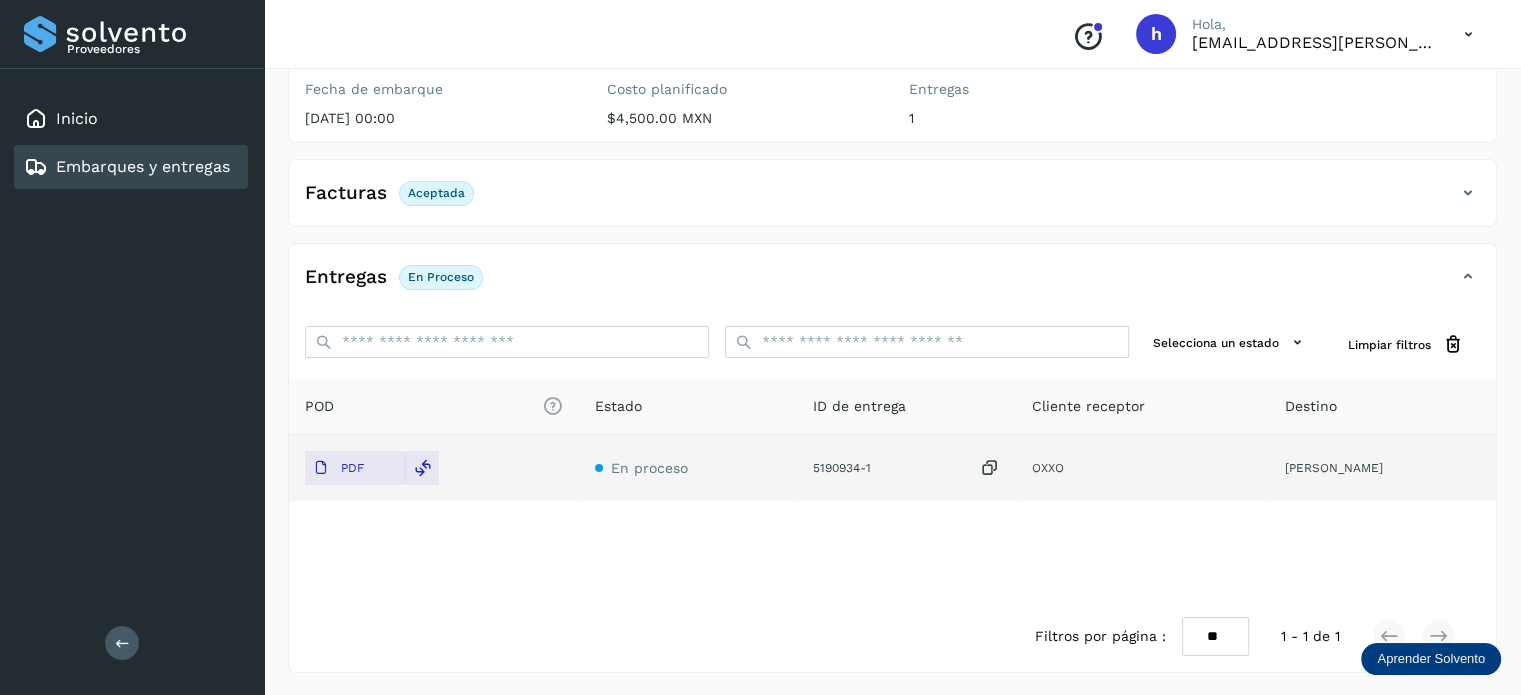 scroll, scrollTop: 0, scrollLeft: 0, axis: both 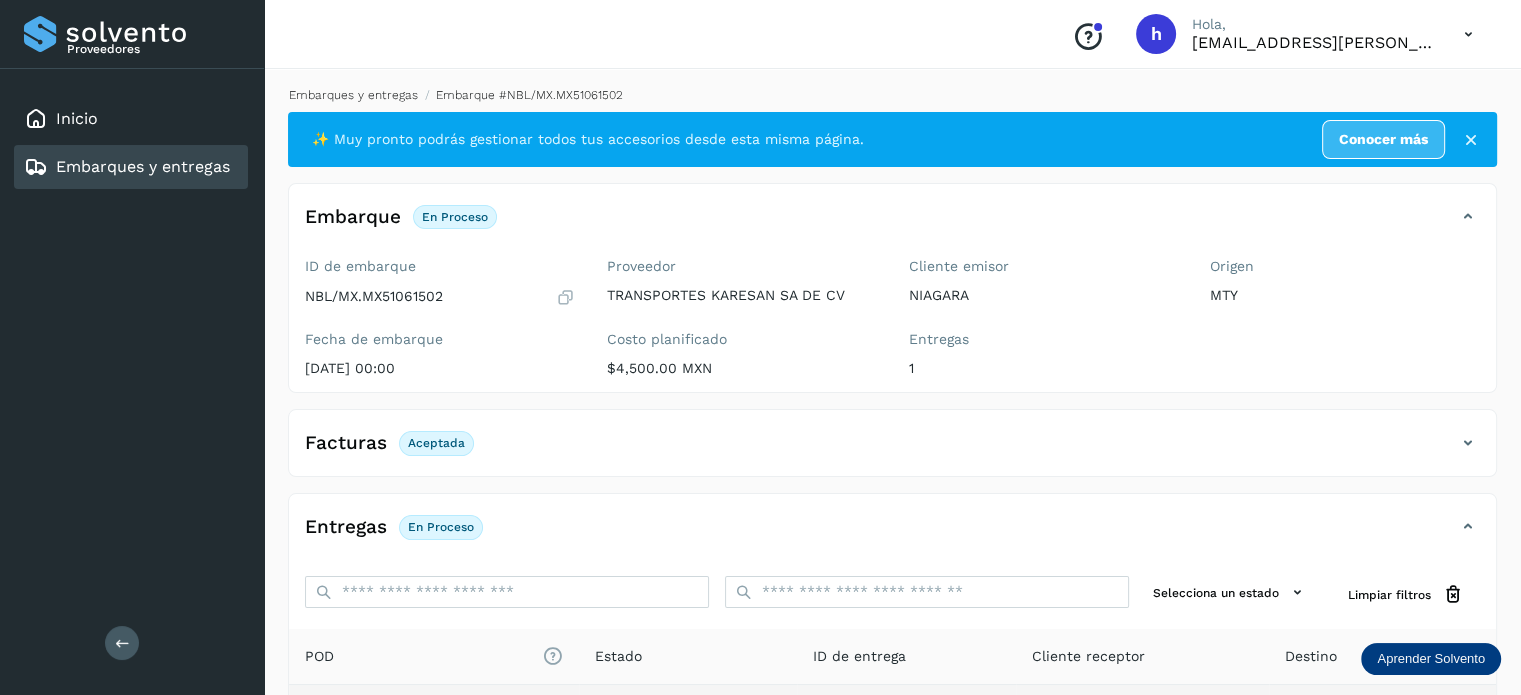 click on "Embarques y entregas" at bounding box center (353, 95) 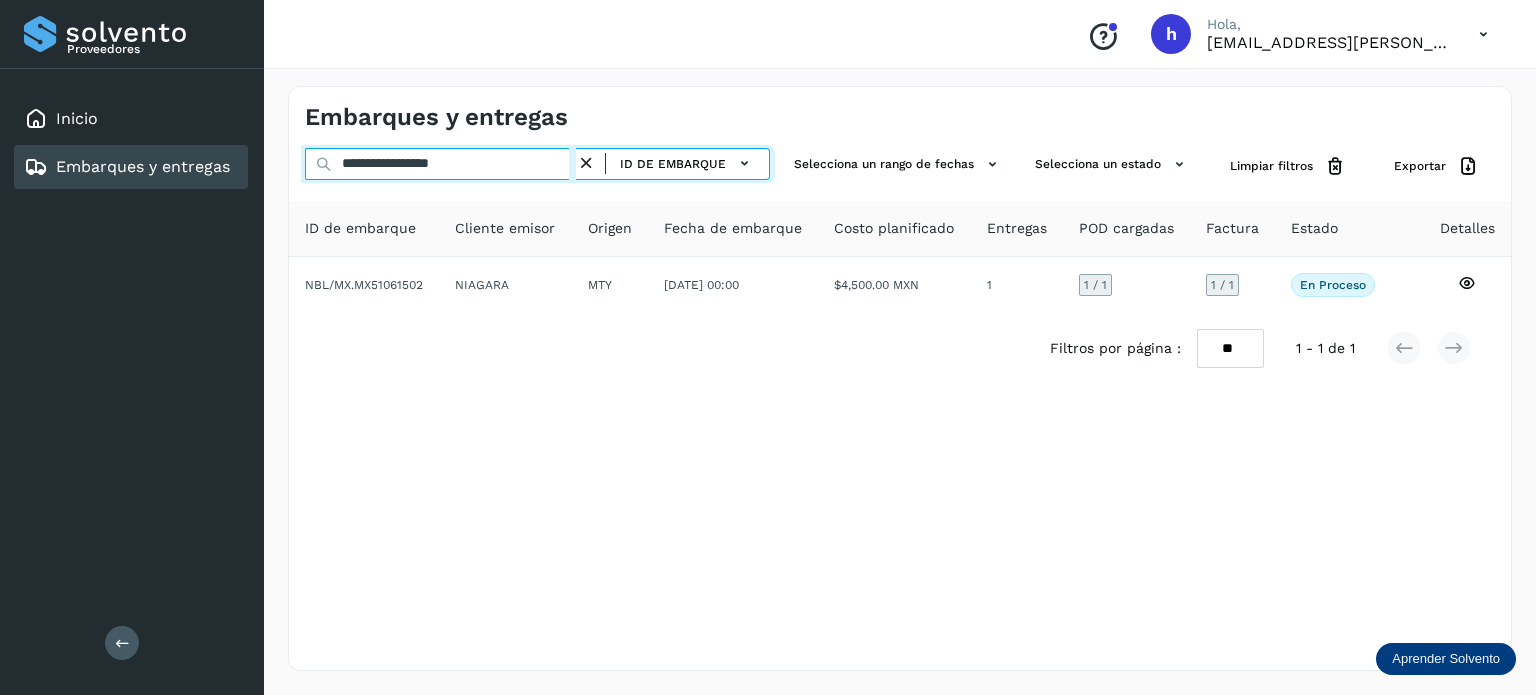 drag, startPoint x: 528, startPoint y: 163, endPoint x: 108, endPoint y: 215, distance: 423.20682 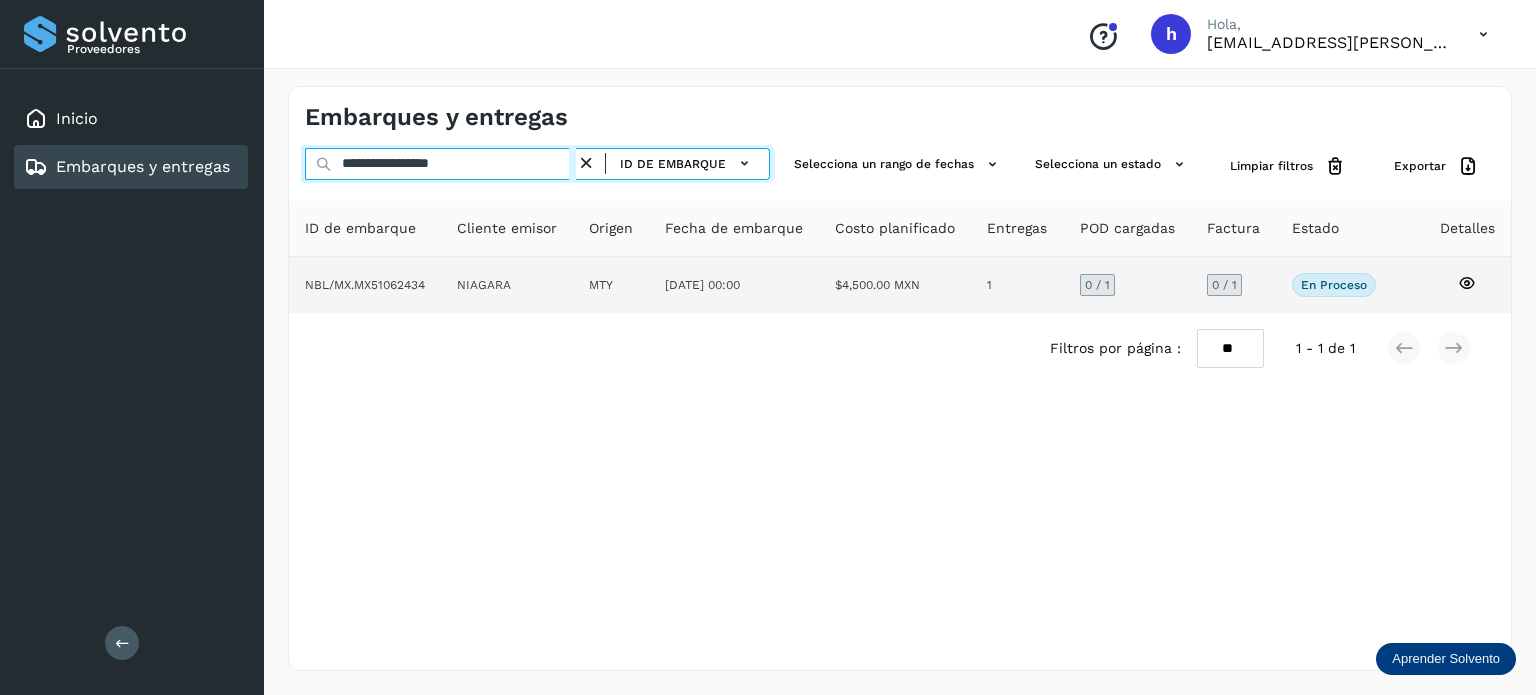 type on "**********" 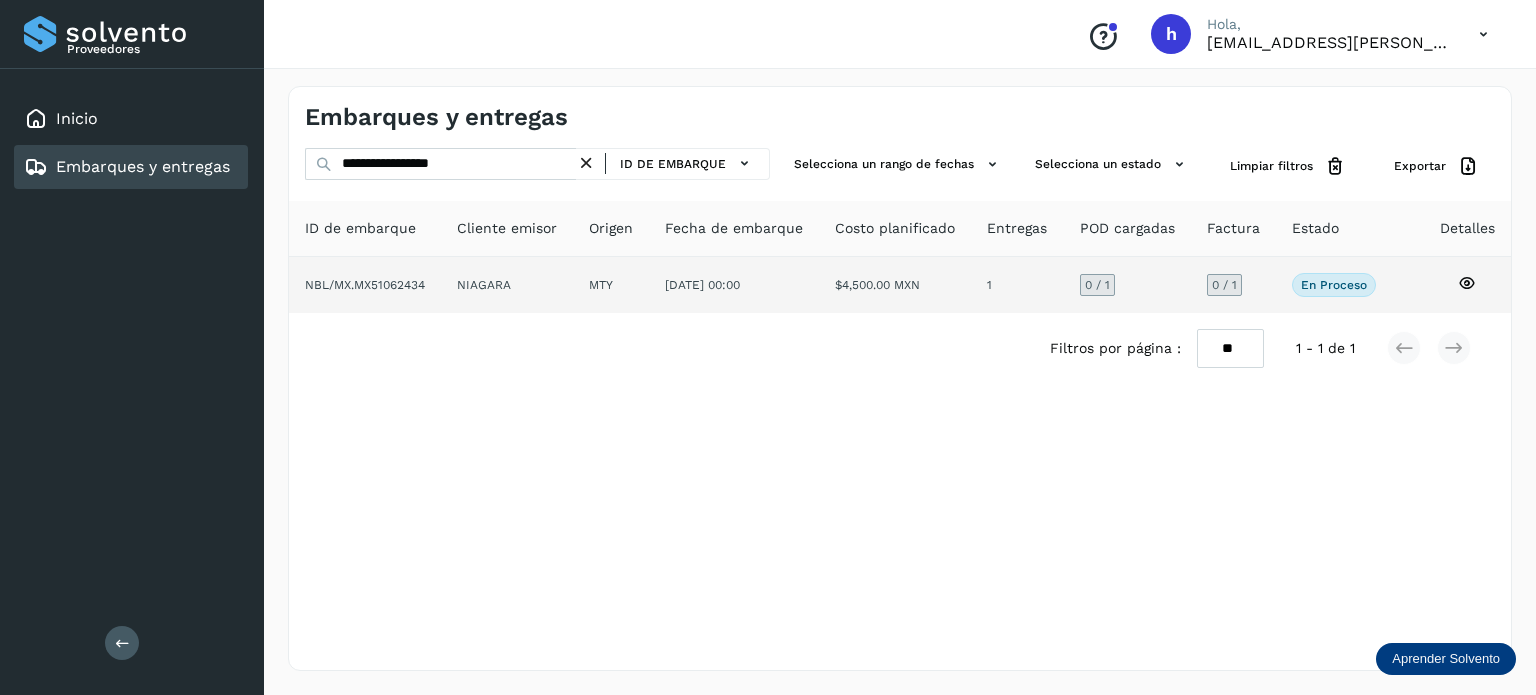 click on "NBL/MX.MX51062434" 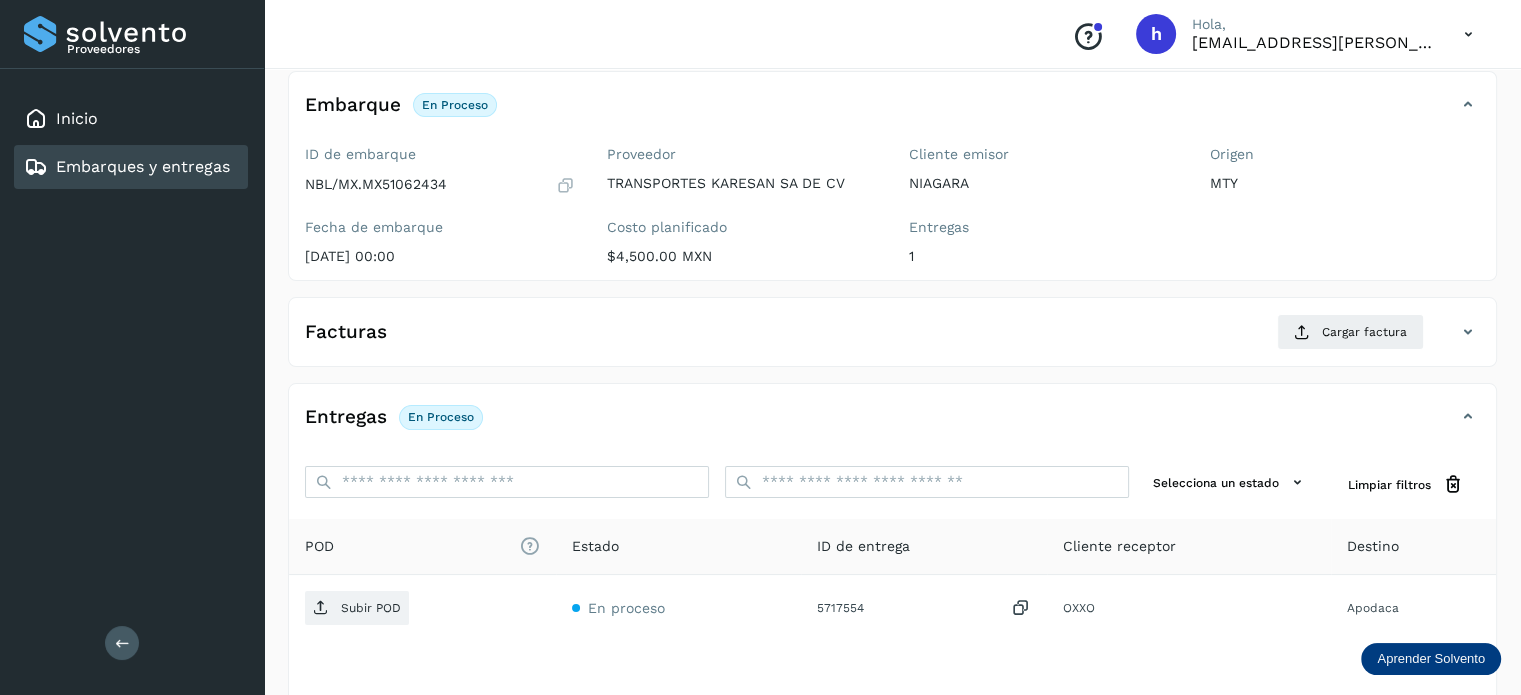 scroll, scrollTop: 101, scrollLeft: 0, axis: vertical 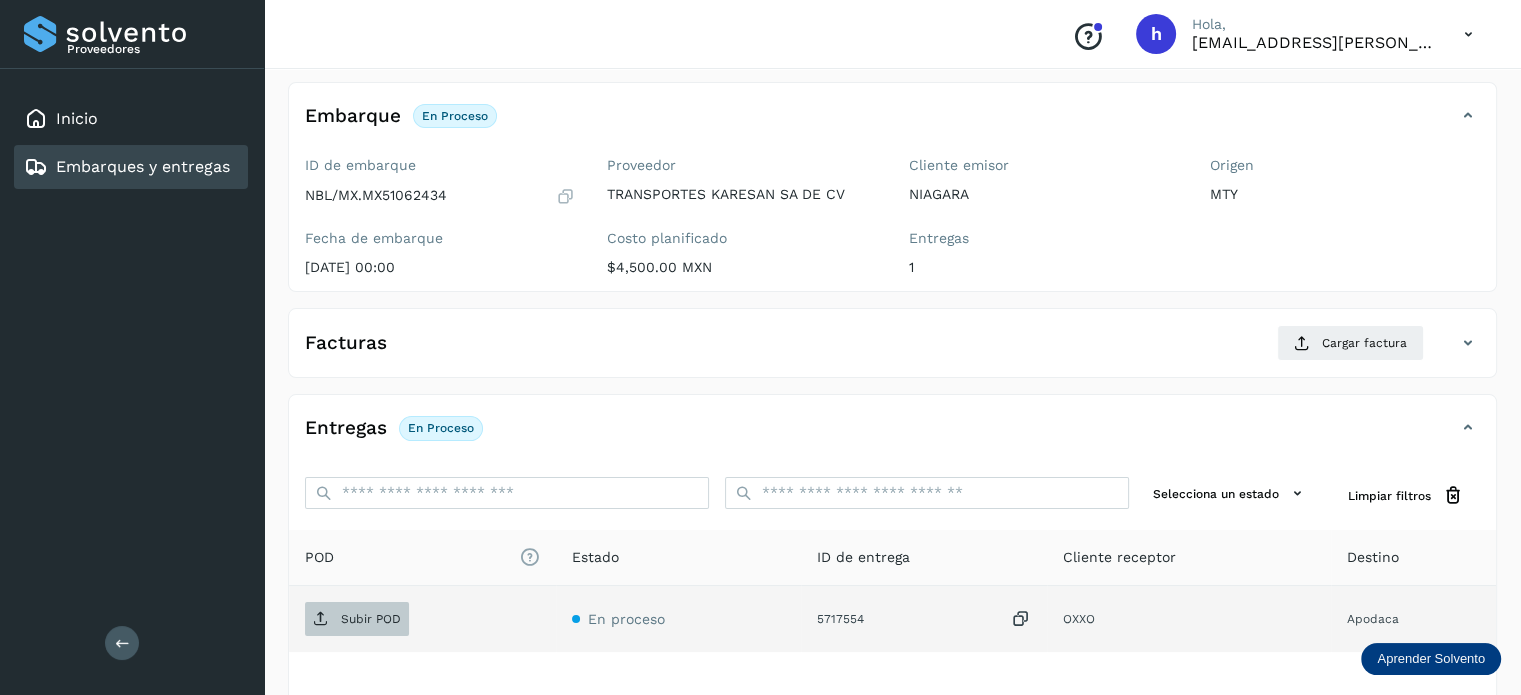 click on "Subir POD" at bounding box center (357, 619) 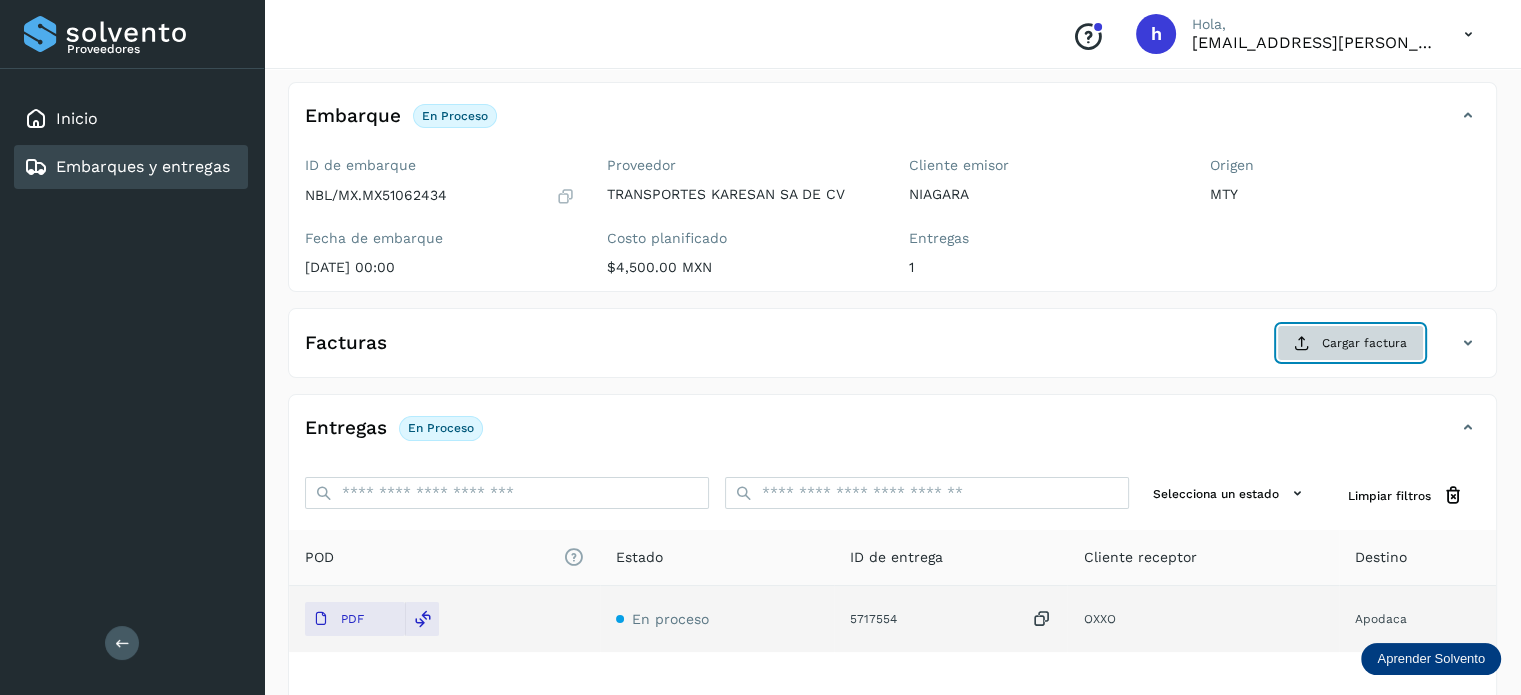 click on "Cargar factura" 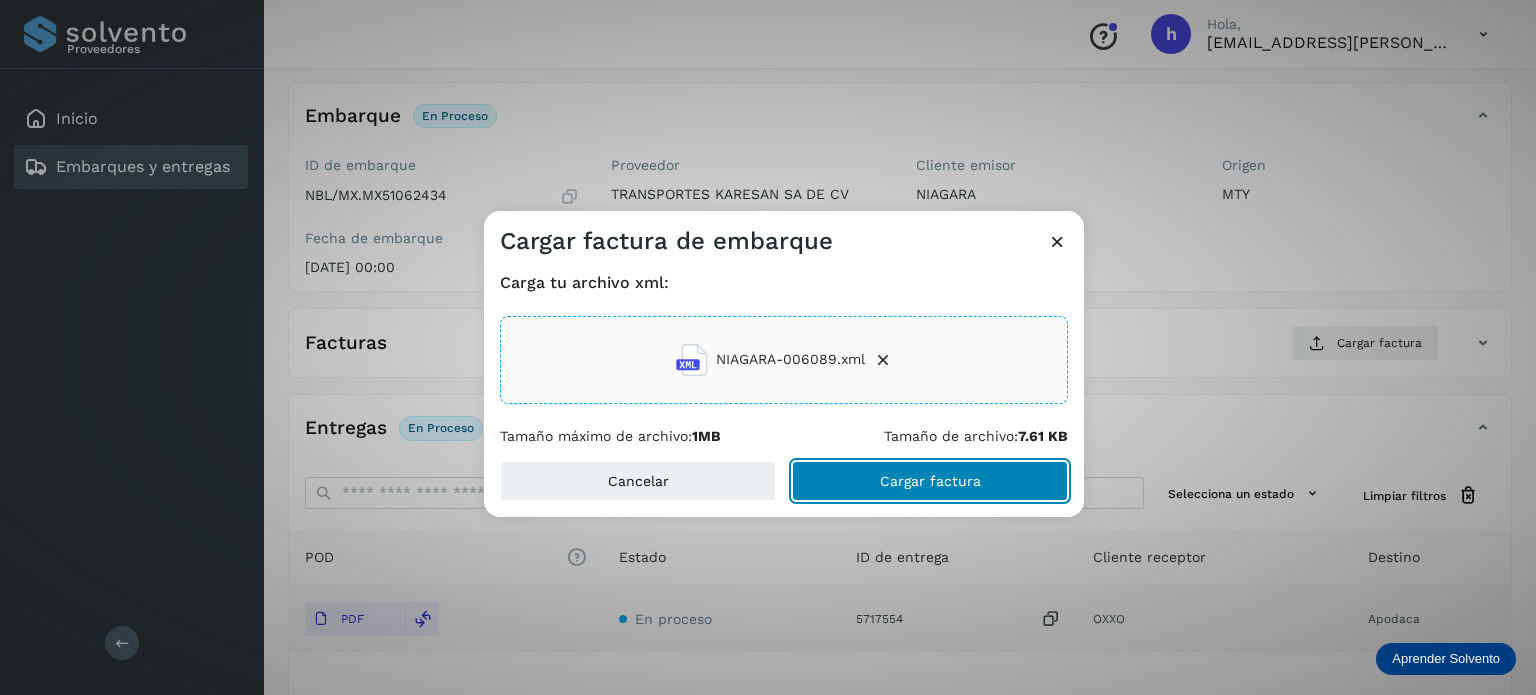 click on "Cargar factura" 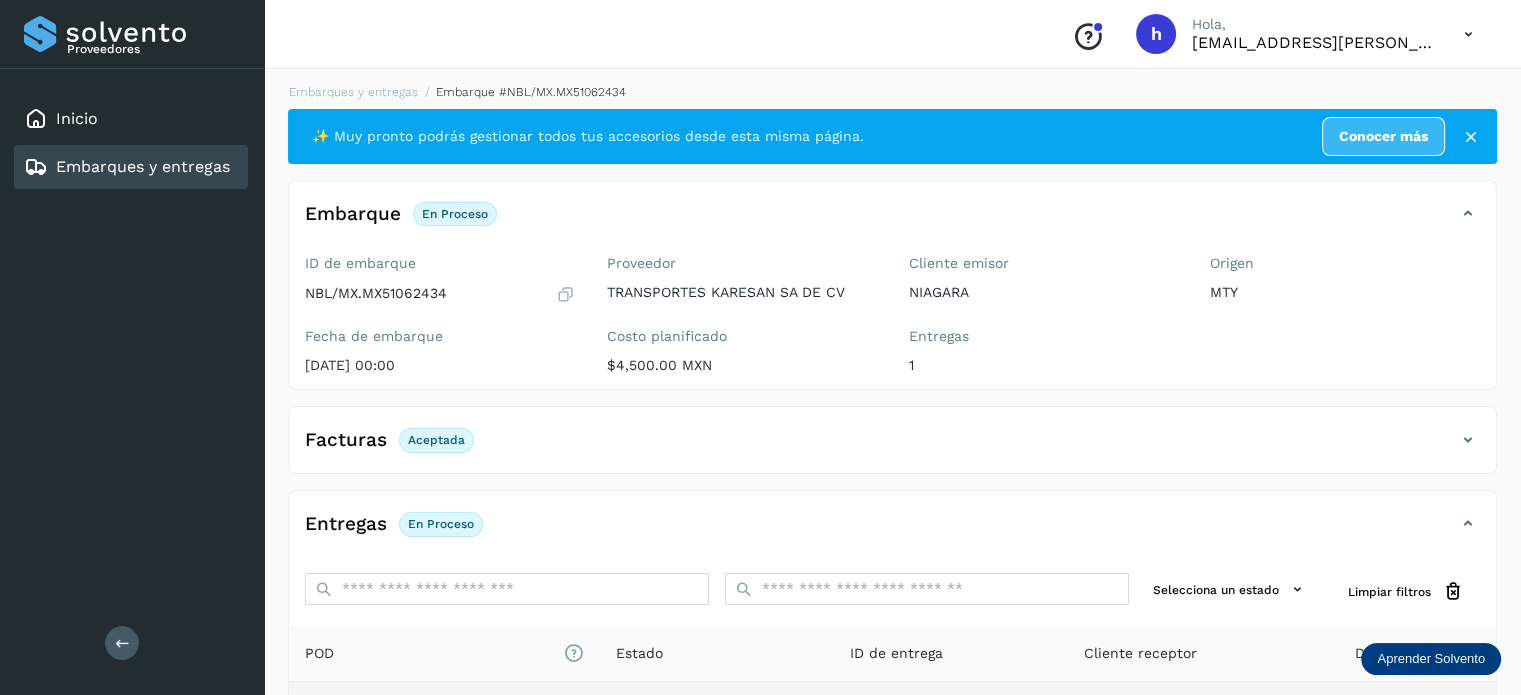 scroll, scrollTop: 0, scrollLeft: 0, axis: both 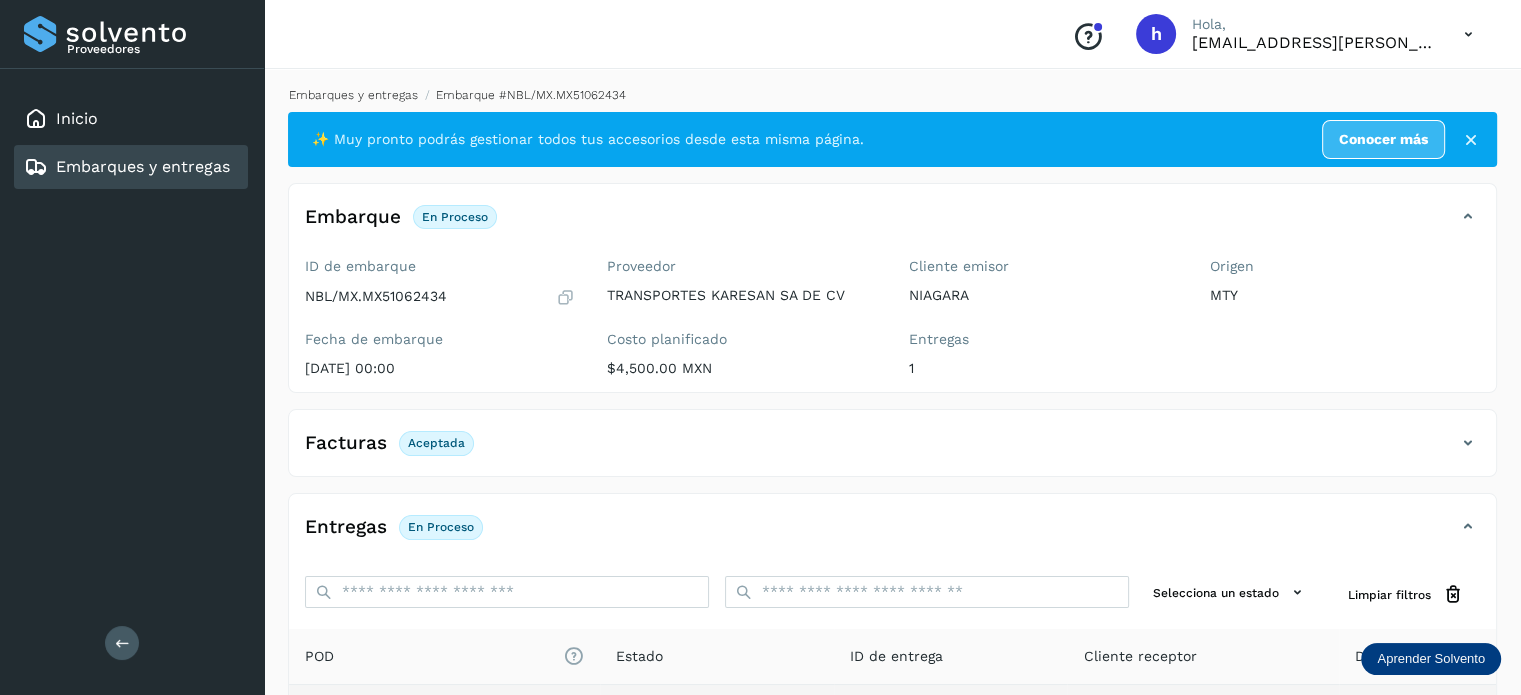 click on "Embarques y entregas" at bounding box center [353, 95] 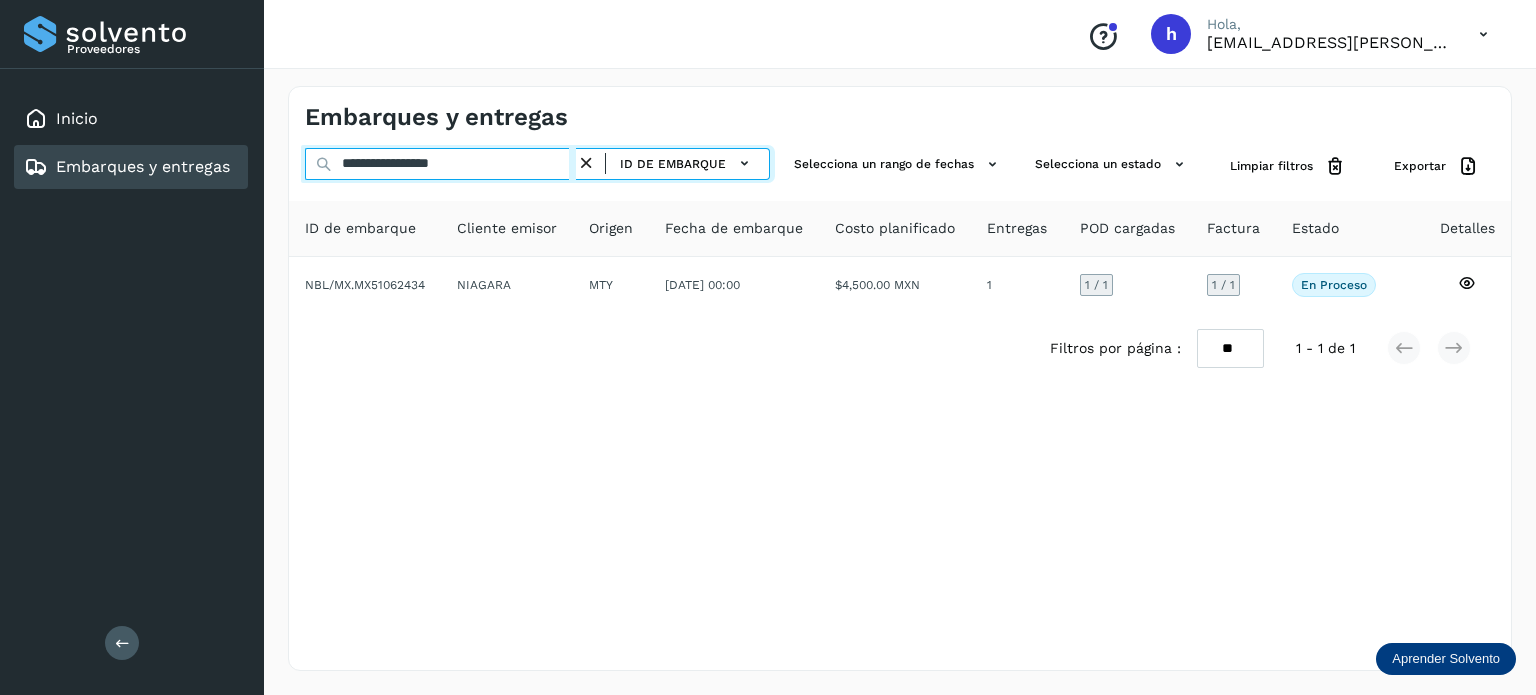drag, startPoint x: 533, startPoint y: 167, endPoint x: 2, endPoint y: 235, distance: 535.33636 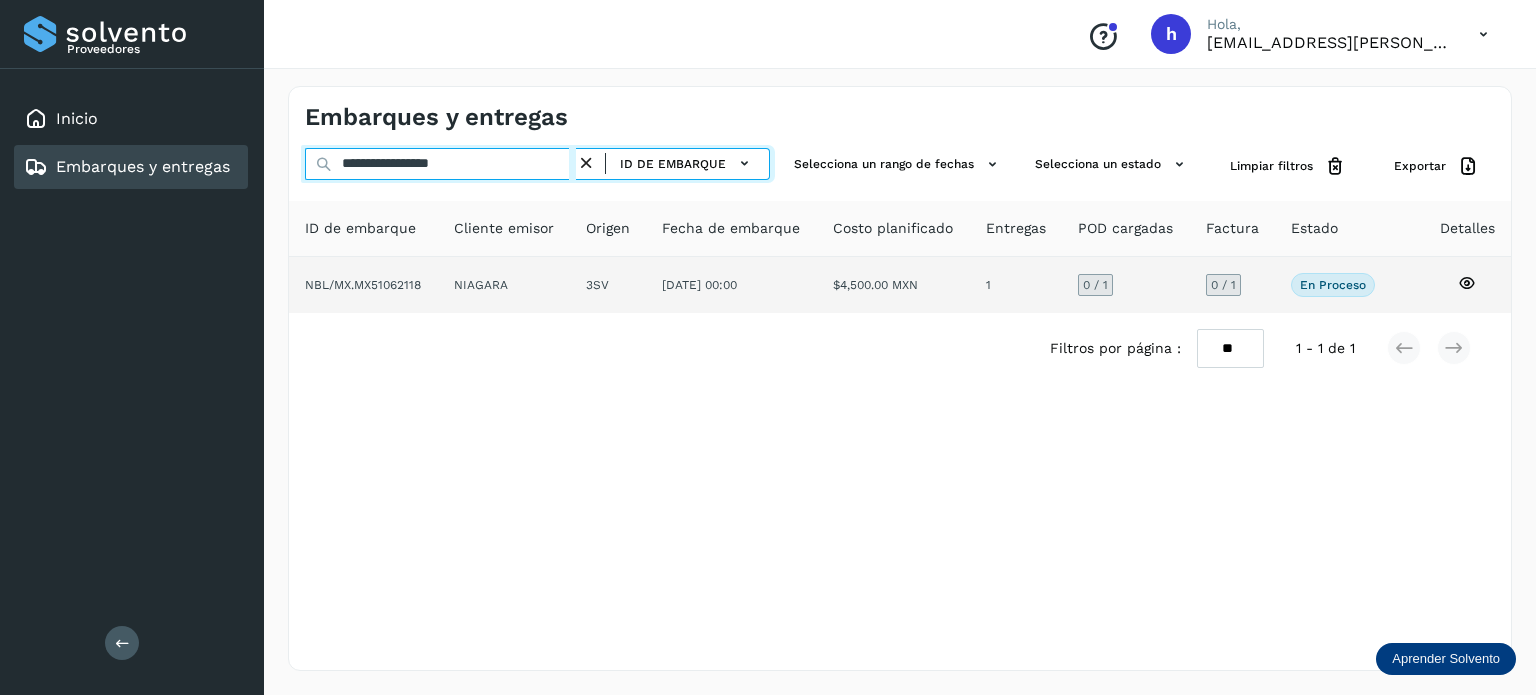 type on "**********" 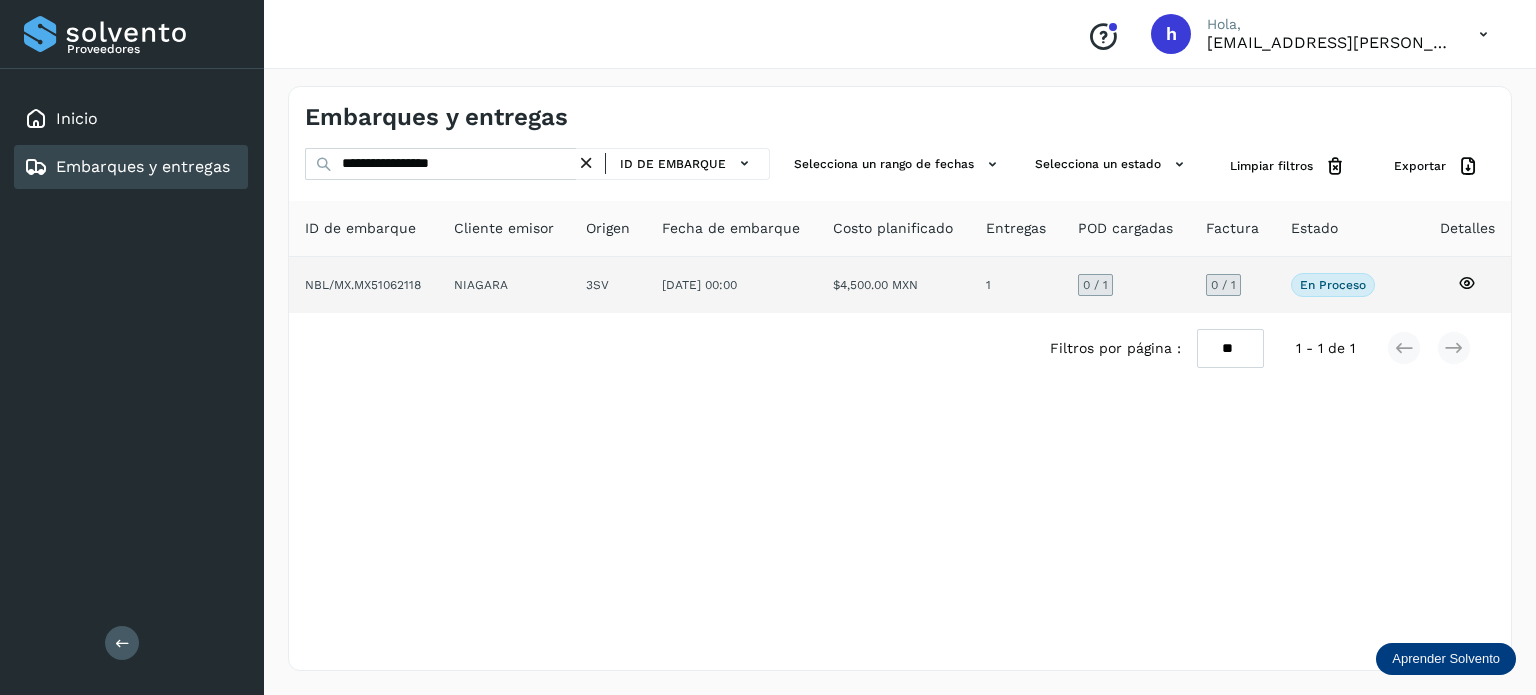 click on "NBL/MX.MX51062118" 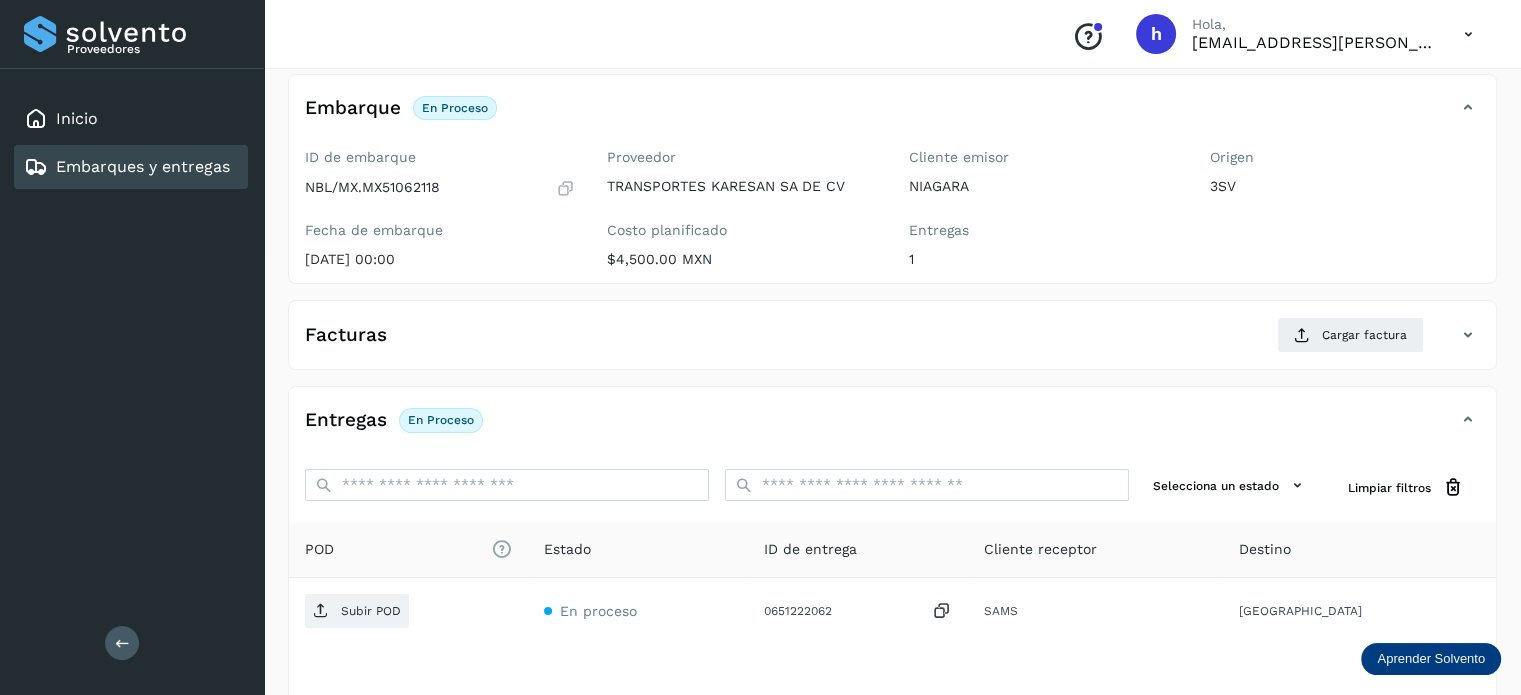 scroll, scrollTop: 112, scrollLeft: 0, axis: vertical 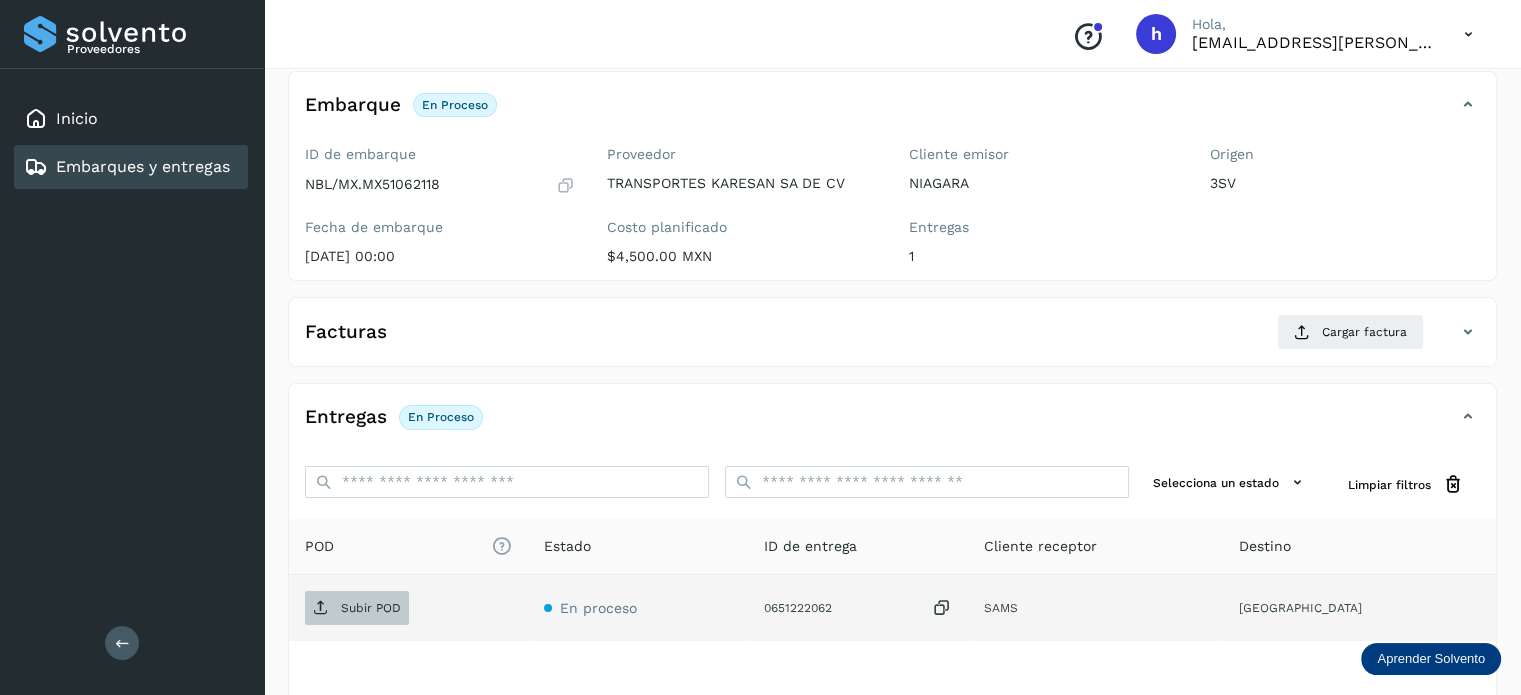 click on "Subir POD" at bounding box center [371, 608] 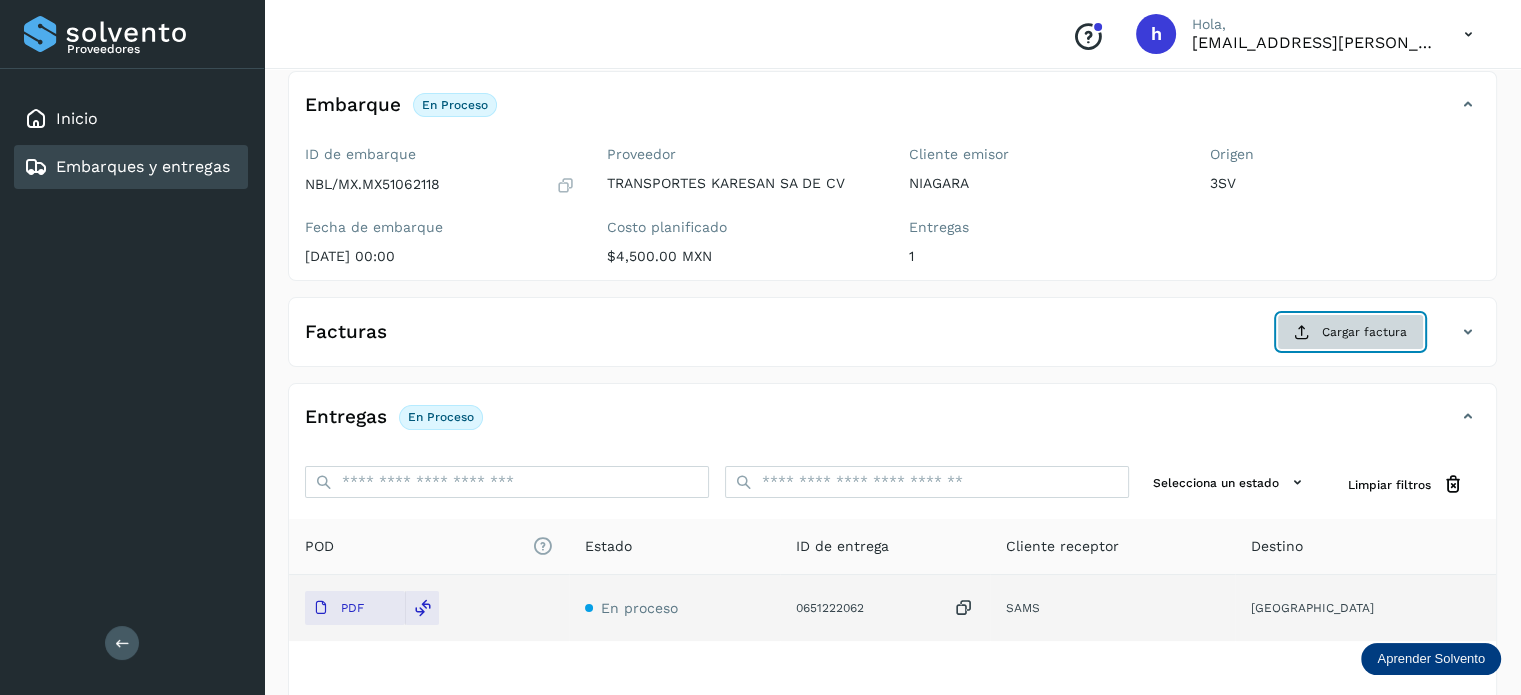click on "Cargar factura" 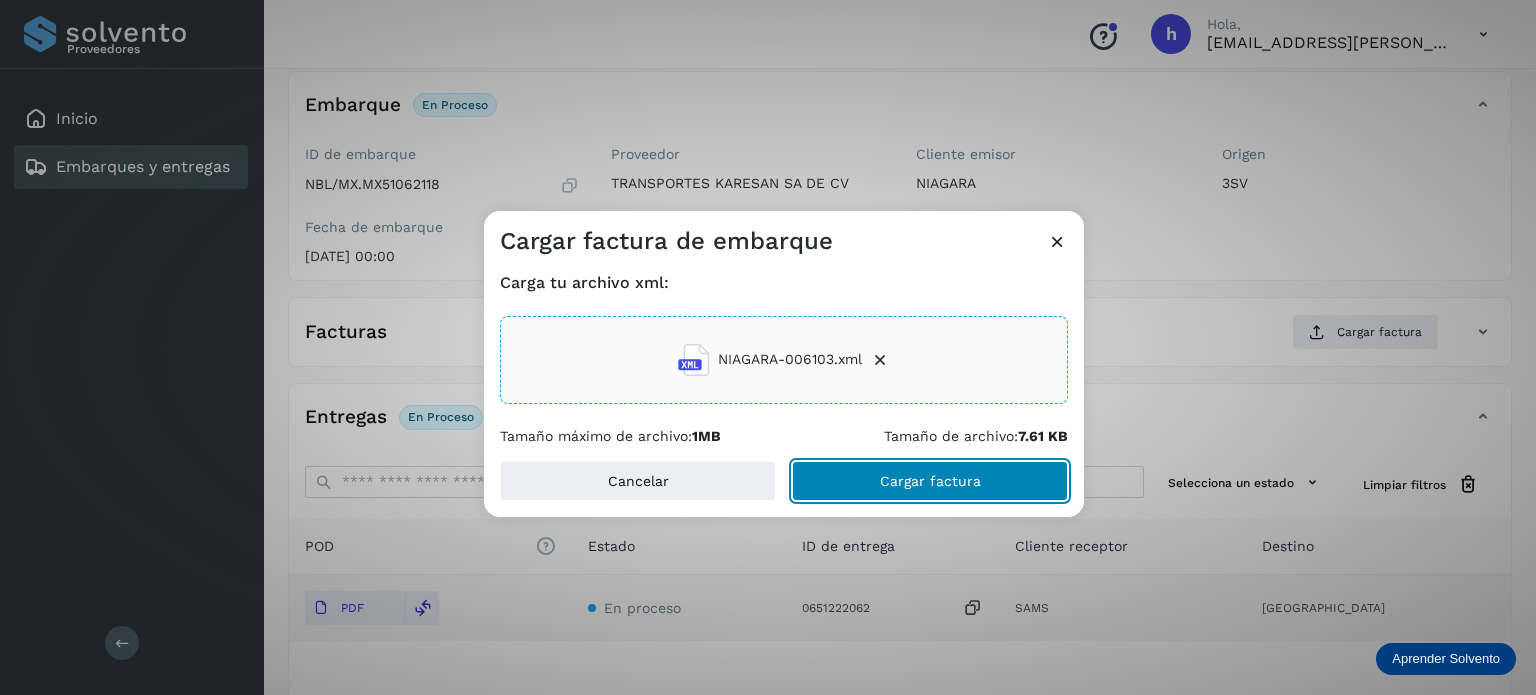 click on "Cargar factura" 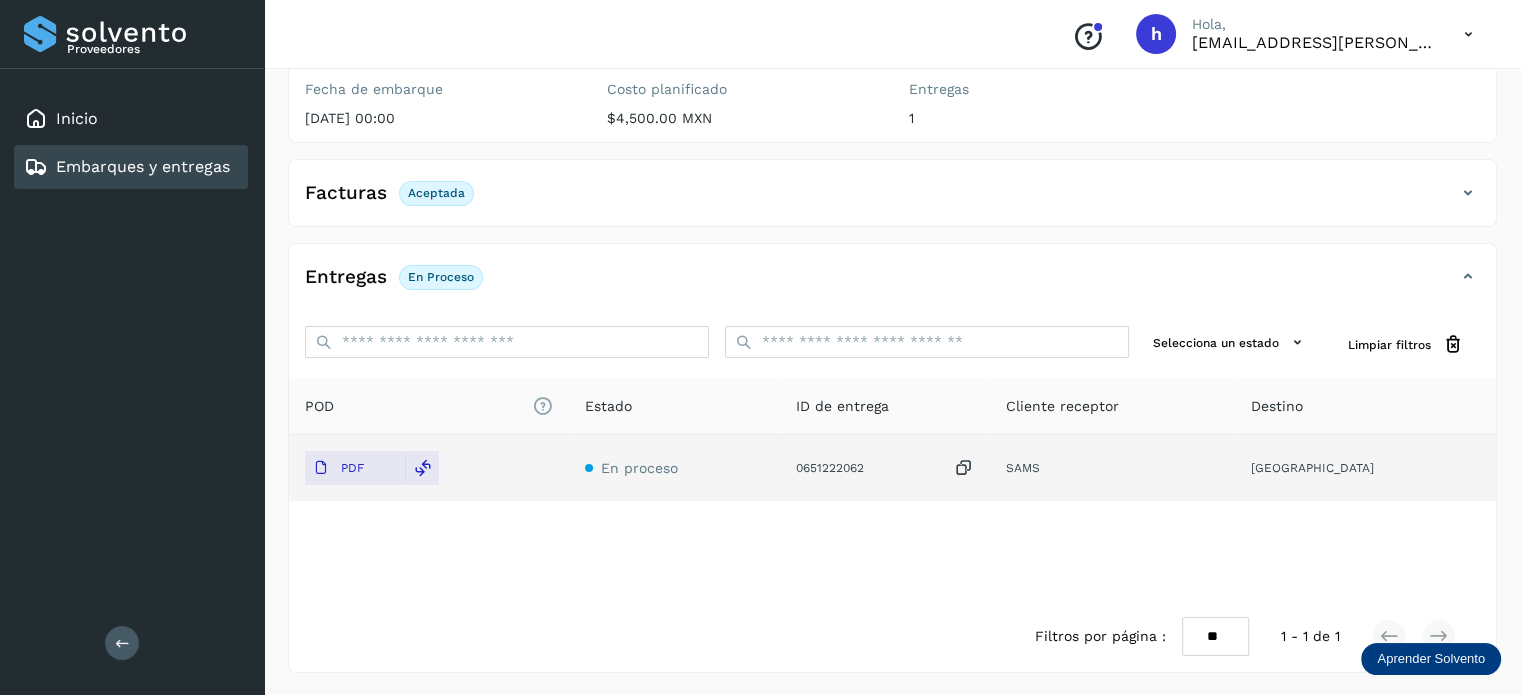 scroll, scrollTop: 0, scrollLeft: 0, axis: both 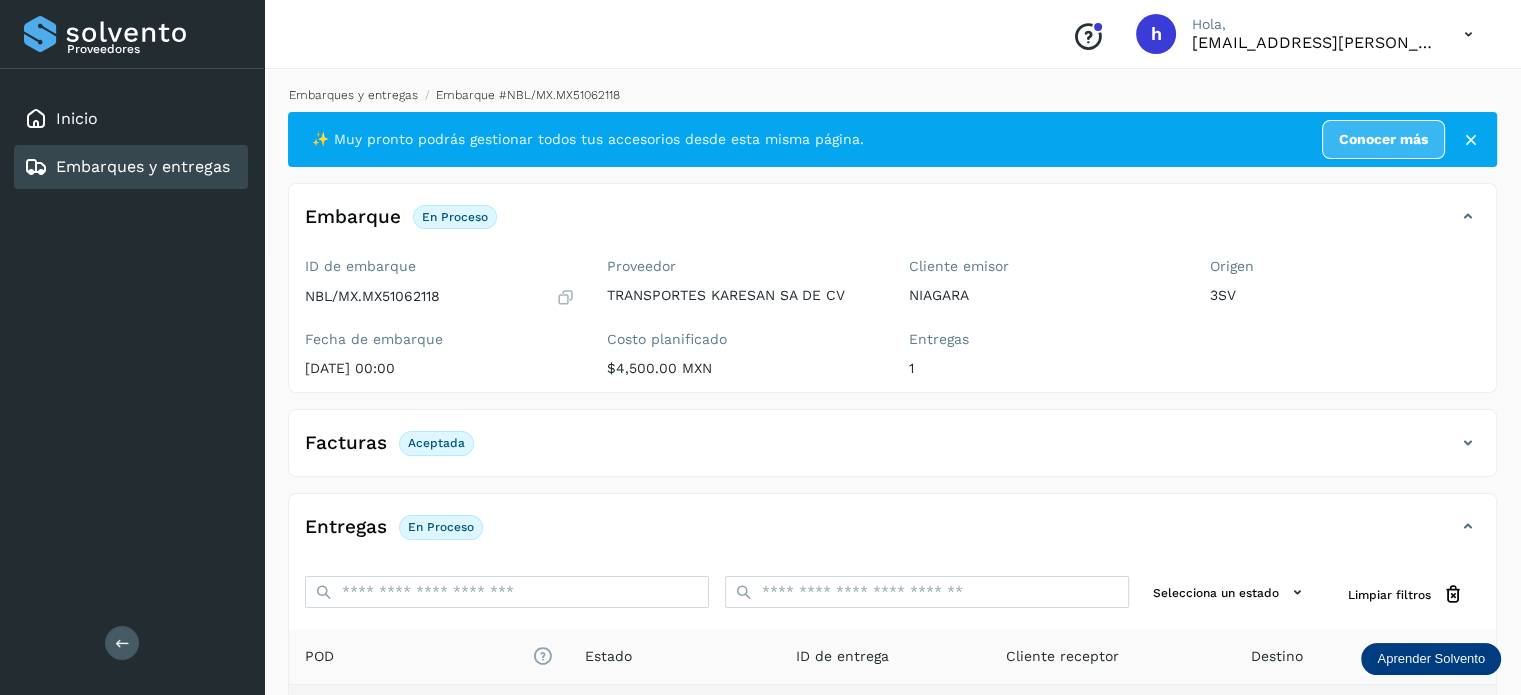 click on "Embarques y entregas" at bounding box center (353, 95) 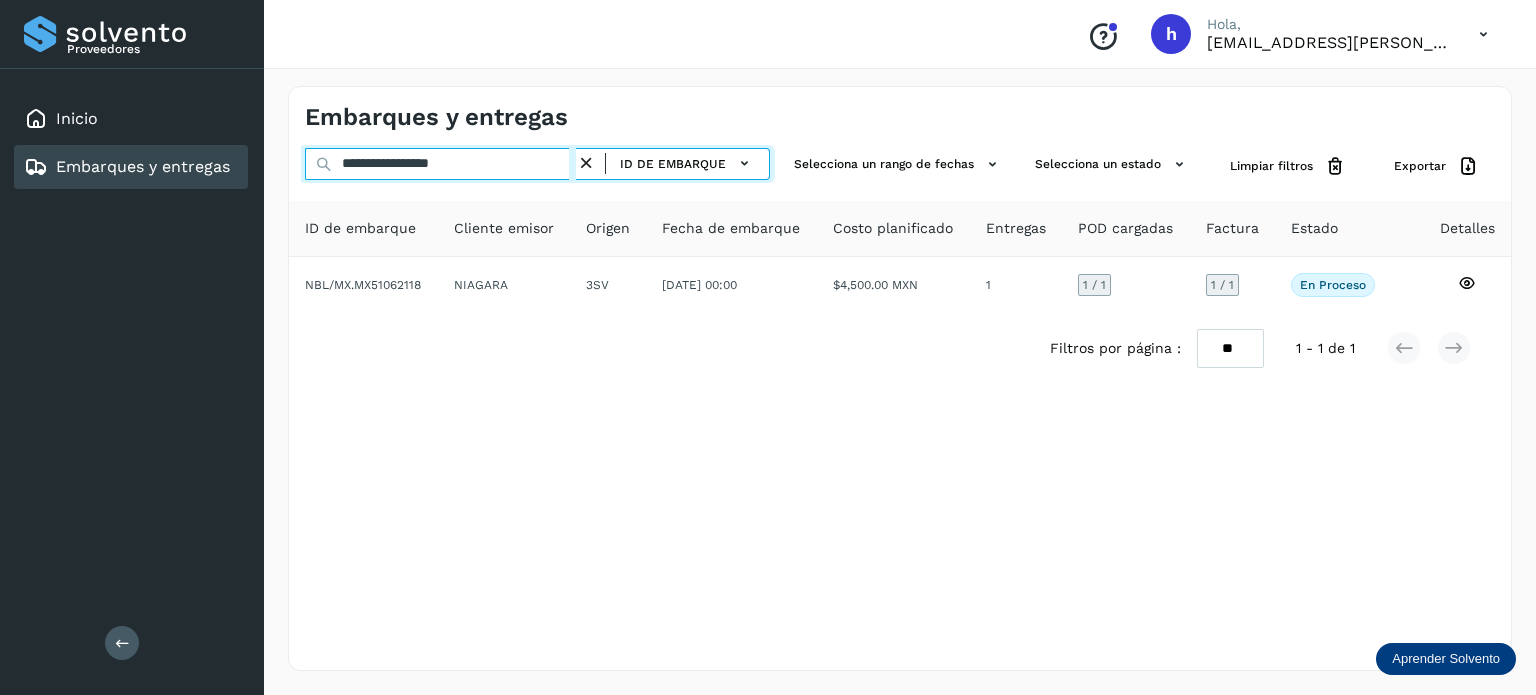drag, startPoint x: 522, startPoint y: 163, endPoint x: 76, endPoint y: 207, distance: 448.16516 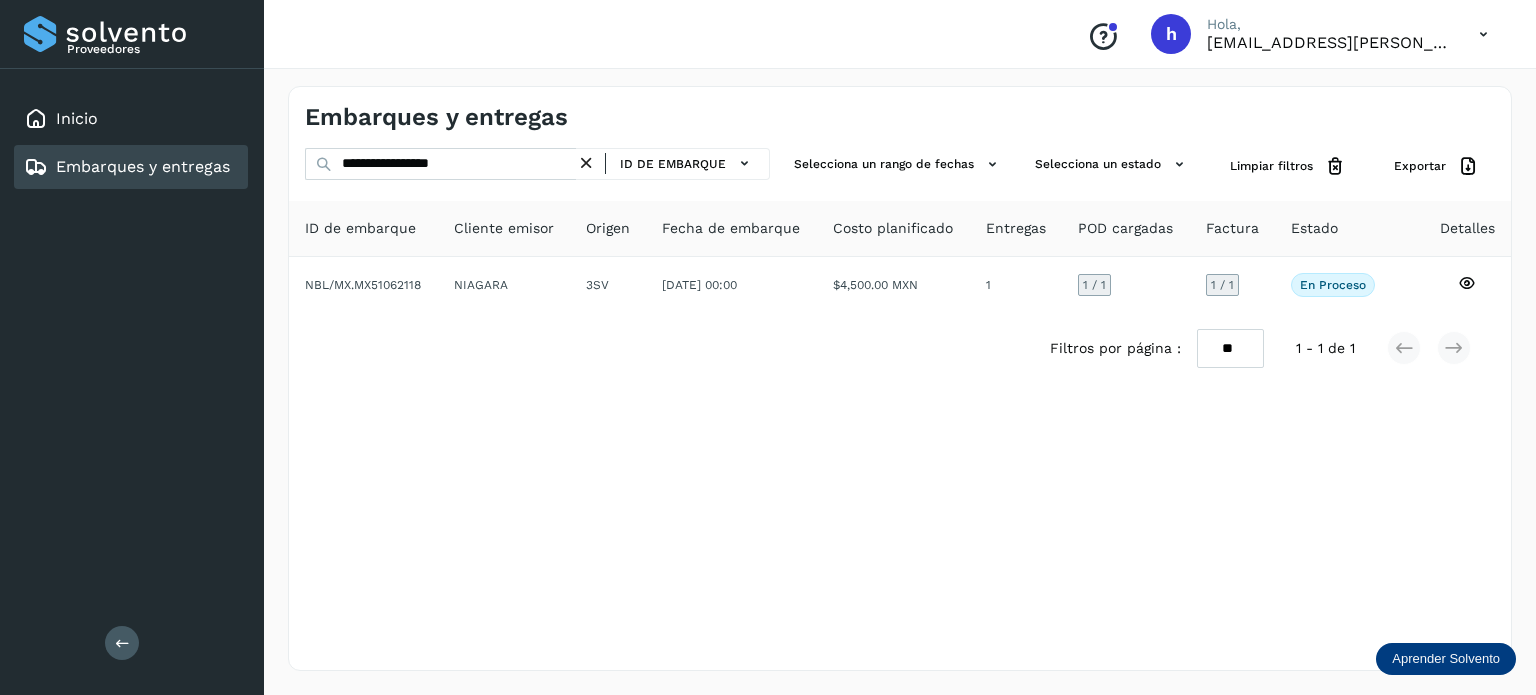 click on "Embarques y entregas" at bounding box center (602, 117) 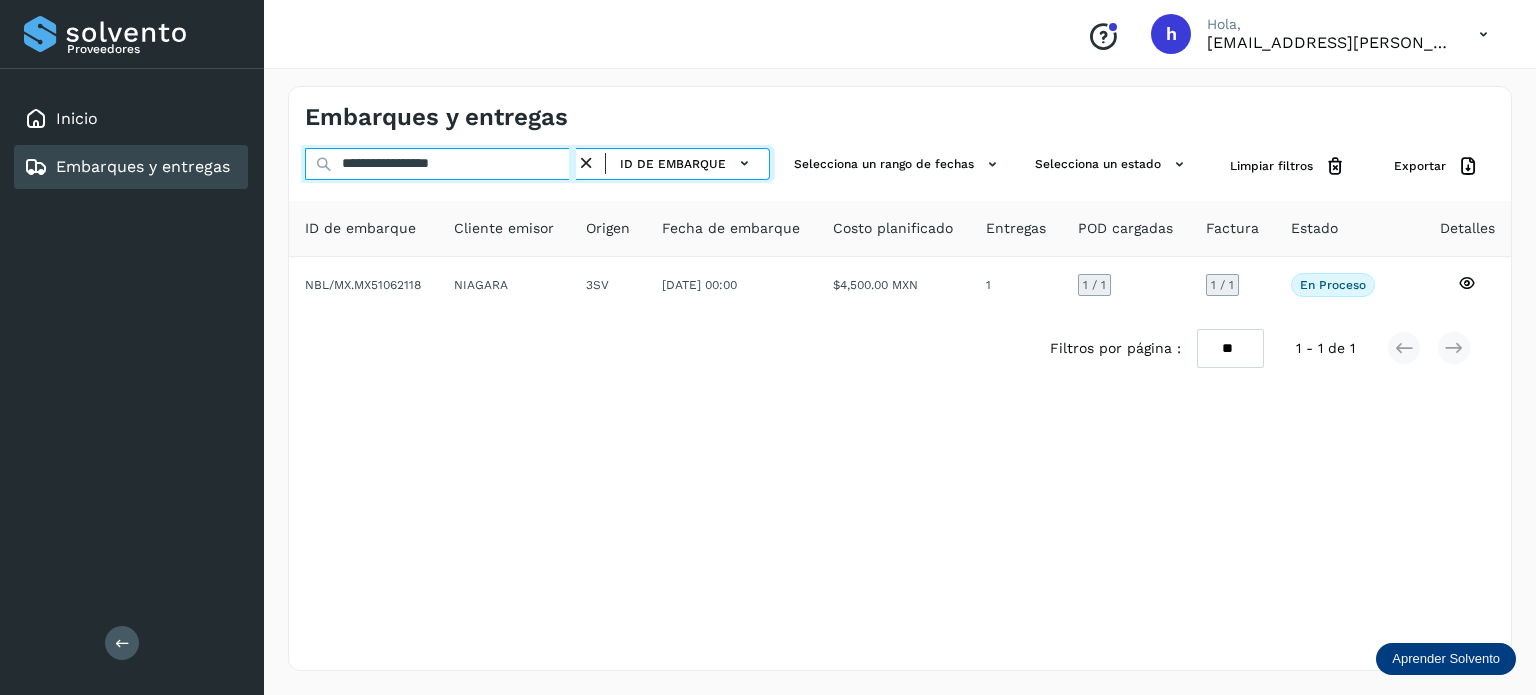 drag, startPoint x: 497, startPoint y: 163, endPoint x: 0, endPoint y: 247, distance: 504.0486 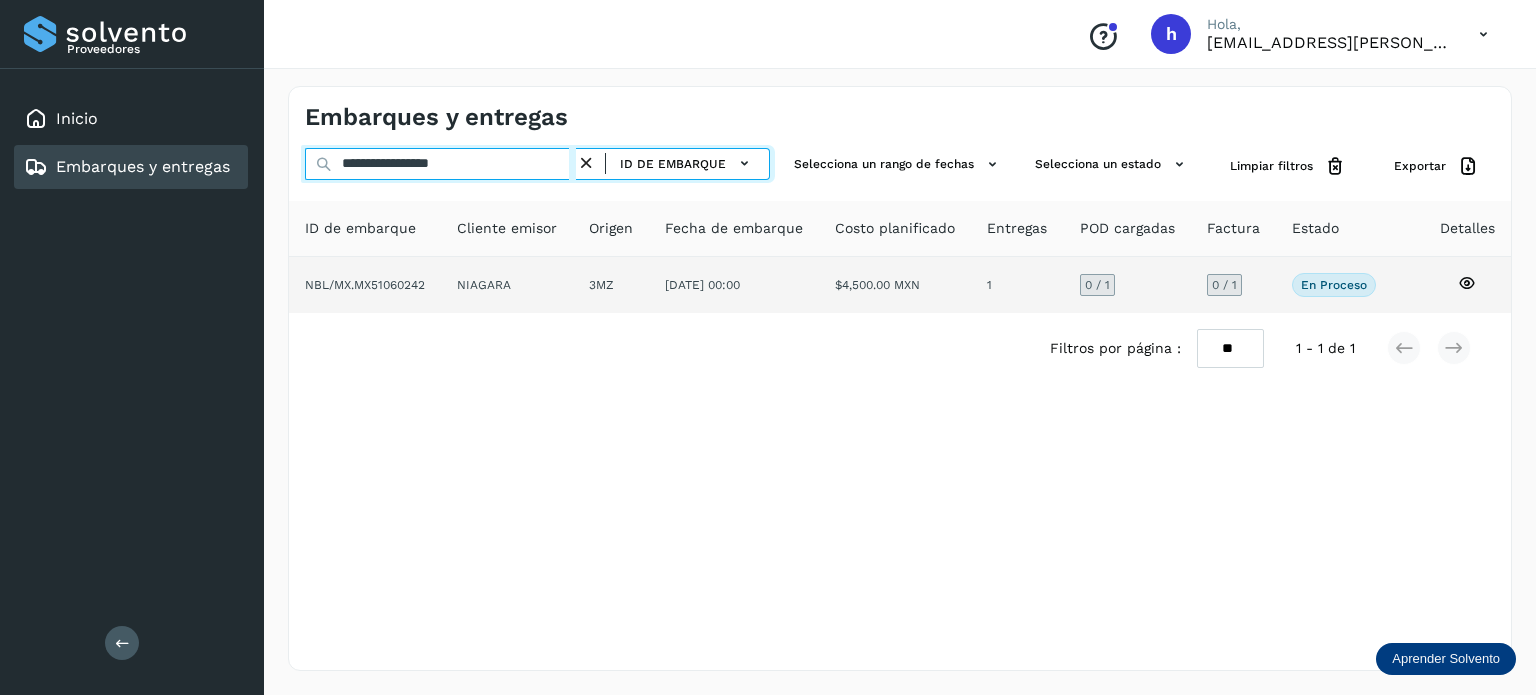 type on "**********" 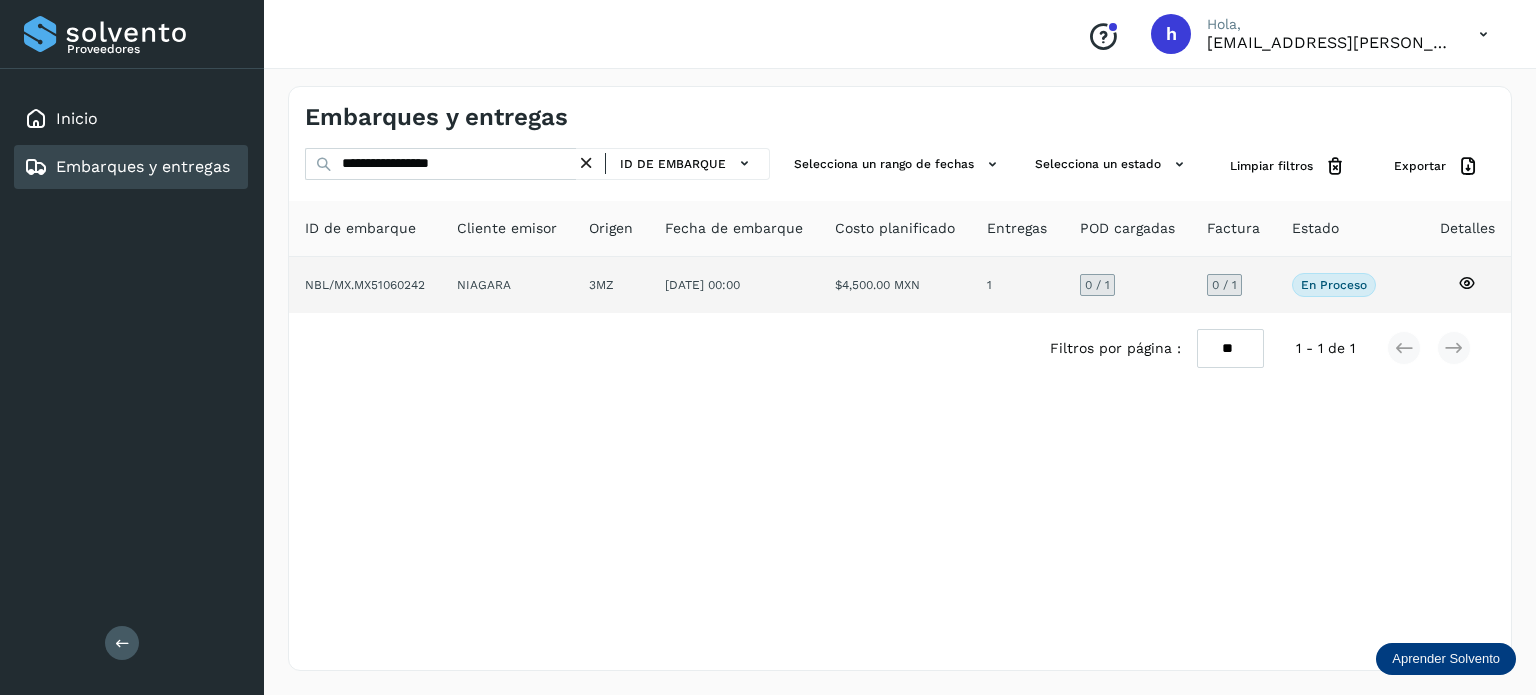 click on "NIAGARA" 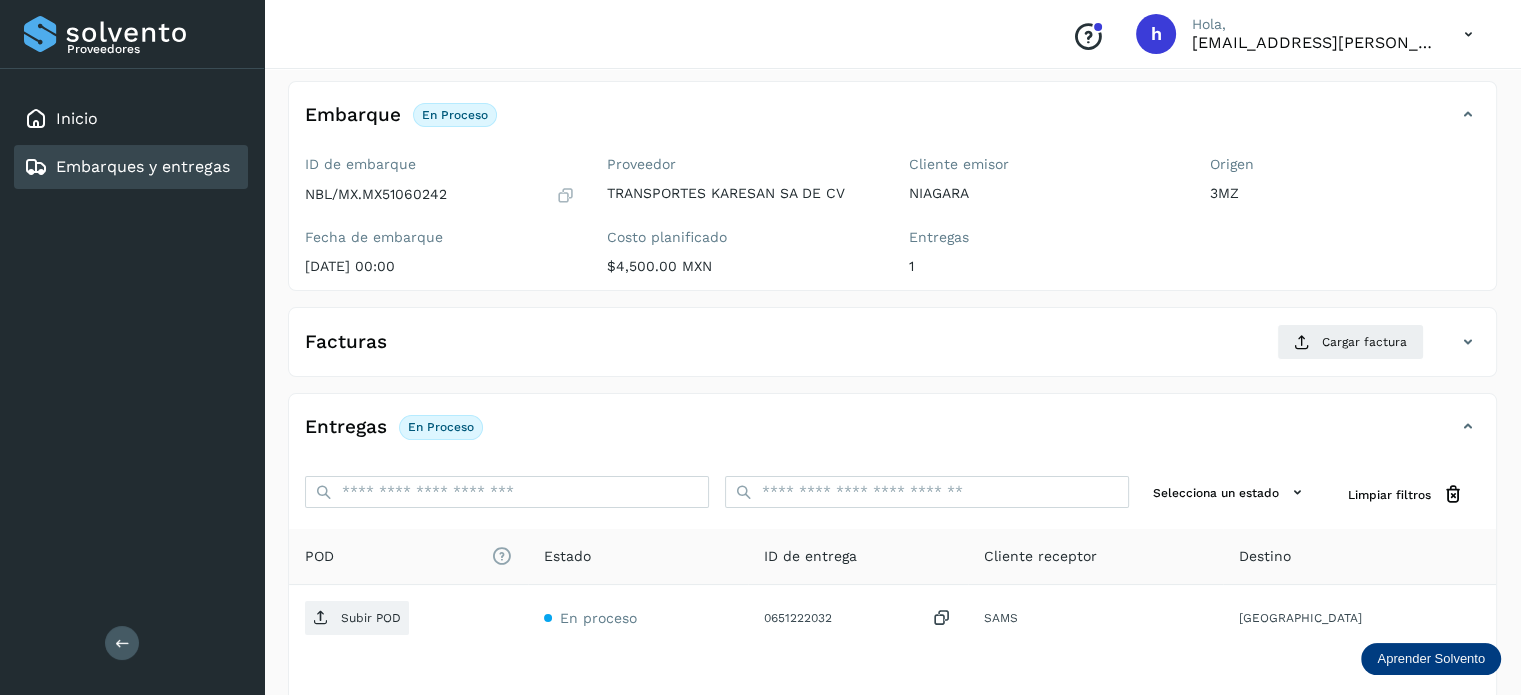 scroll, scrollTop: 104, scrollLeft: 0, axis: vertical 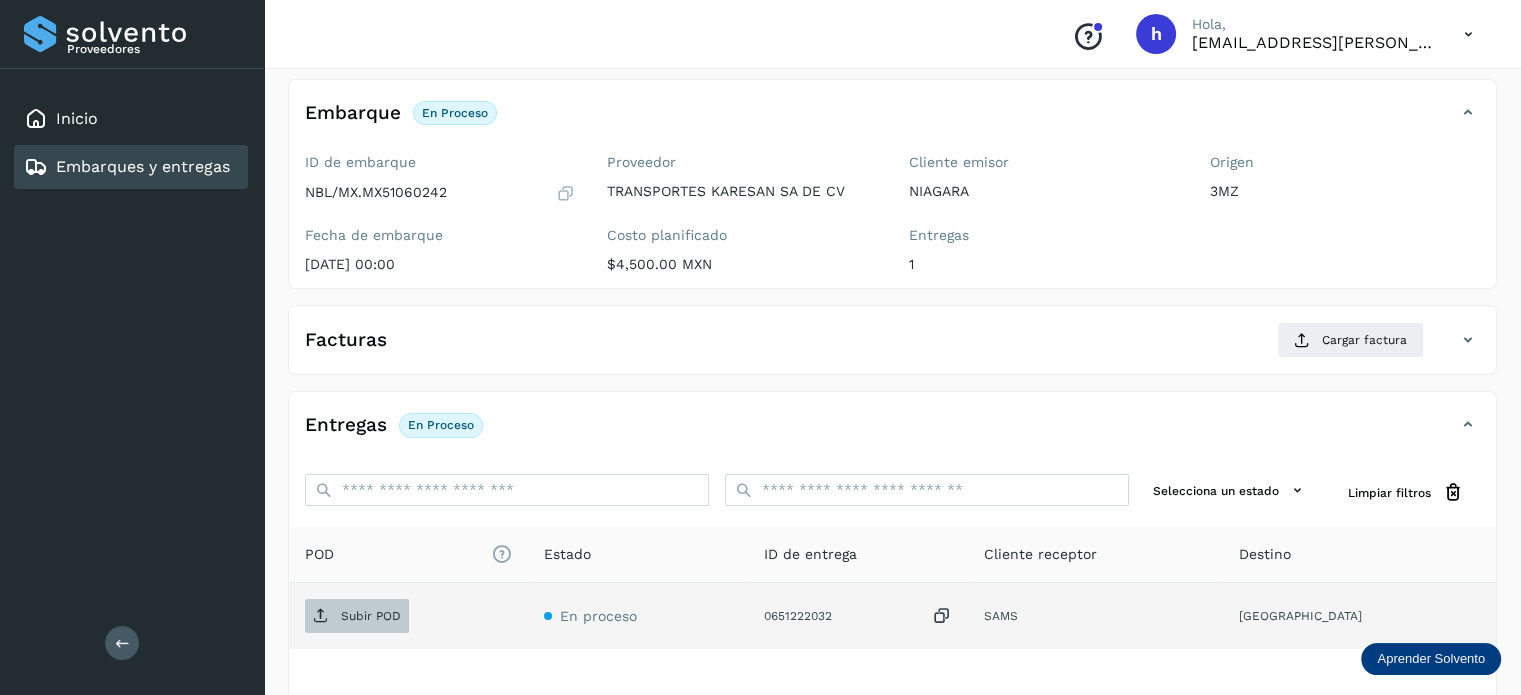 click on "Subir POD" at bounding box center (371, 616) 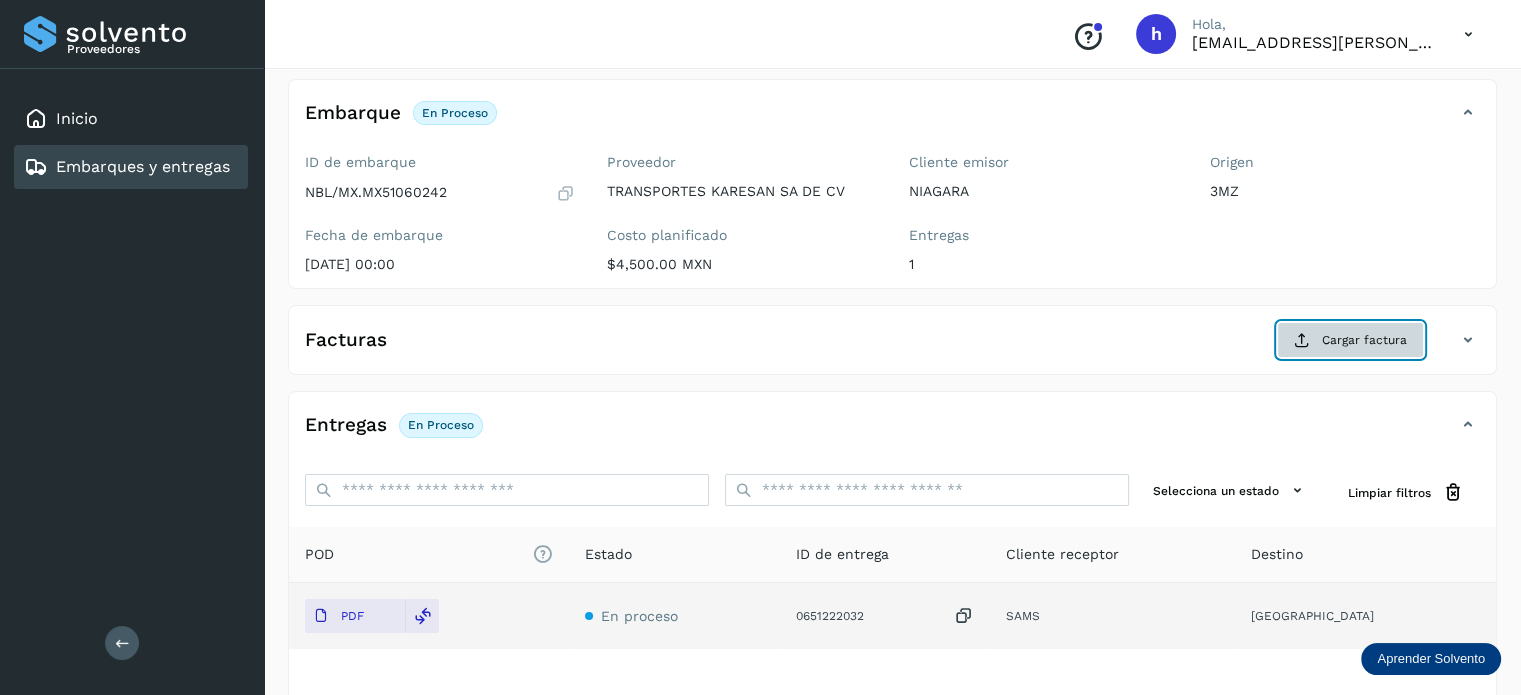 click on "Cargar factura" 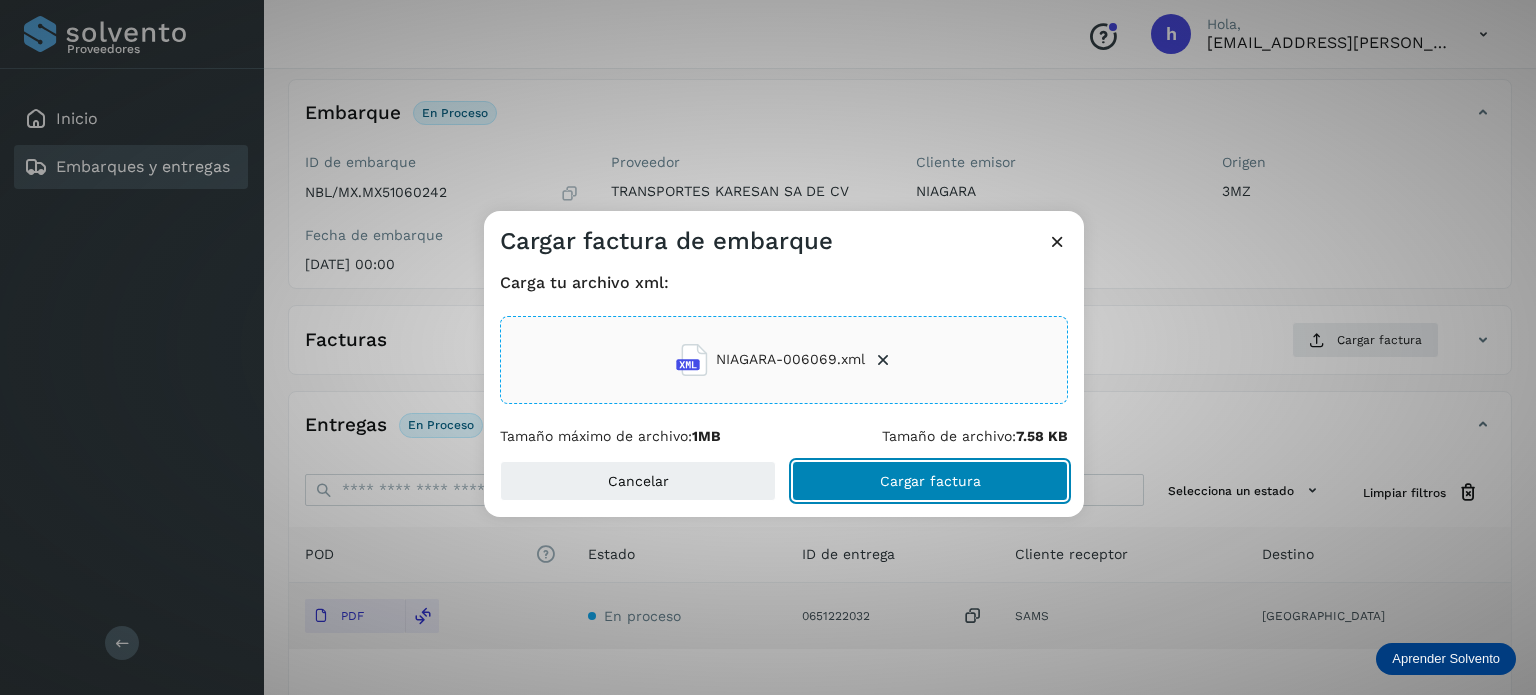 click on "Cargar factura" 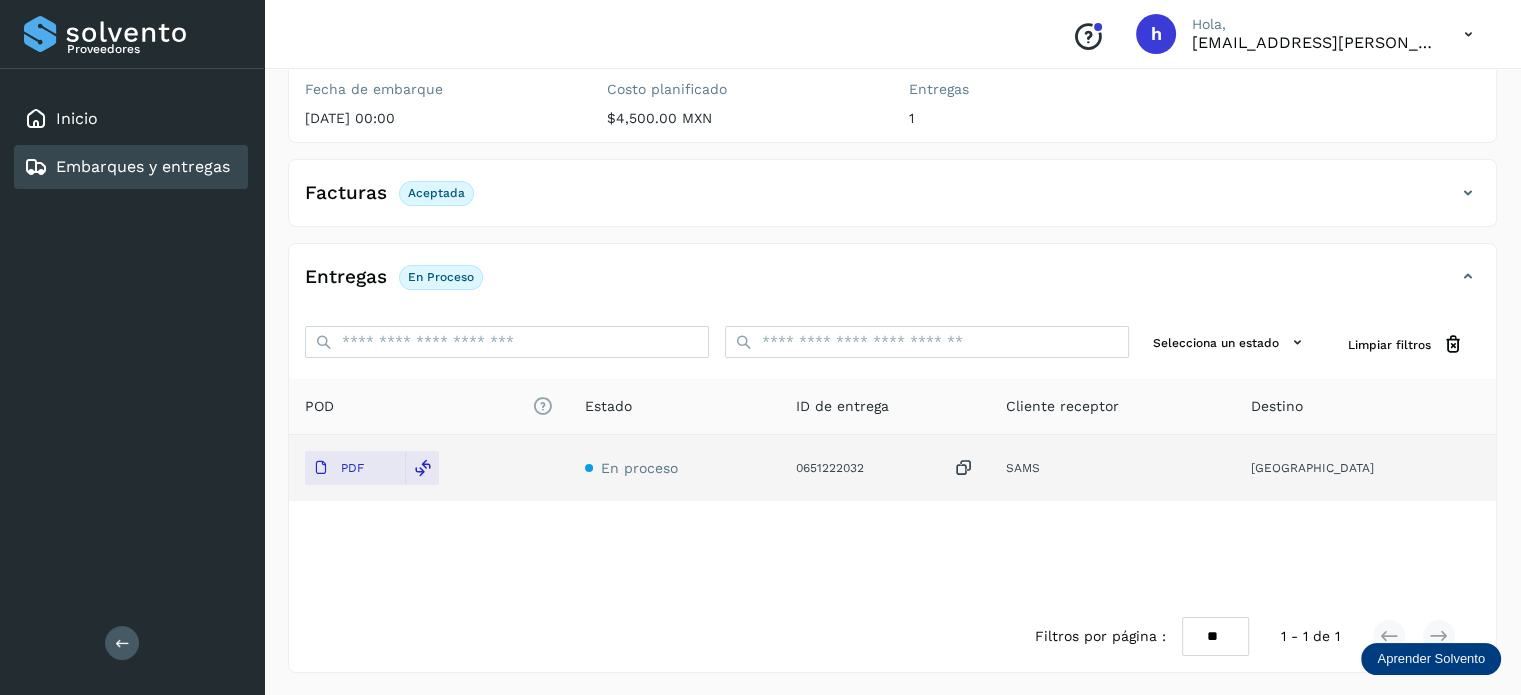 scroll, scrollTop: 0, scrollLeft: 0, axis: both 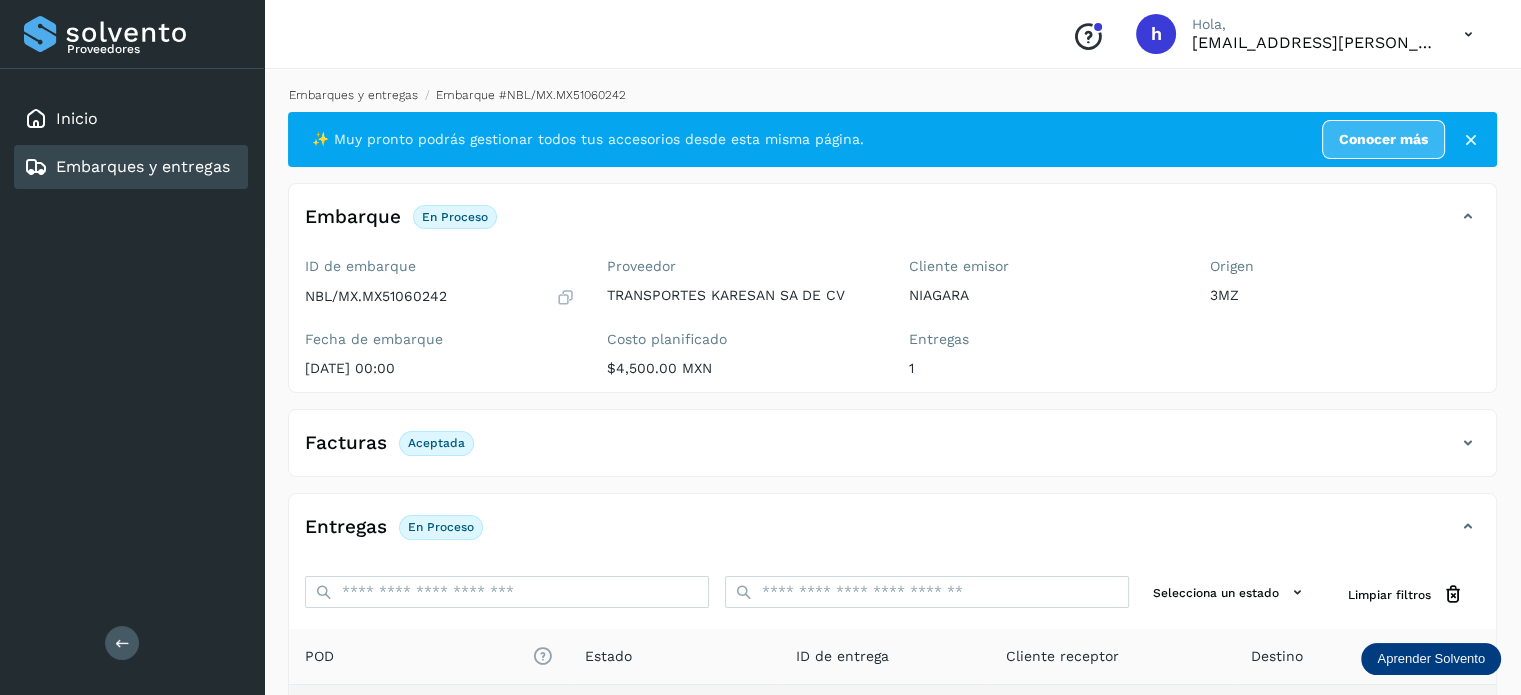 click on "Embarques y entregas" at bounding box center (353, 95) 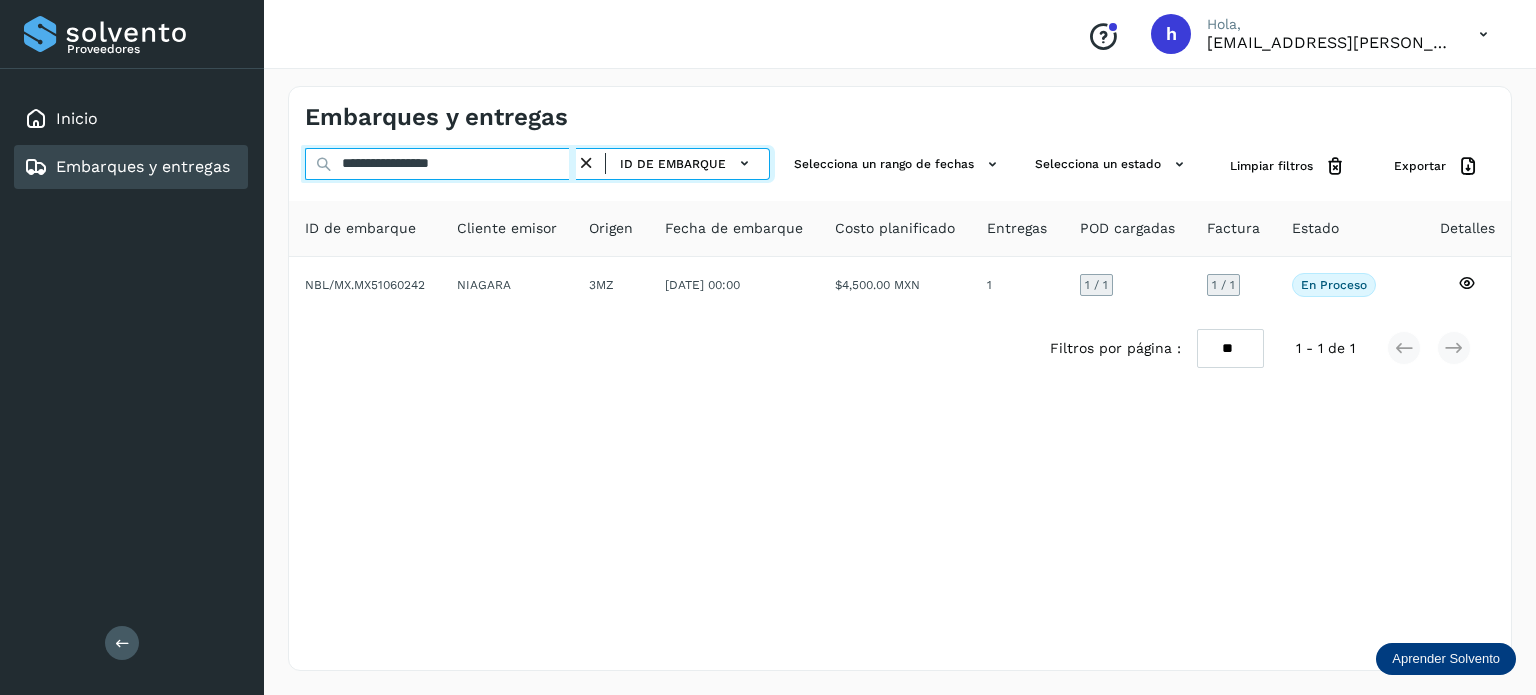 drag, startPoint x: 515, startPoint y: 162, endPoint x: 135, endPoint y: 169, distance: 380.06445 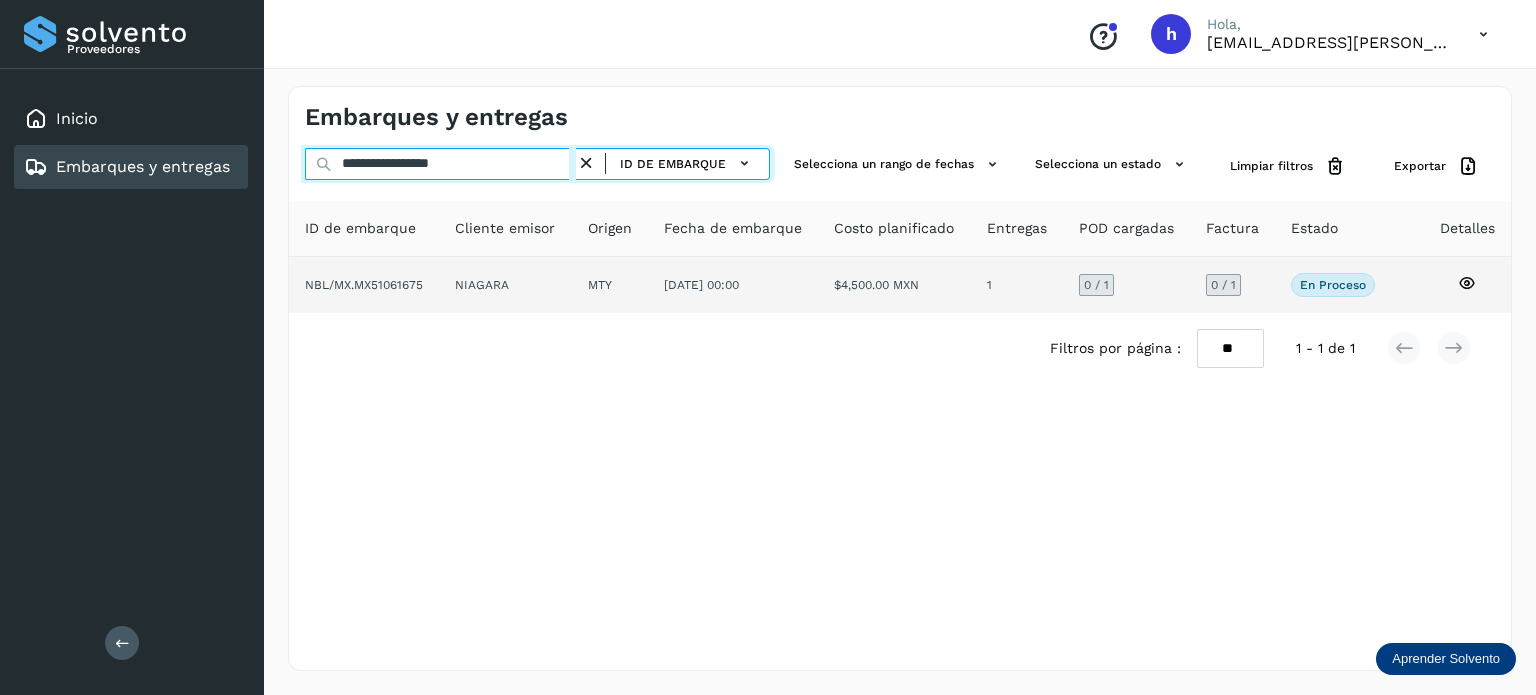 type on "**********" 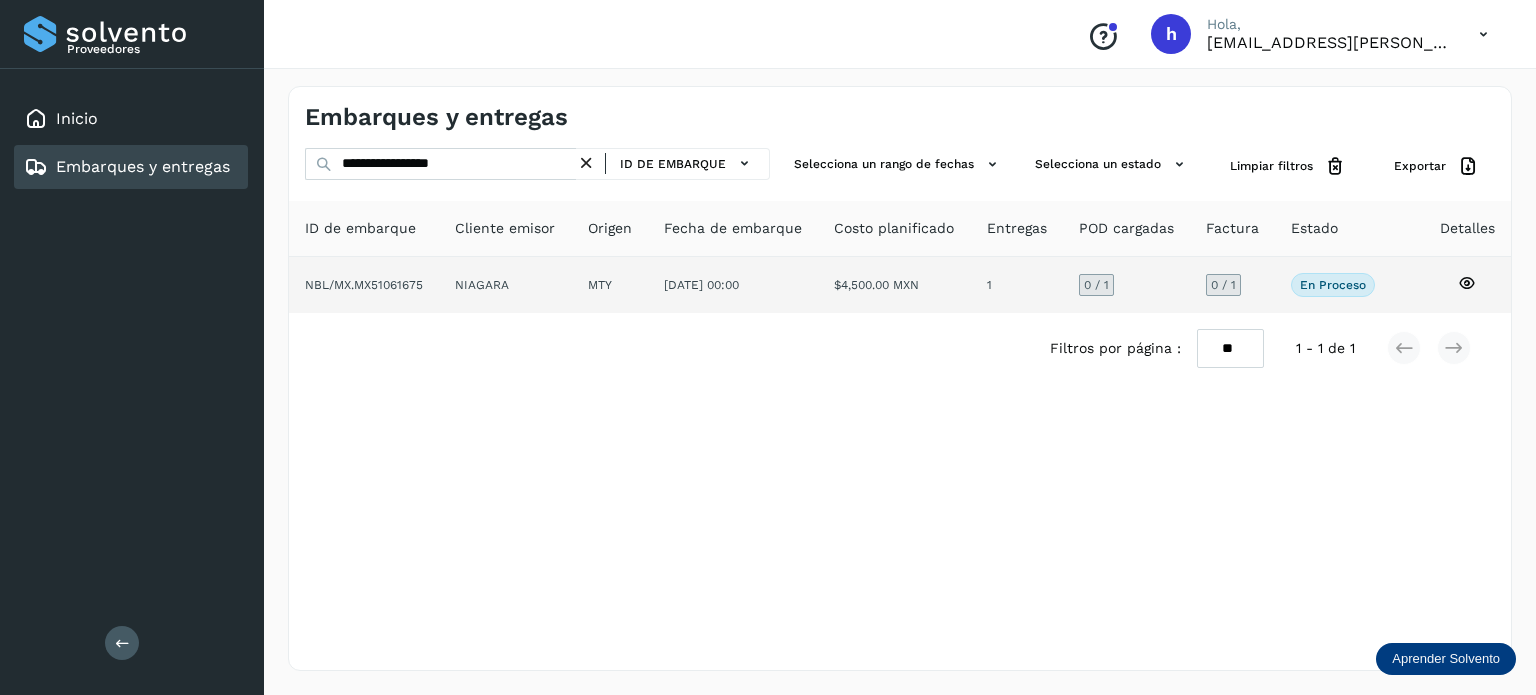 click on "NBL/MX.MX51061675" 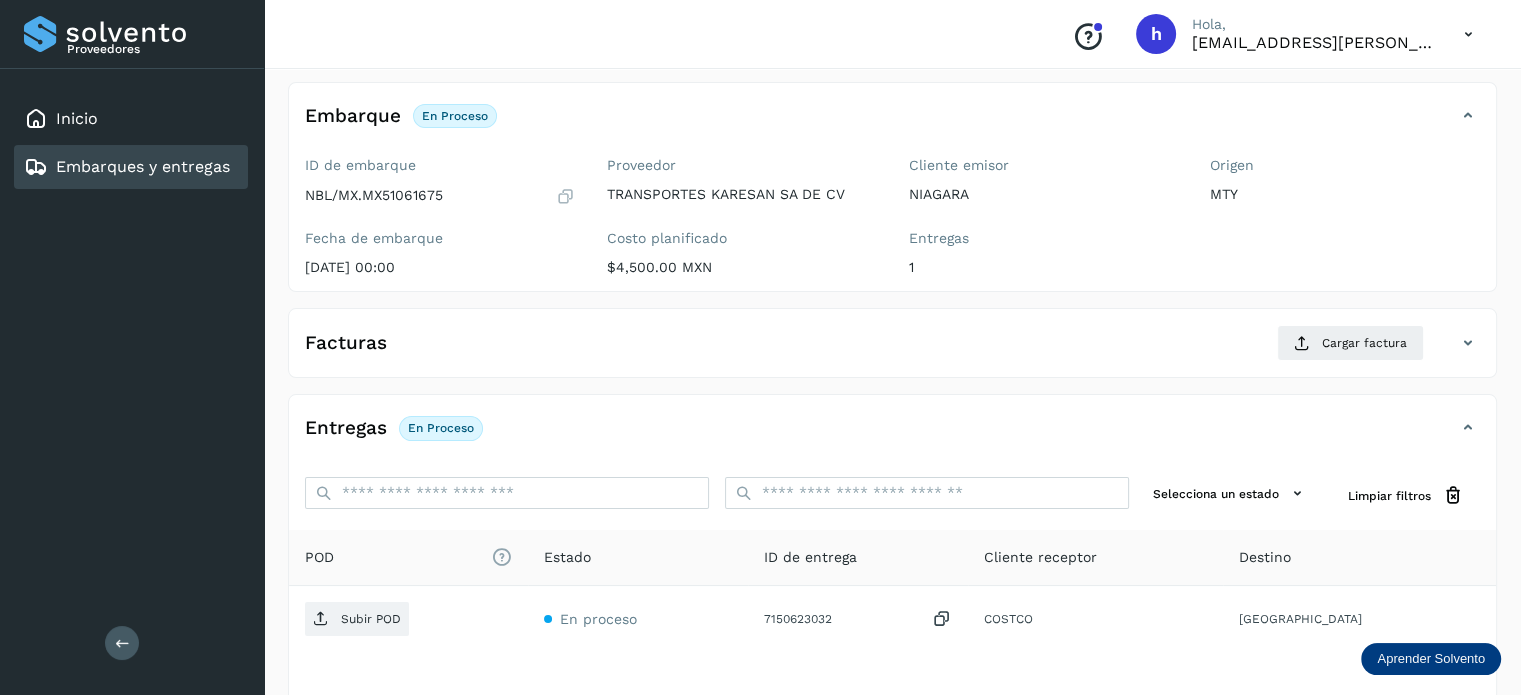 scroll, scrollTop: 107, scrollLeft: 0, axis: vertical 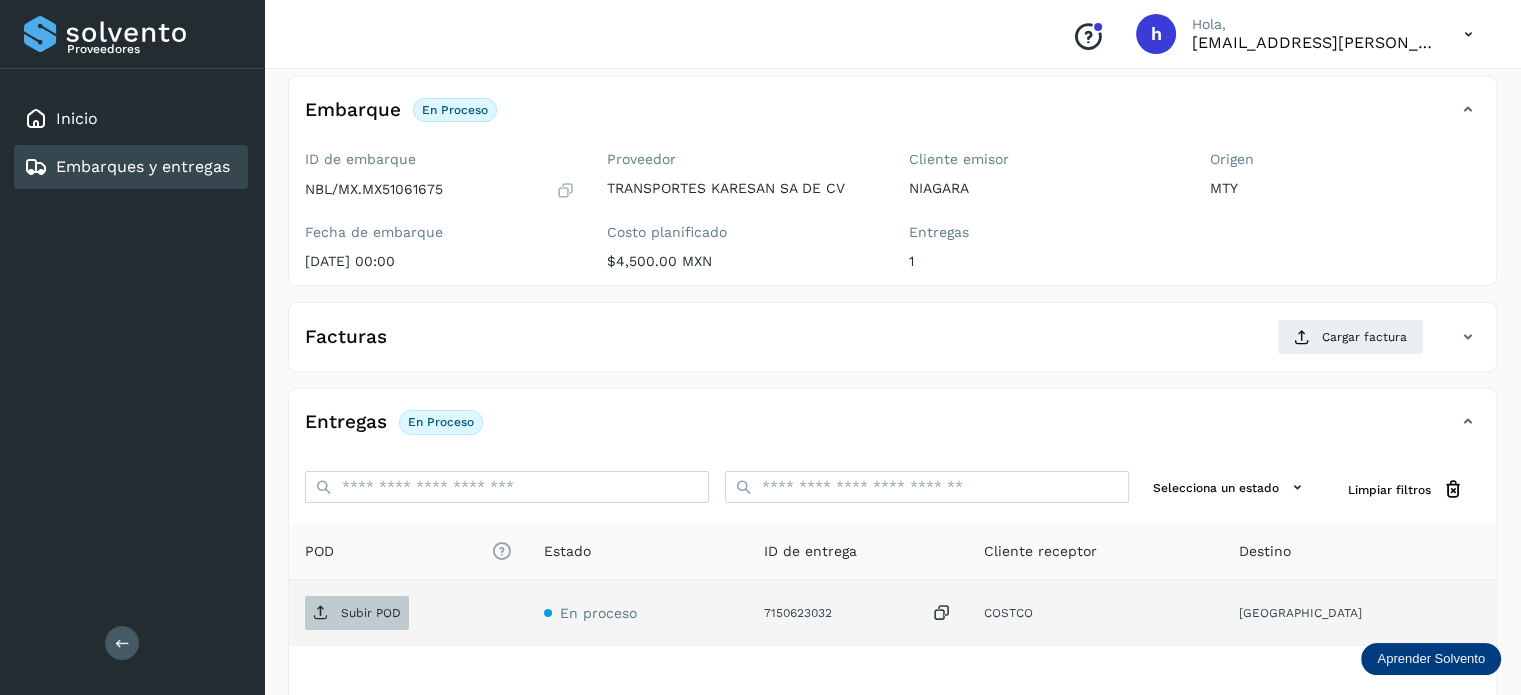 click on "Subir POD" at bounding box center [371, 613] 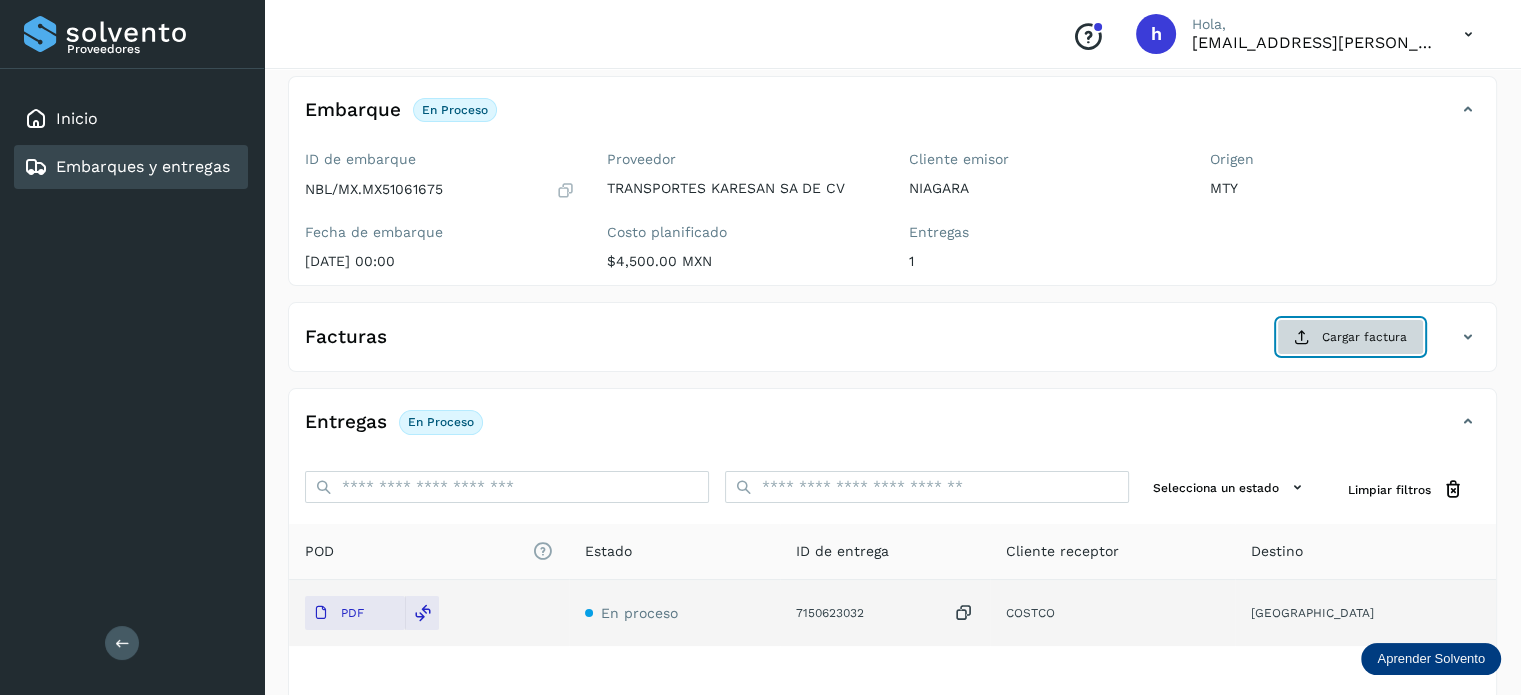 click on "Cargar factura" 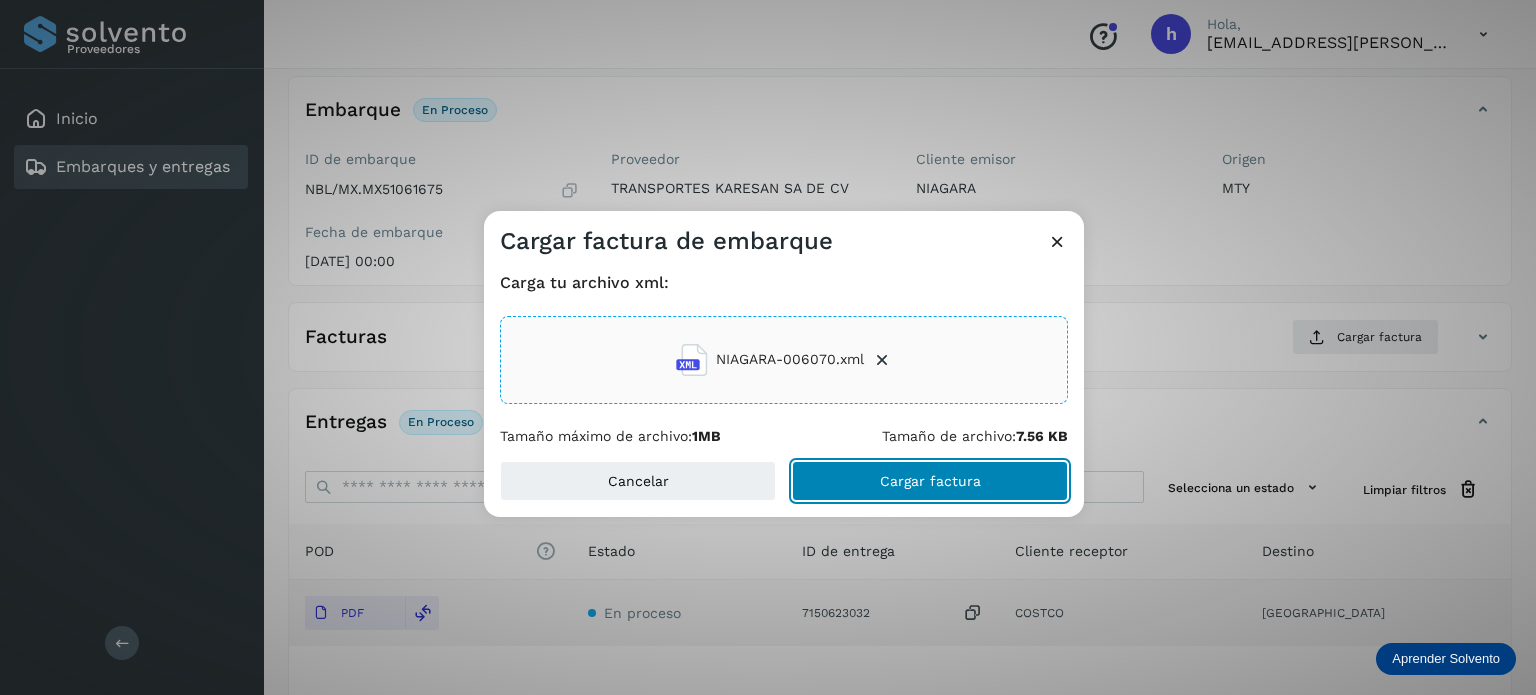 click on "Cargar factura" 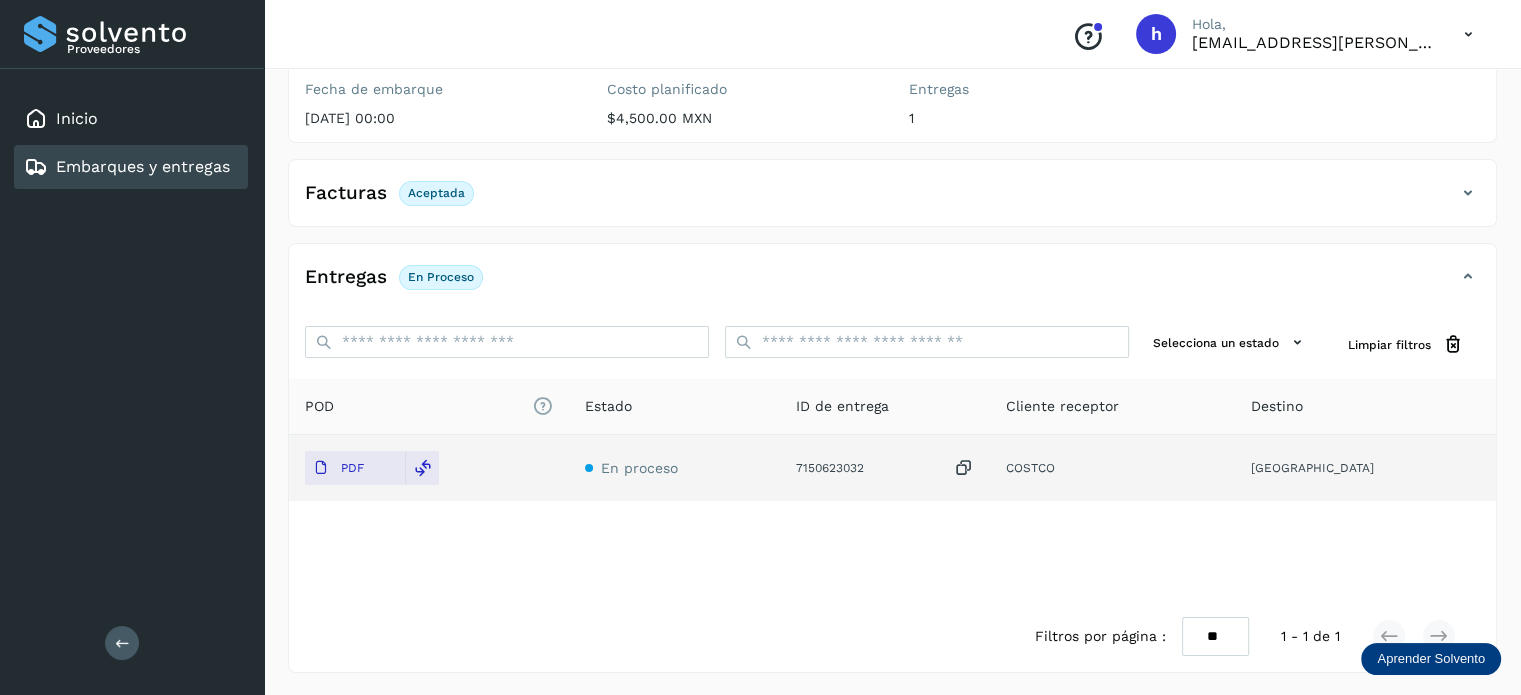 scroll, scrollTop: 0, scrollLeft: 0, axis: both 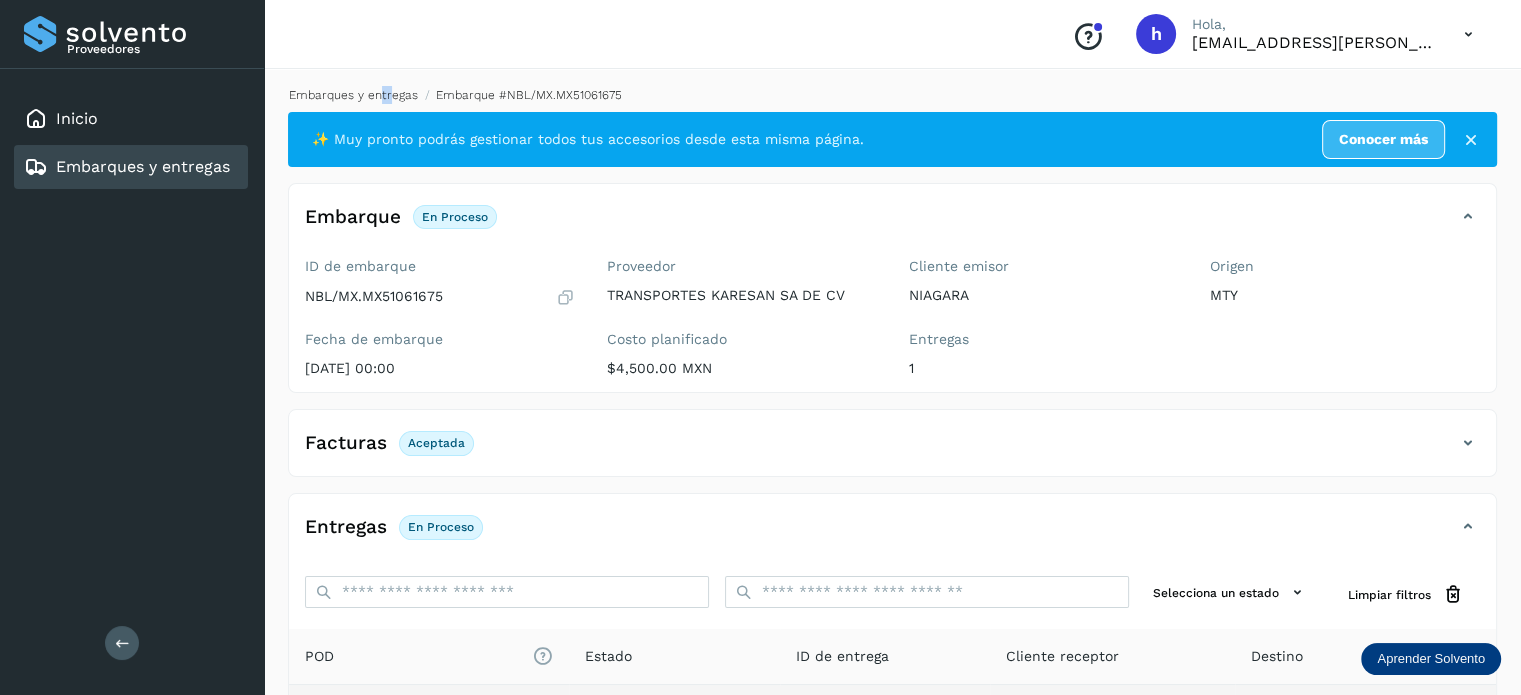 drag, startPoint x: 390, startPoint y: 103, endPoint x: 376, endPoint y: 96, distance: 15.652476 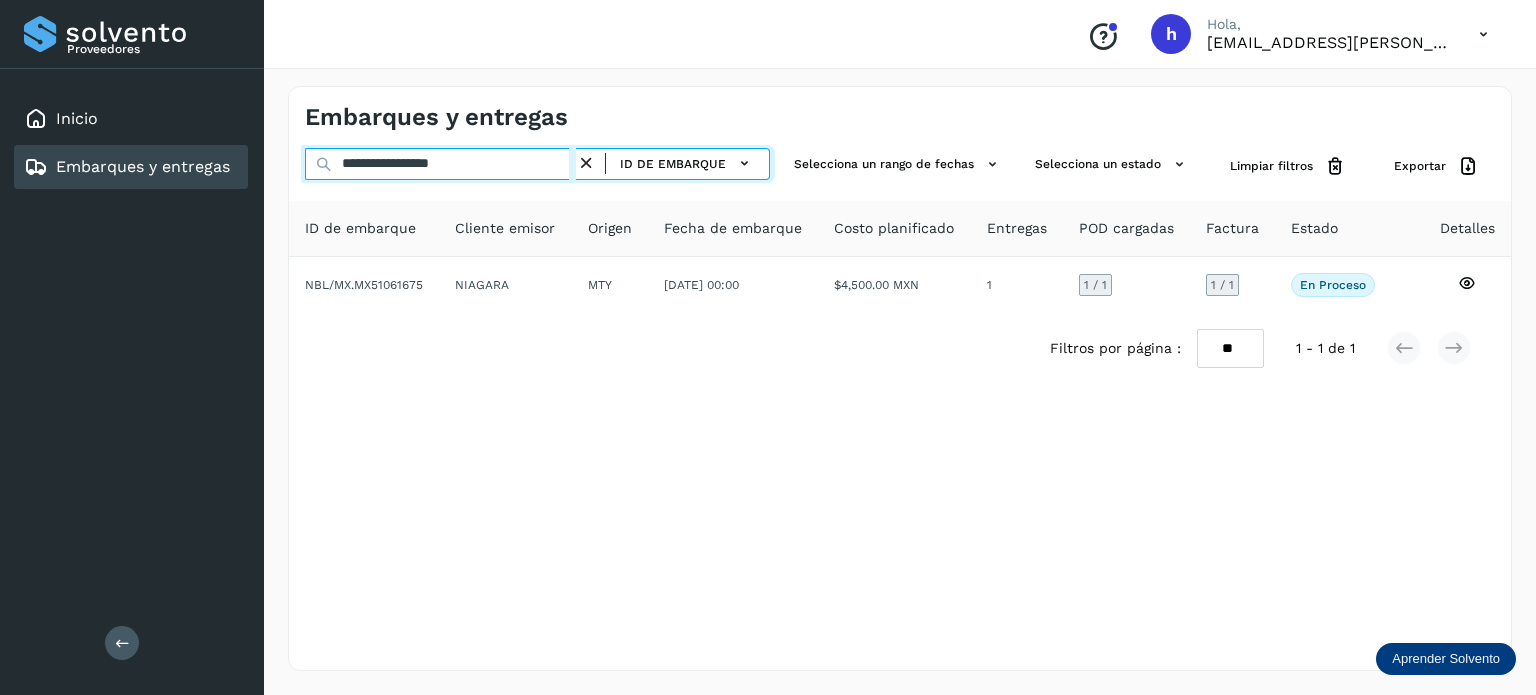 drag, startPoint x: 531, startPoint y: 155, endPoint x: 166, endPoint y: 174, distance: 365.49417 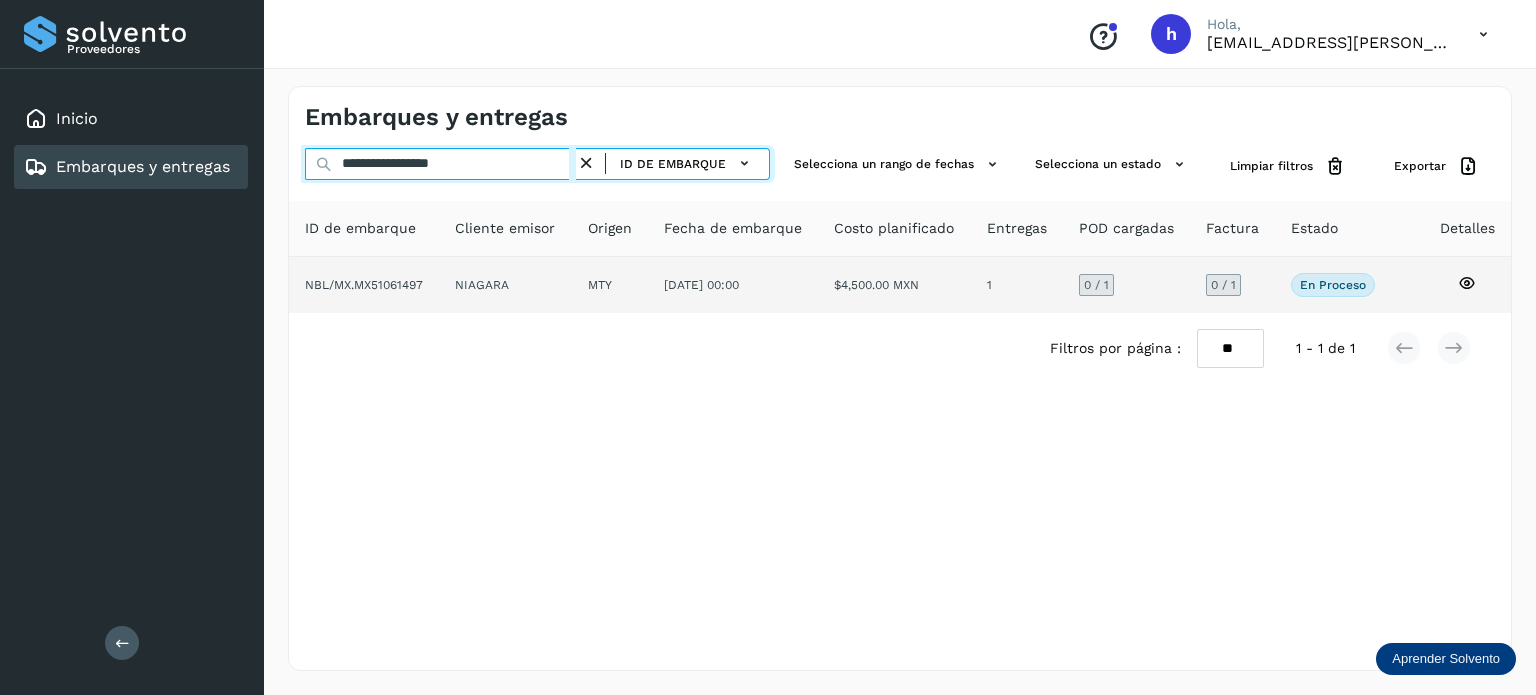 type on "**********" 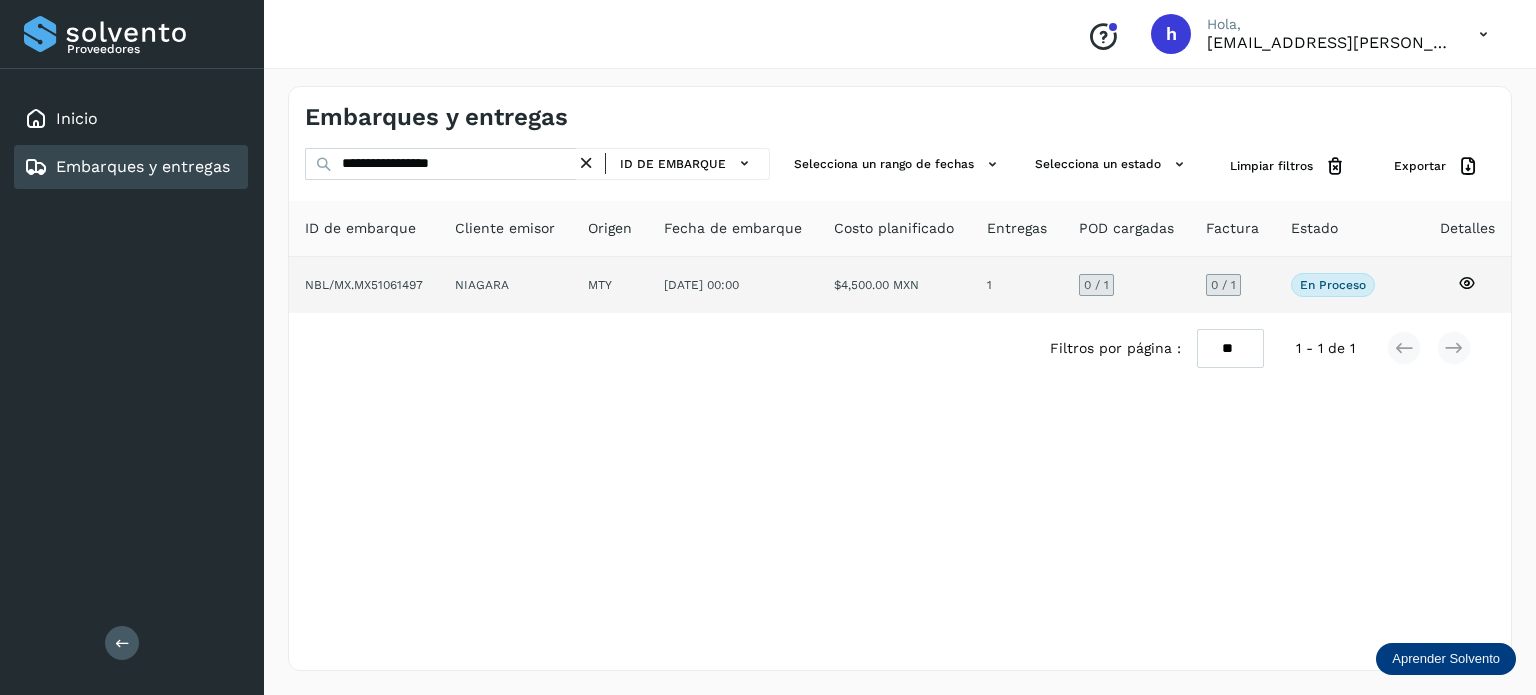 click on "NBL/MX.MX51061497" 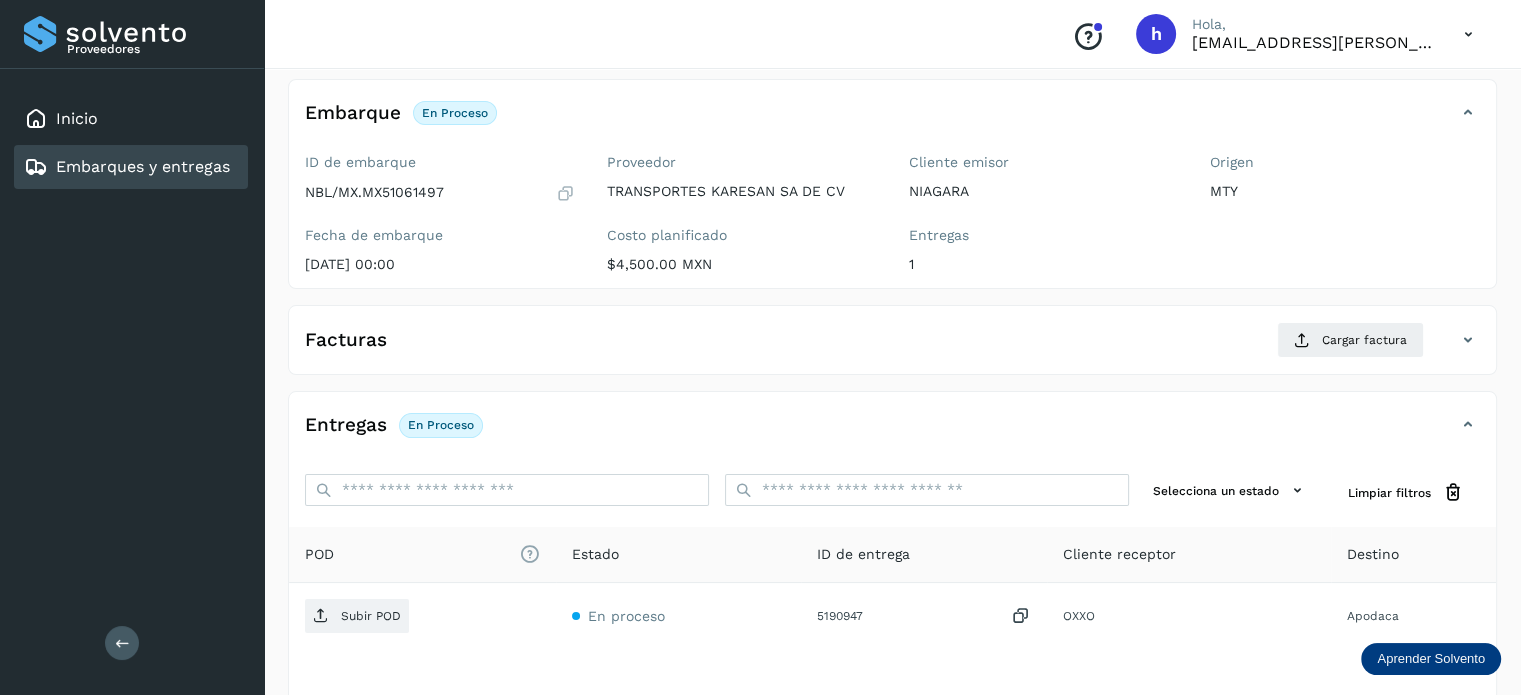 scroll, scrollTop: 104, scrollLeft: 0, axis: vertical 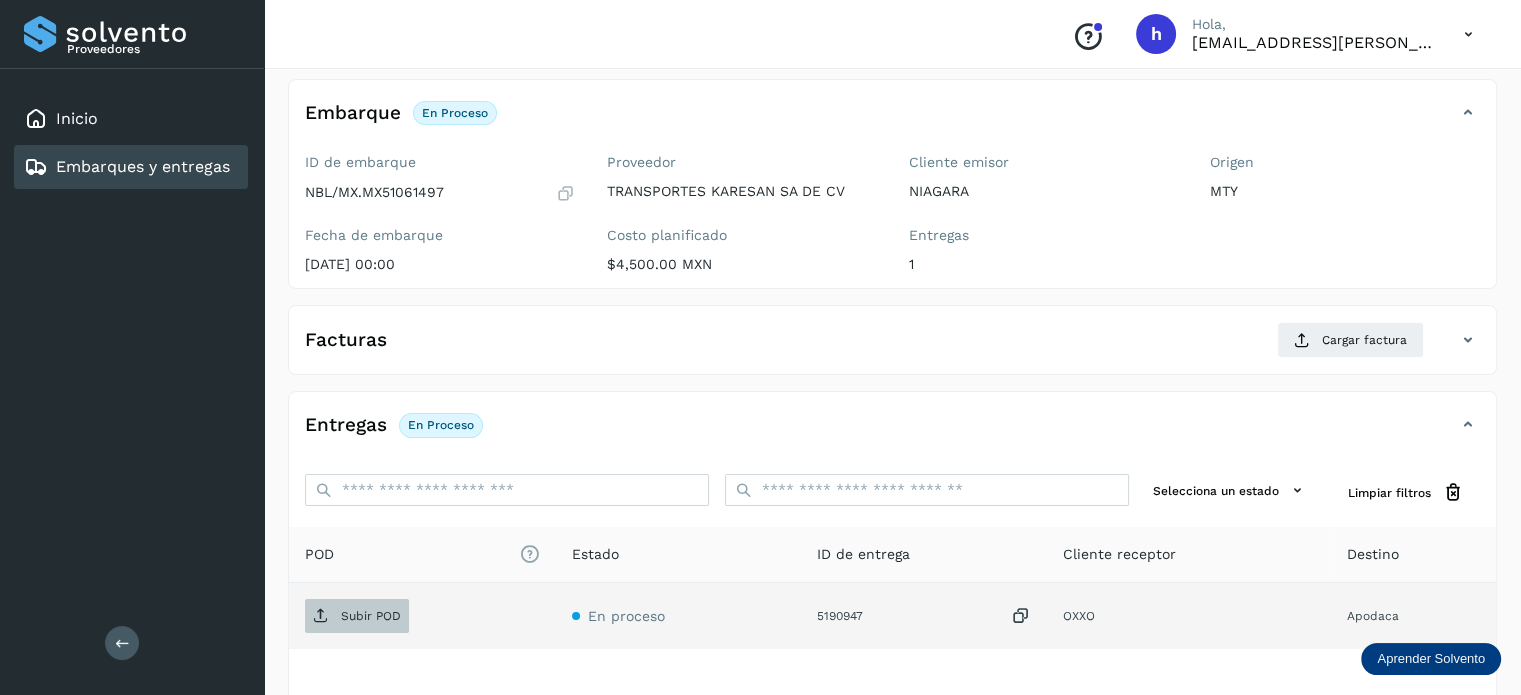 click on "Subir POD" at bounding box center [371, 616] 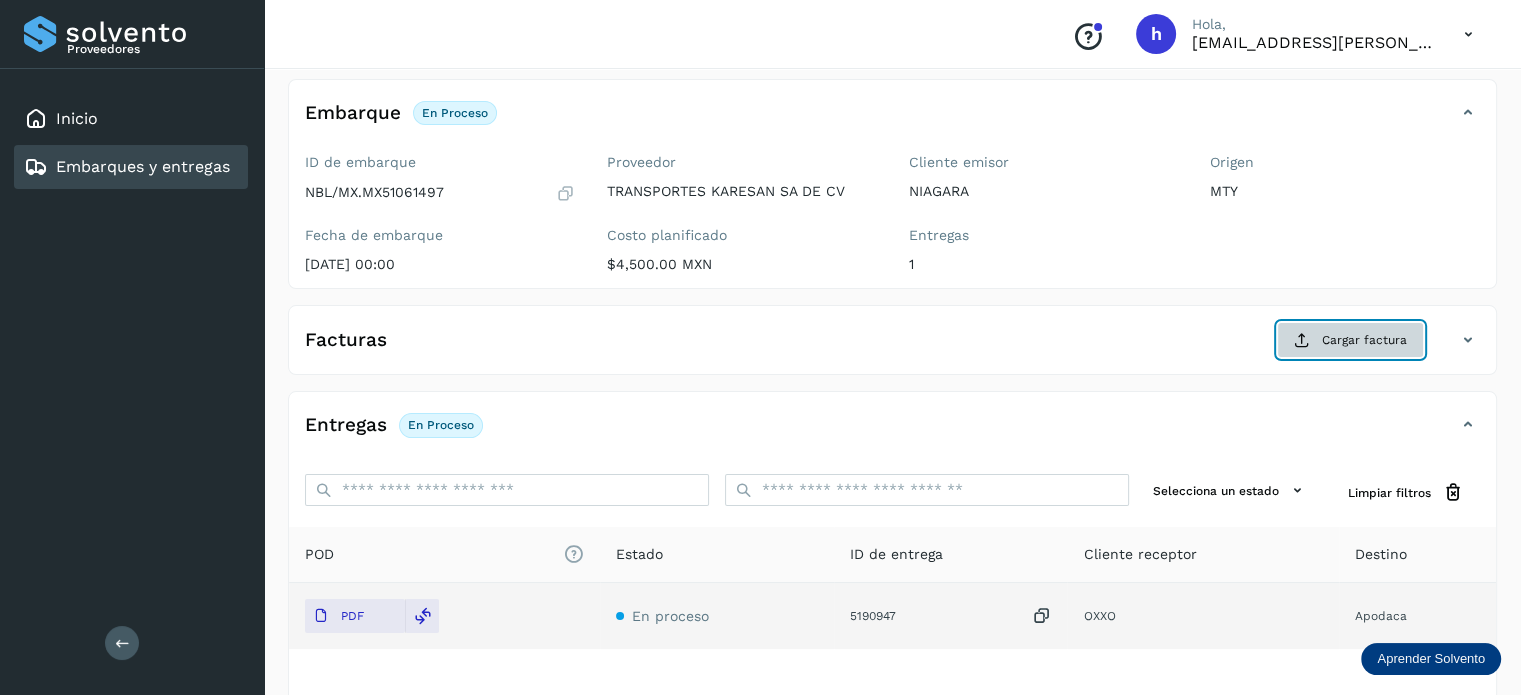 click on "Cargar factura" 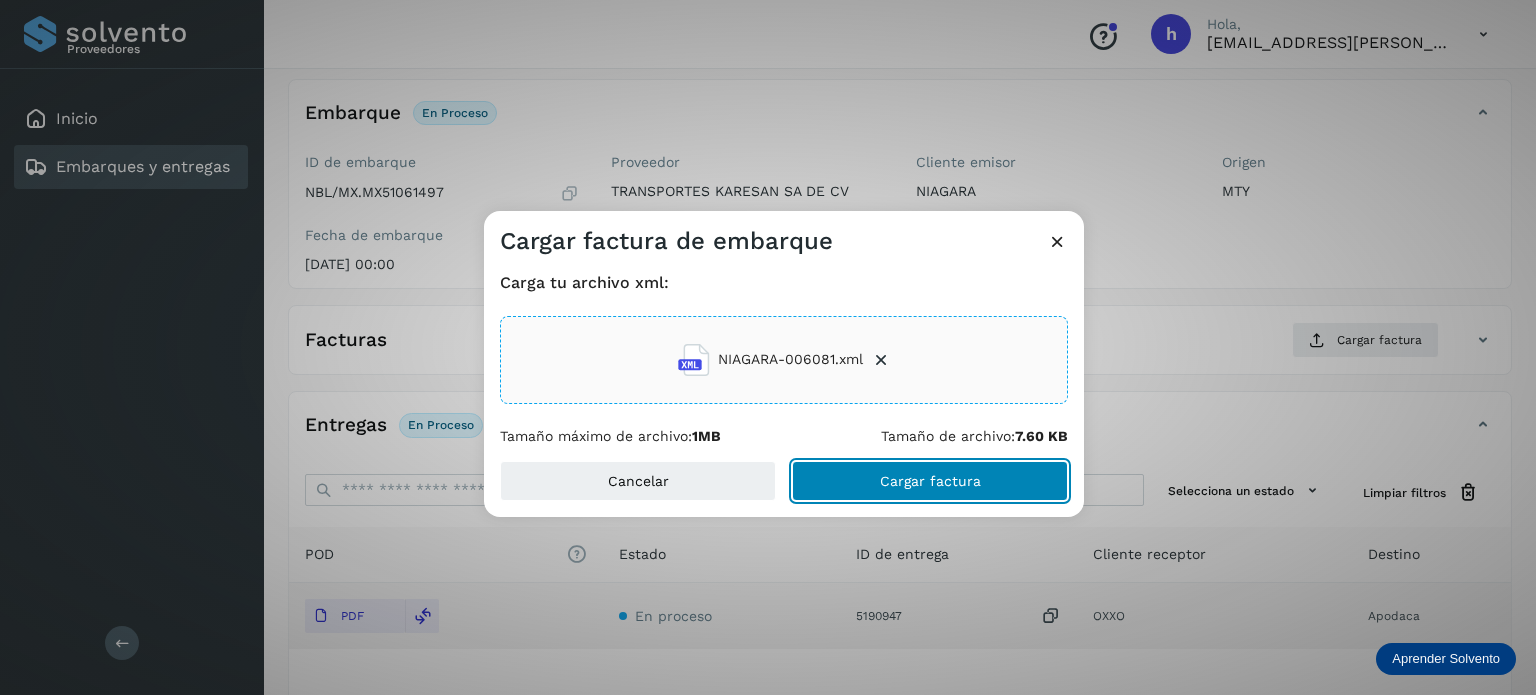 click on "Cargar factura" 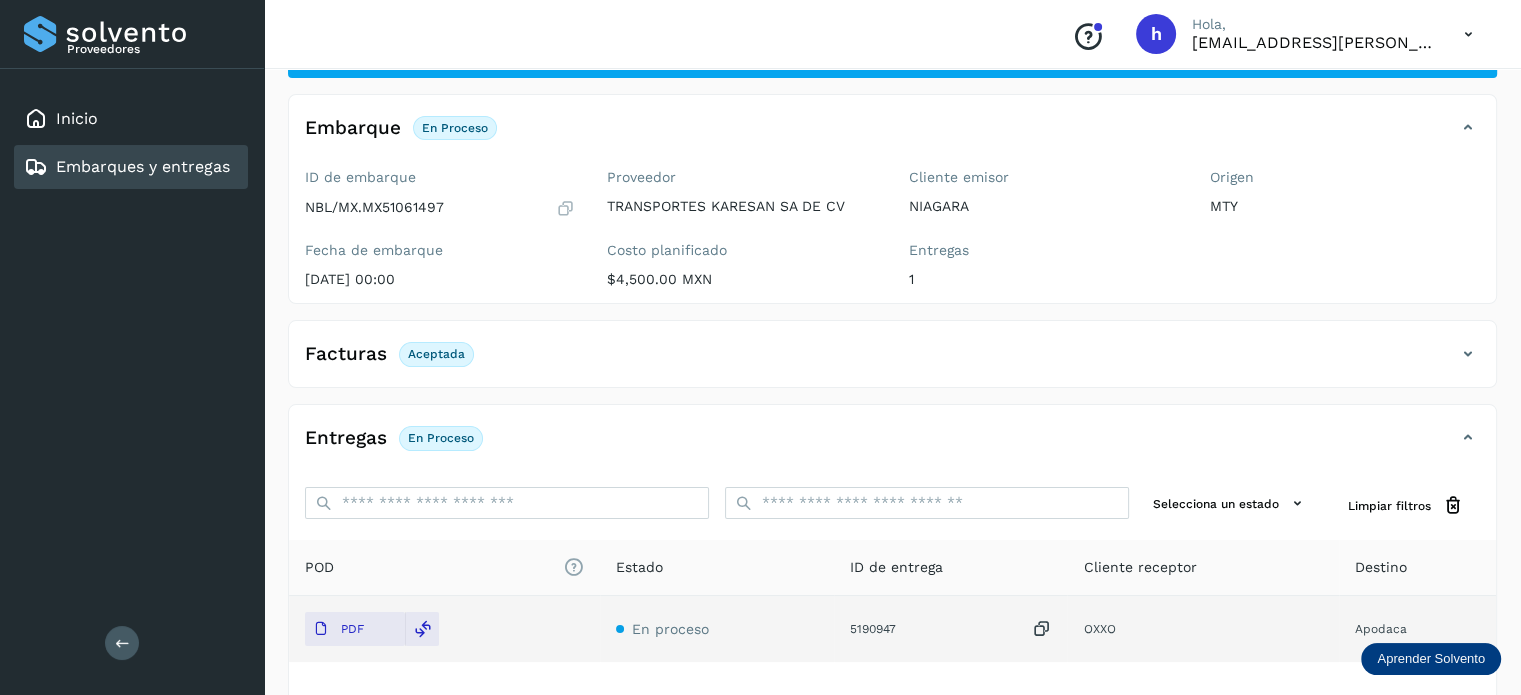 scroll, scrollTop: 0, scrollLeft: 0, axis: both 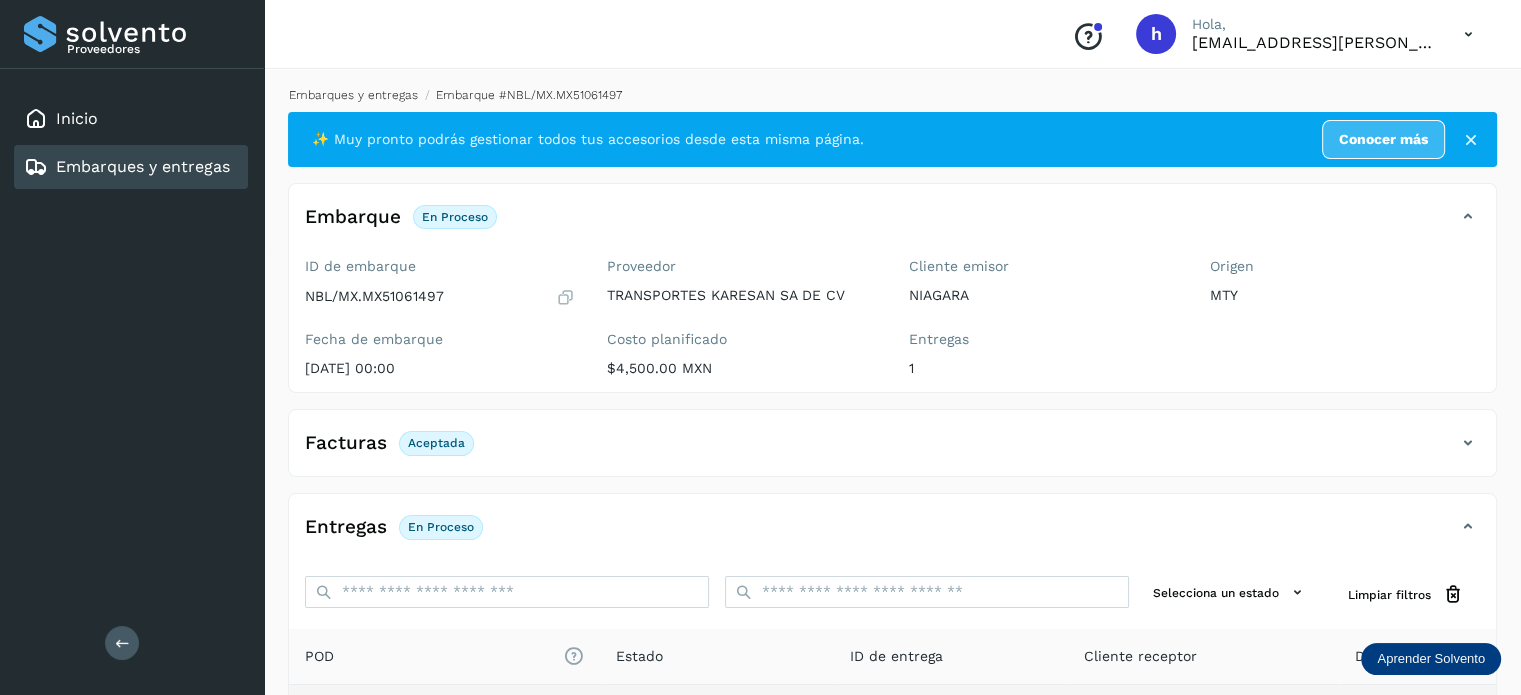 click on "Embarques y entregas" at bounding box center [353, 95] 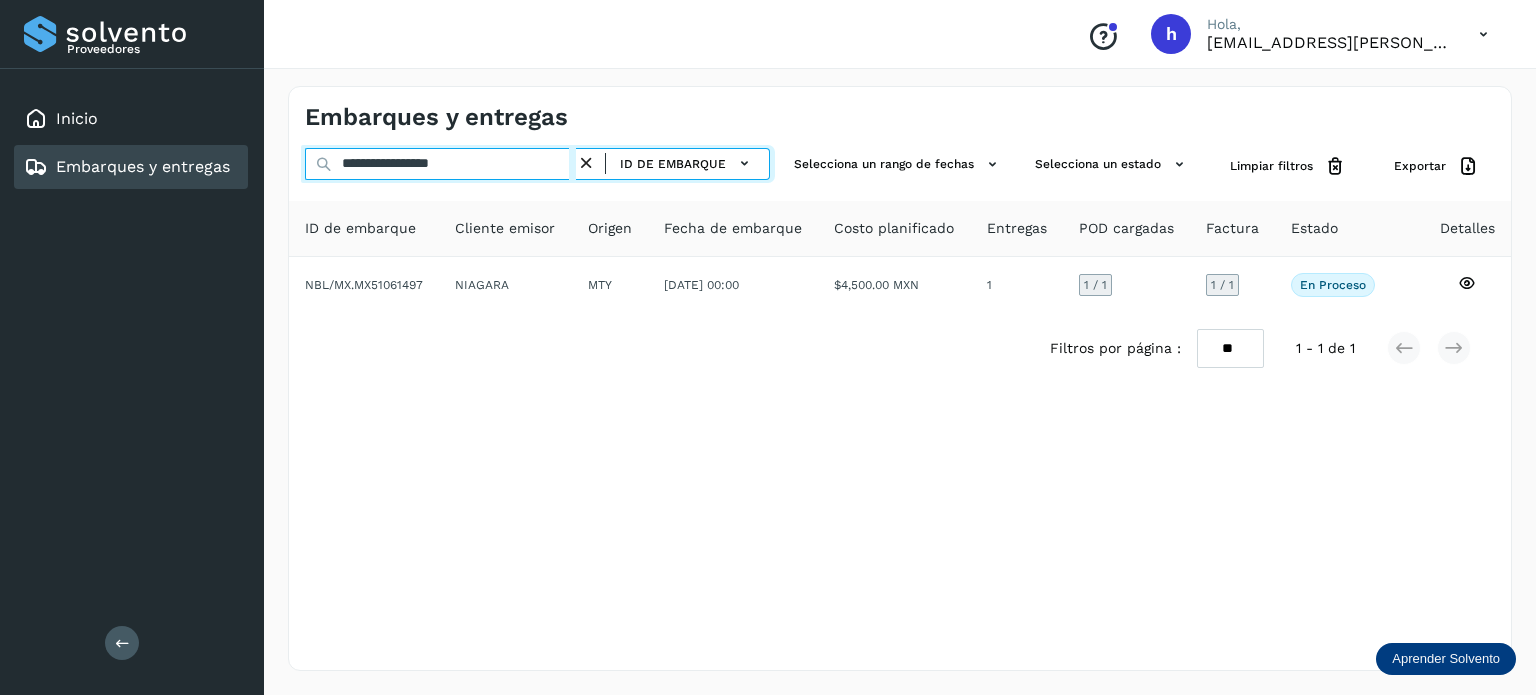 drag, startPoint x: 526, startPoint y: 164, endPoint x: 96, endPoint y: 209, distance: 432.34824 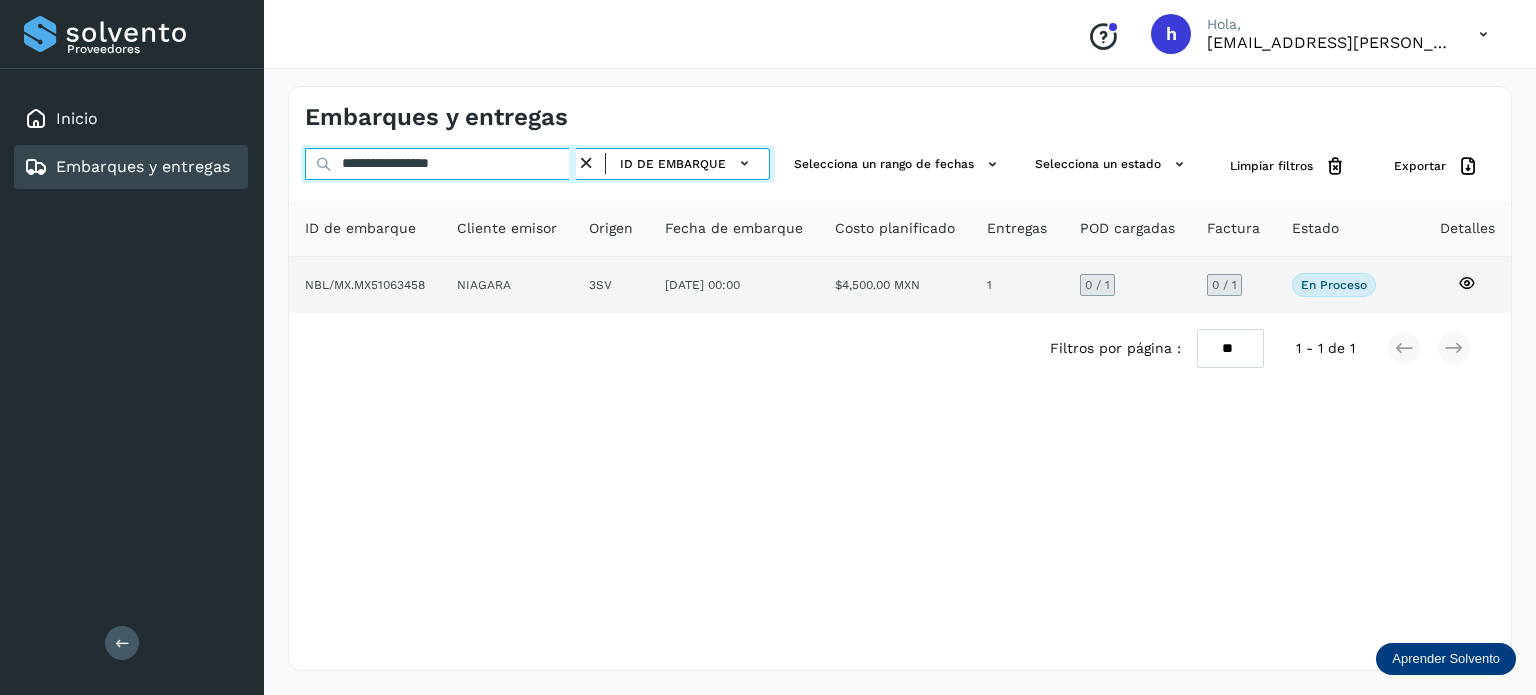 type on "**********" 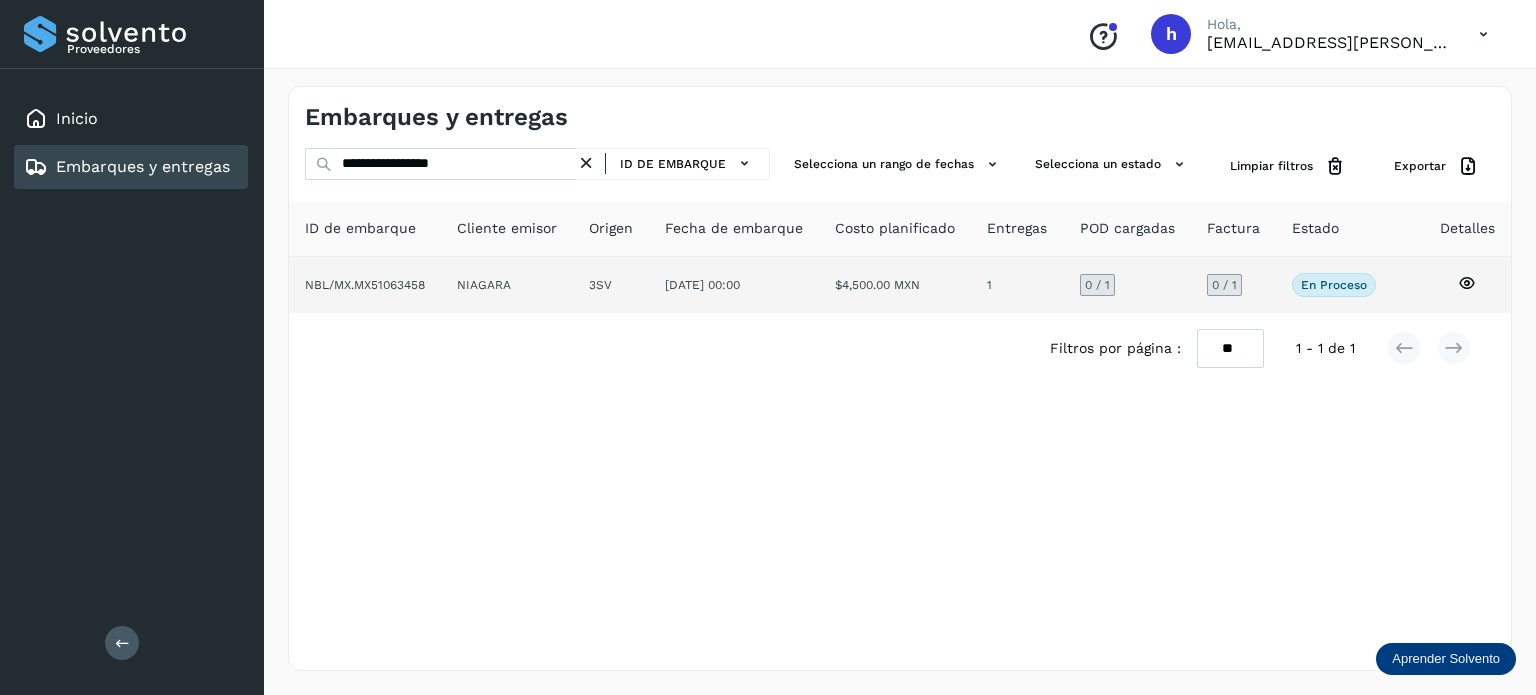 click on "NBL/MX.MX51063458" 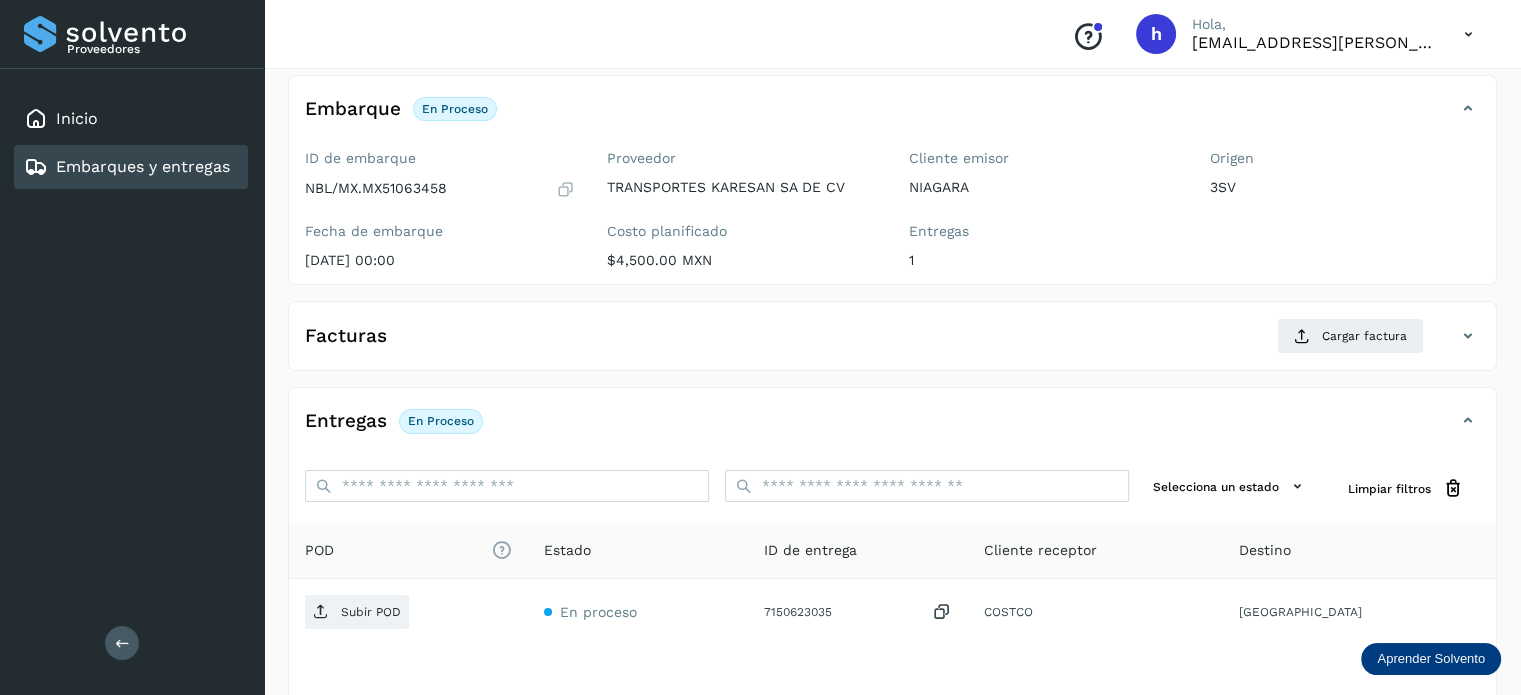 scroll, scrollTop: 109, scrollLeft: 0, axis: vertical 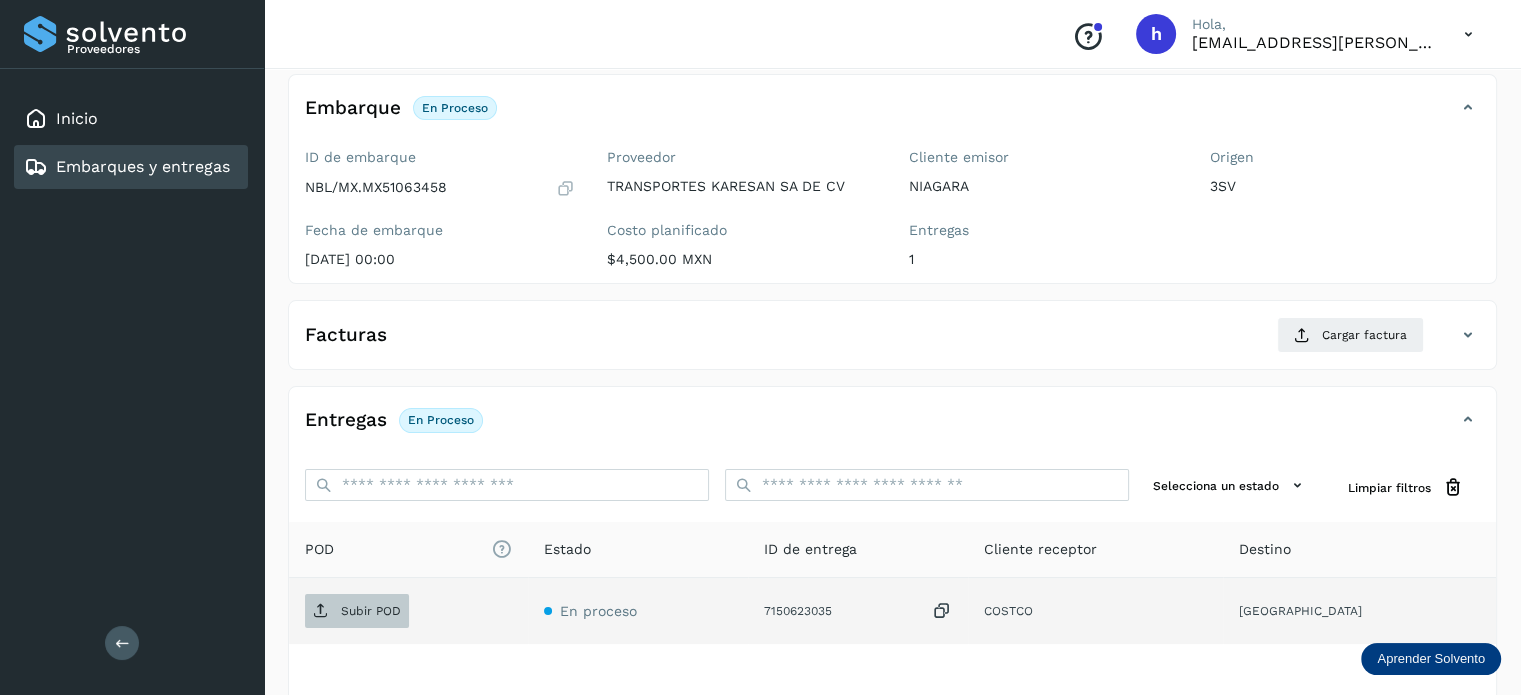 click on "Subir POD" at bounding box center (357, 611) 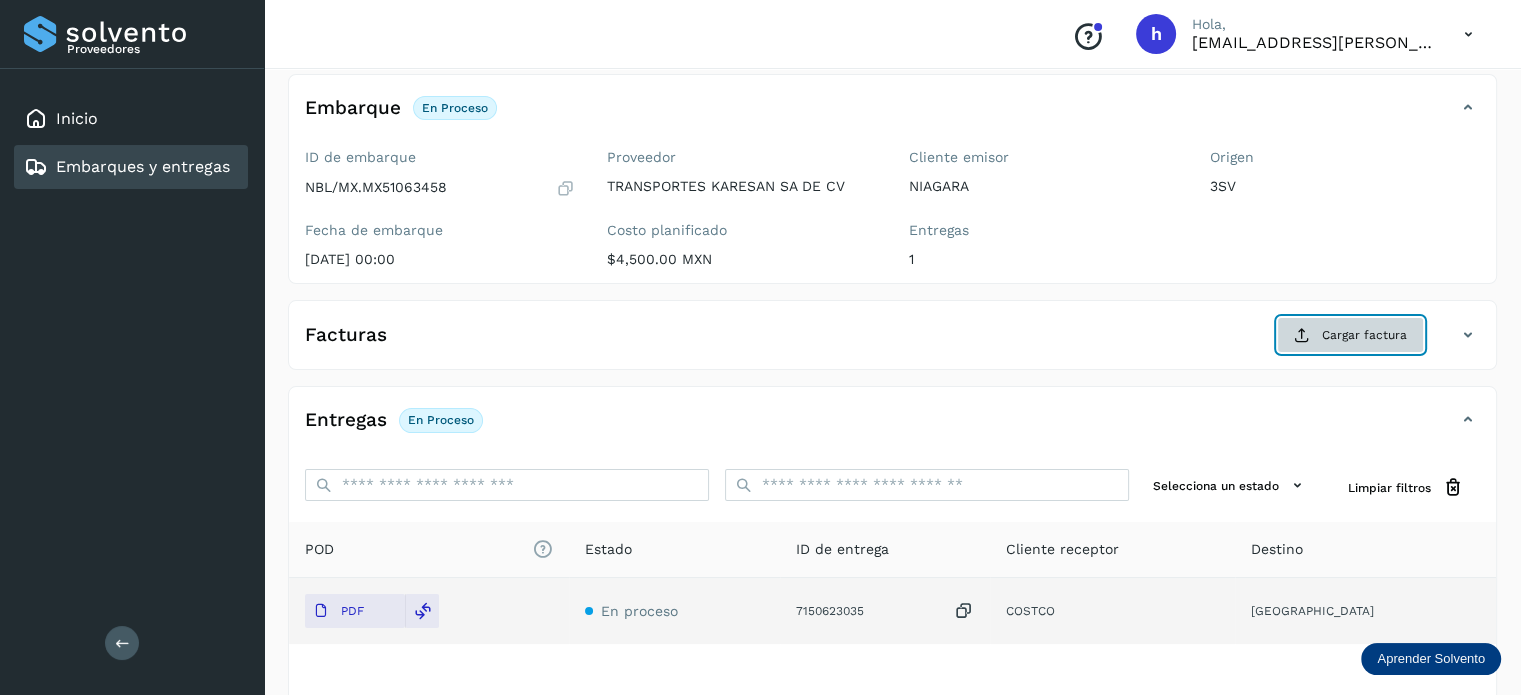 click on "Cargar factura" 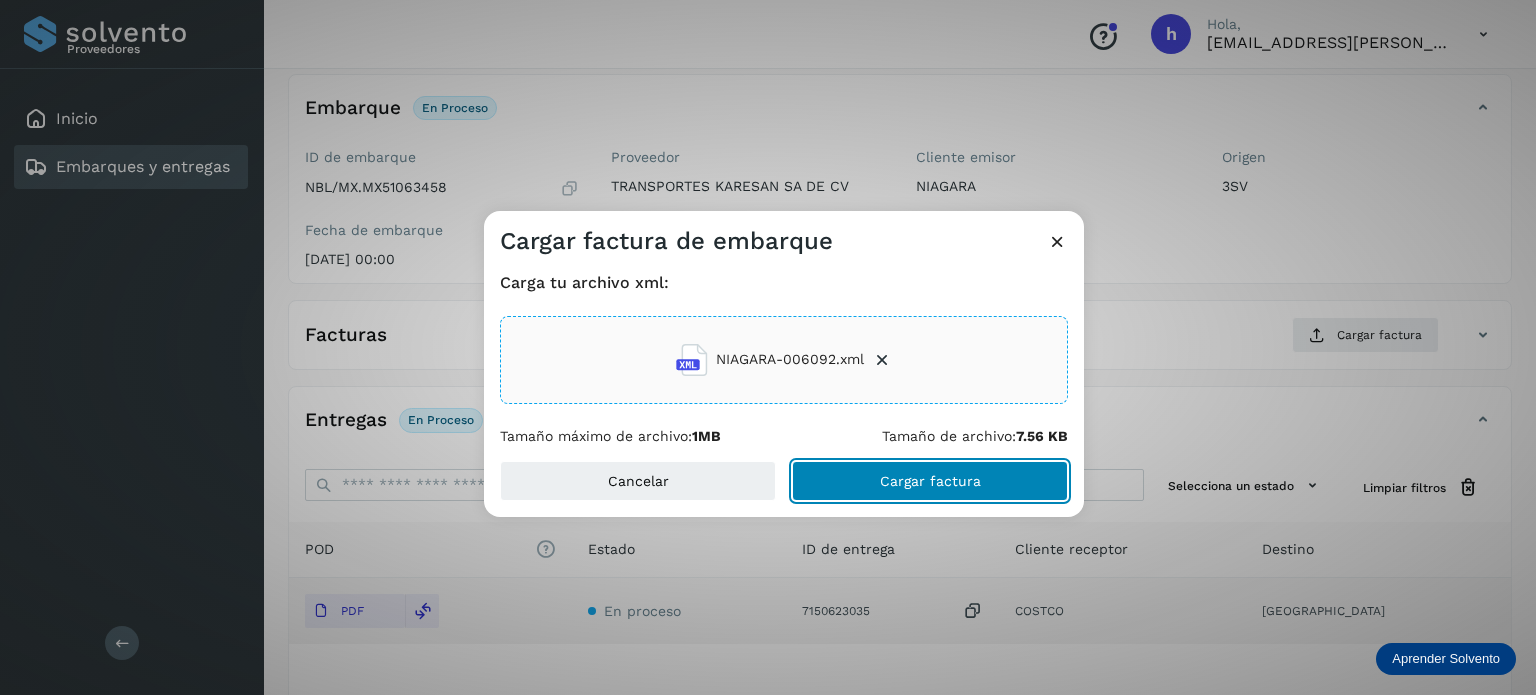 click on "Cargar factura" 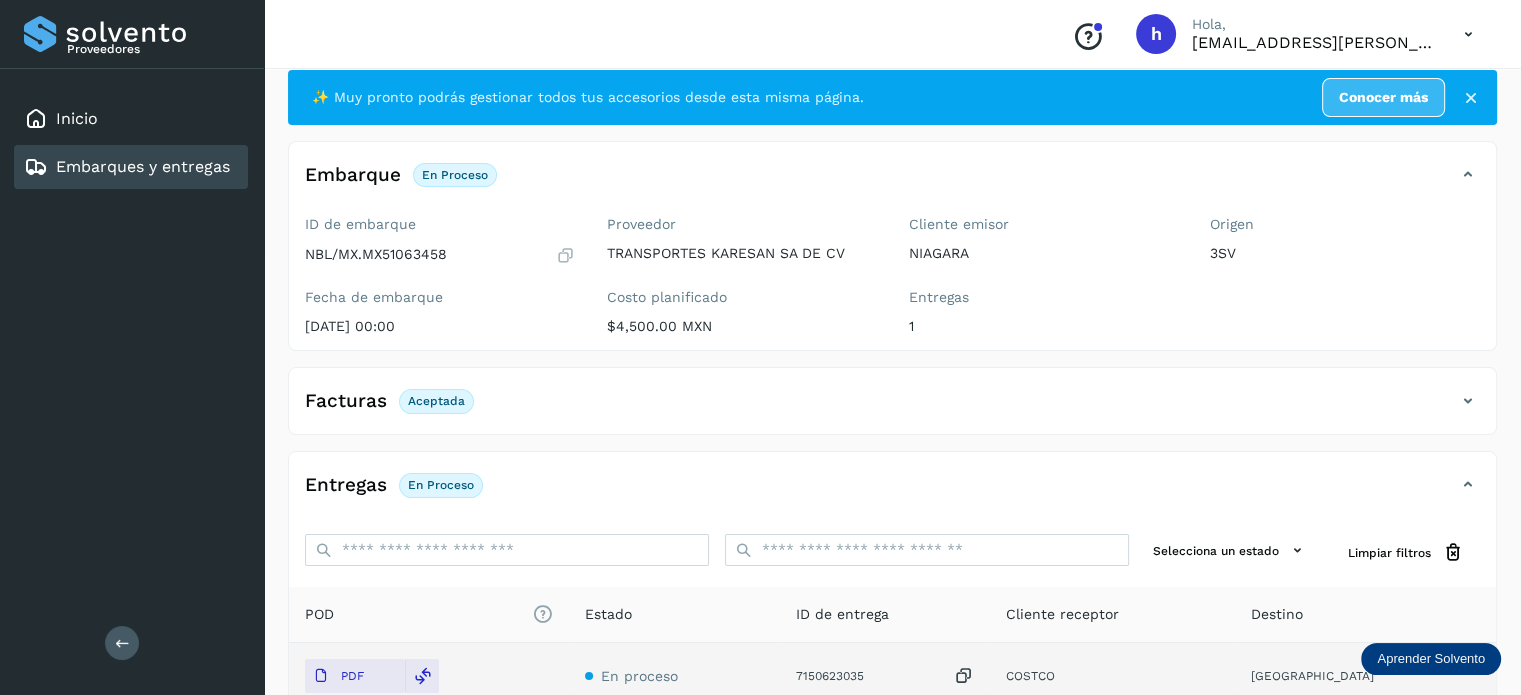 scroll, scrollTop: 0, scrollLeft: 0, axis: both 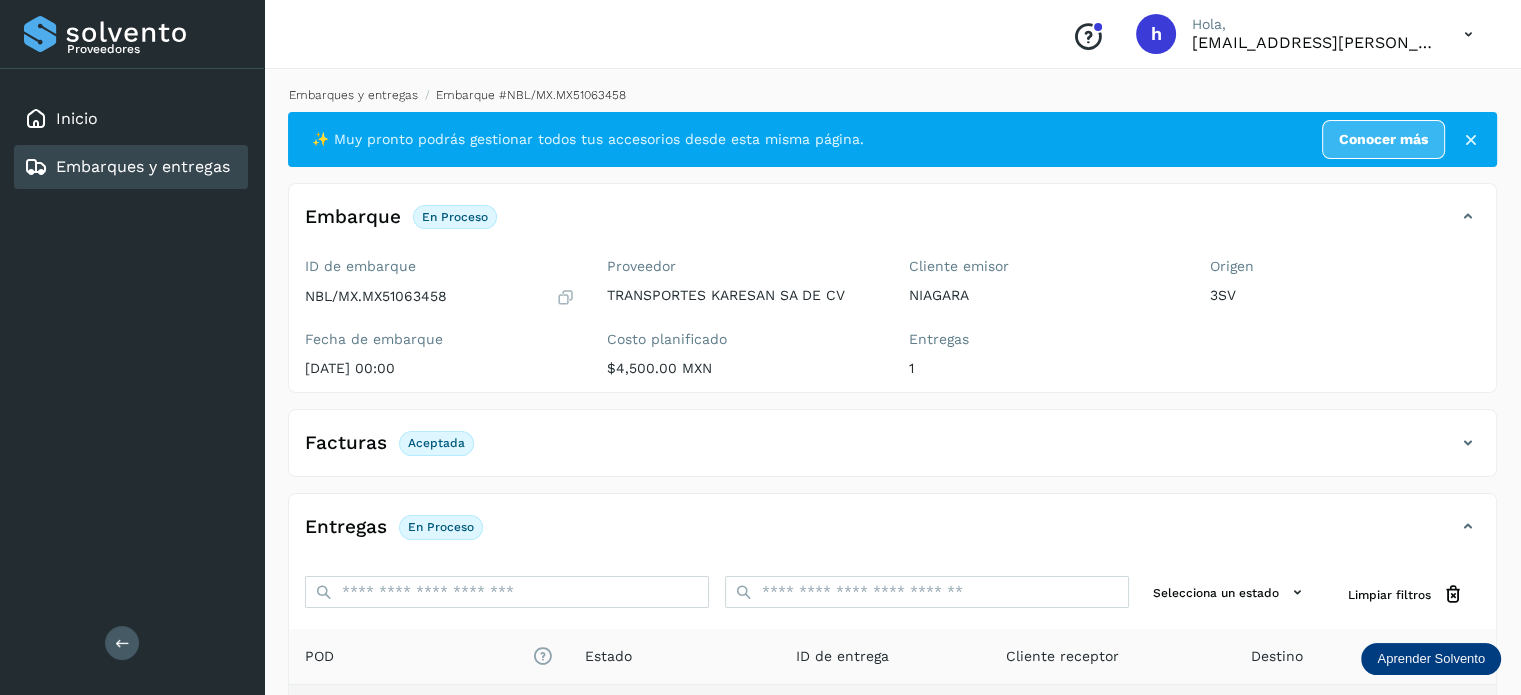 click on "Embarques y entregas" at bounding box center [353, 95] 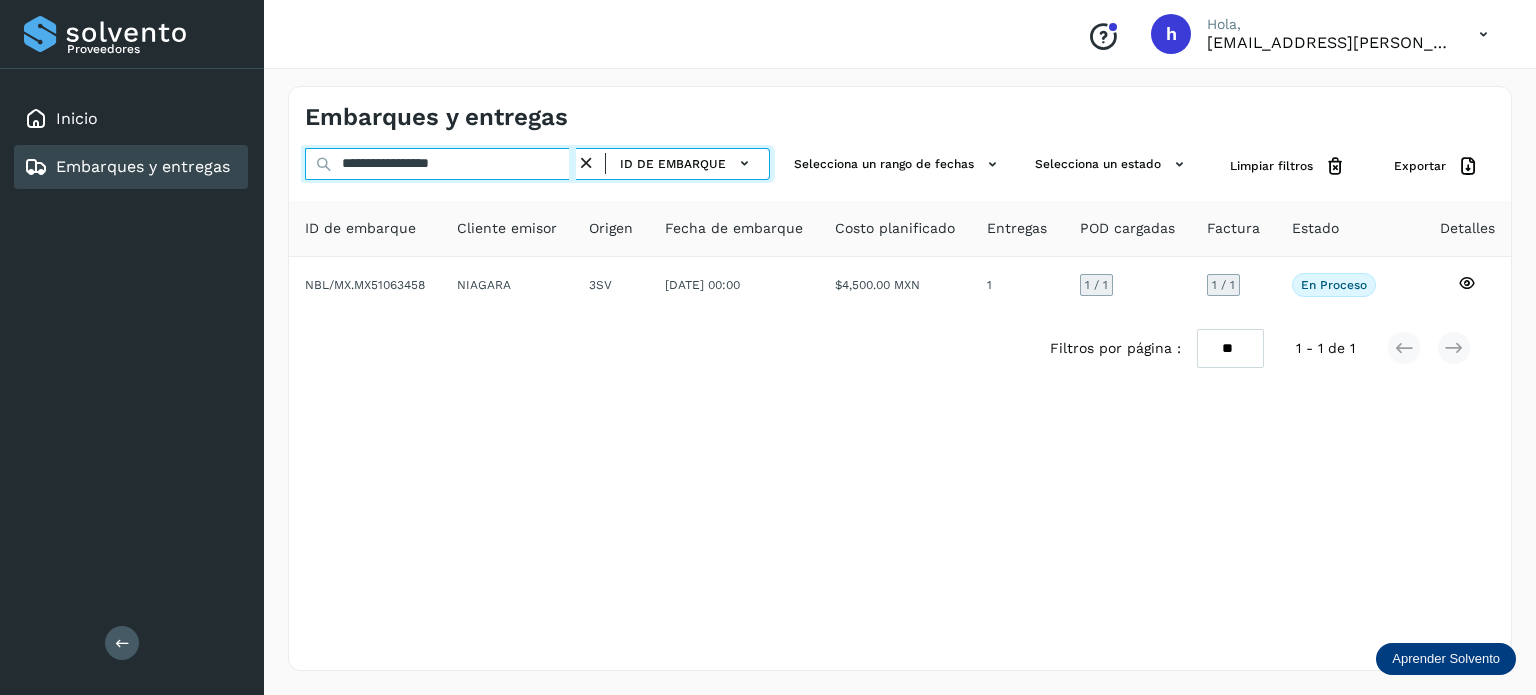 drag, startPoint x: 510, startPoint y: 171, endPoint x: 92, endPoint y: 191, distance: 418.4782 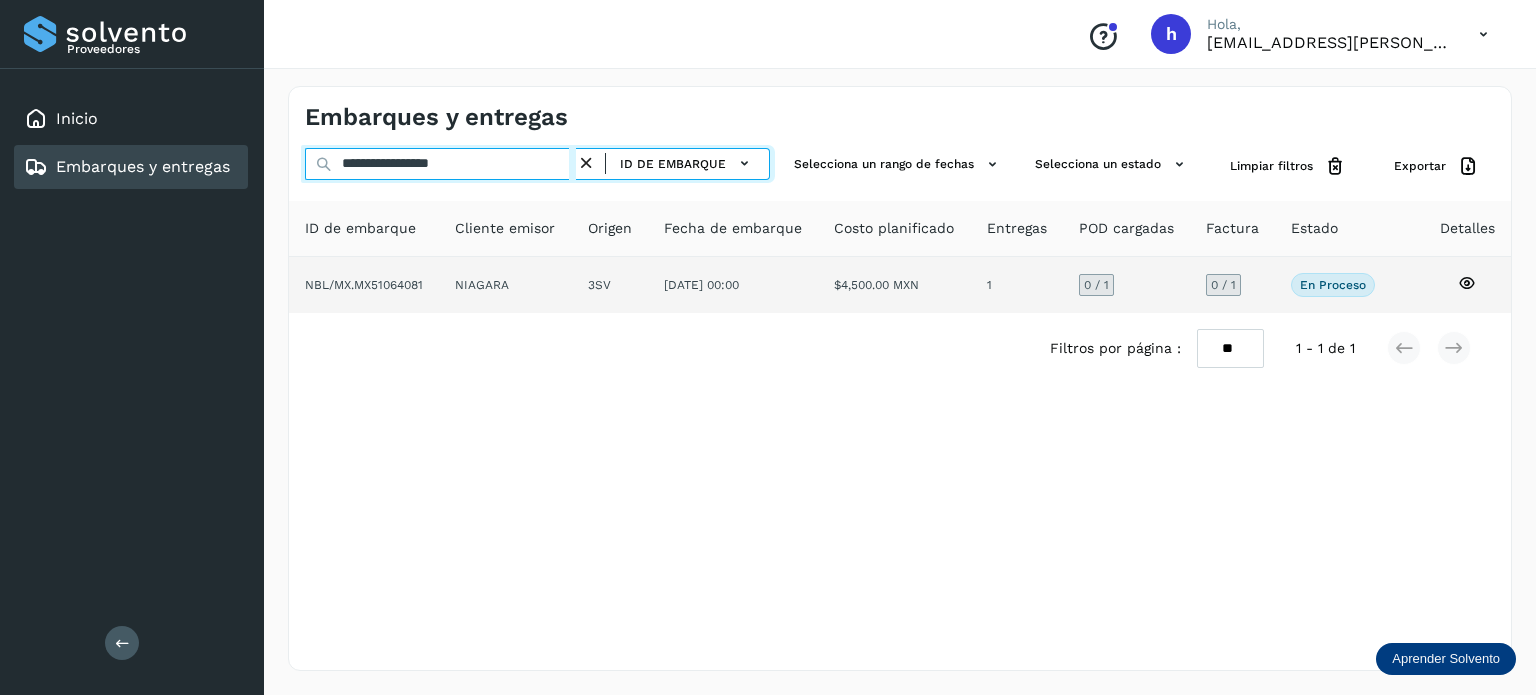 type on "**********" 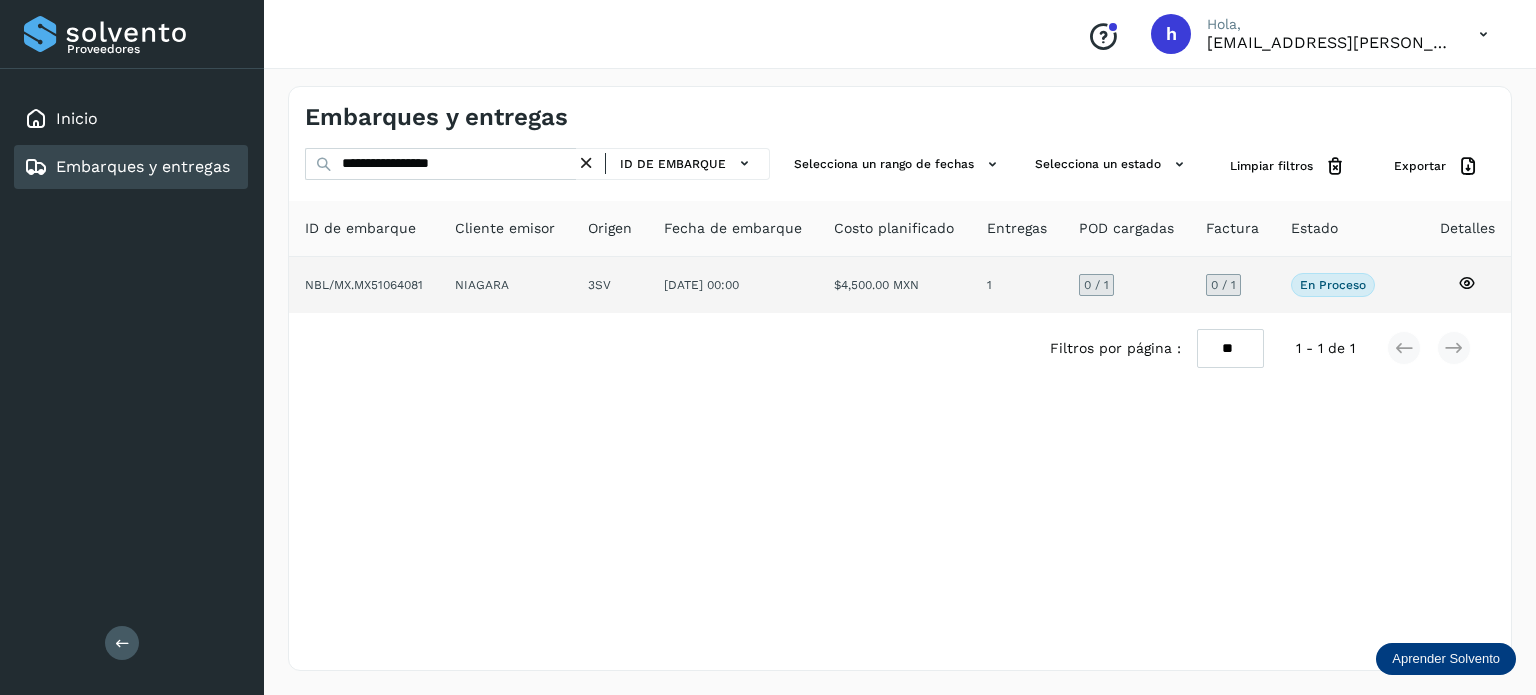 click on "NBL/MX.MX51064081" 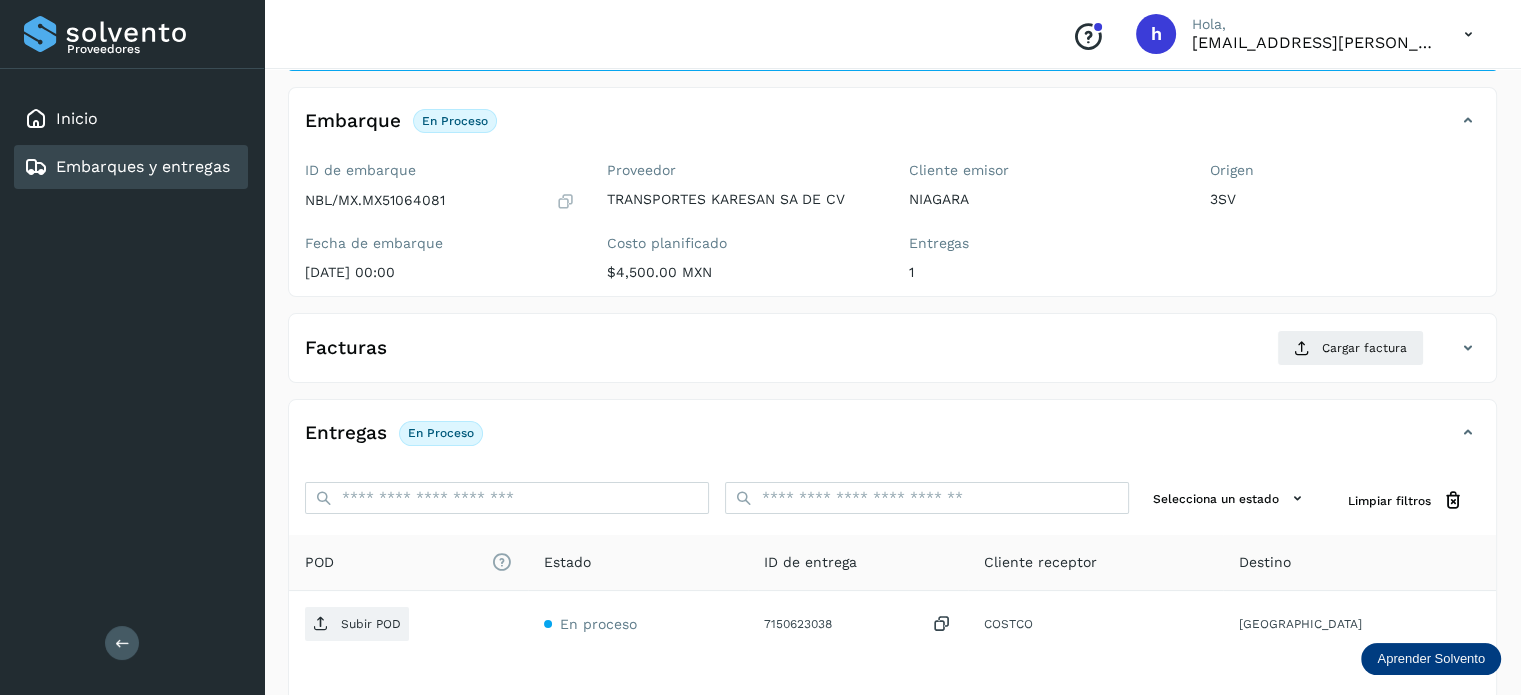 scroll, scrollTop: 106, scrollLeft: 0, axis: vertical 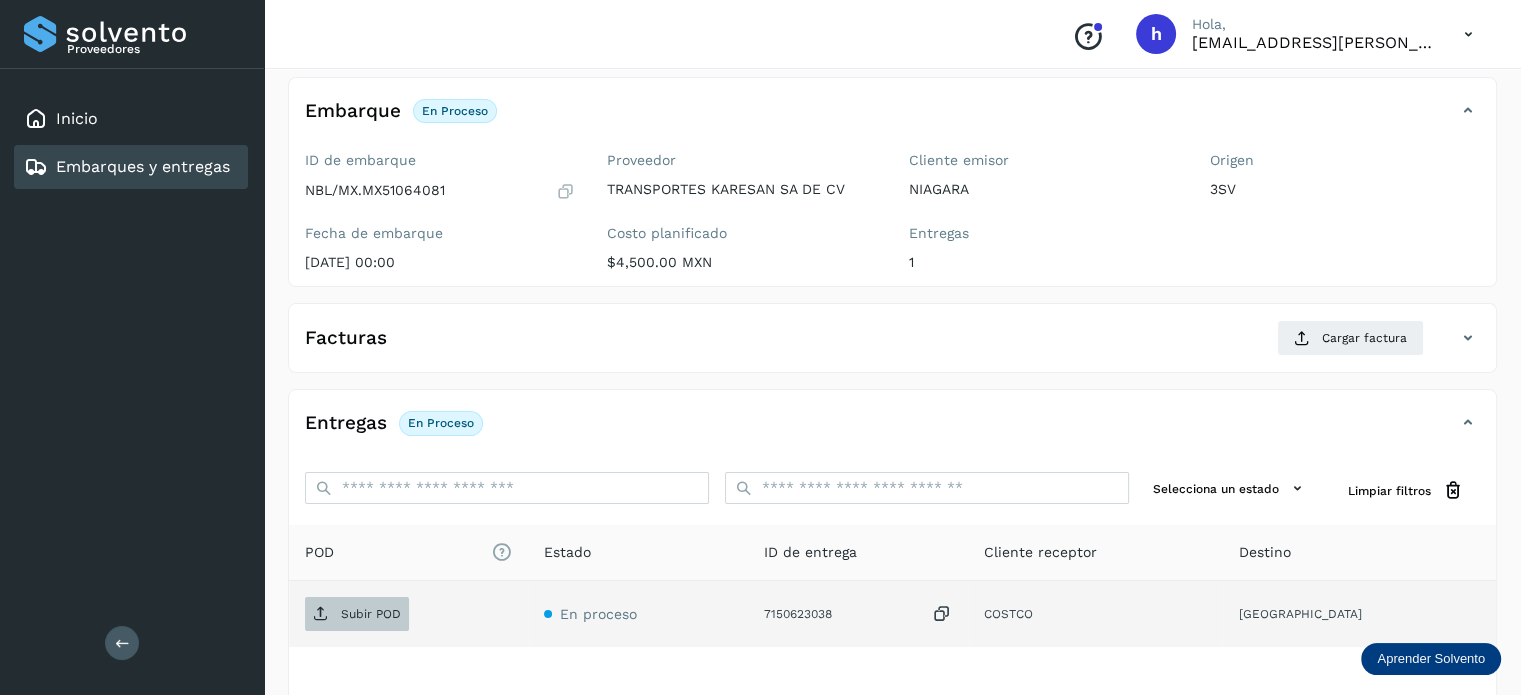 click on "Subir POD" at bounding box center (371, 614) 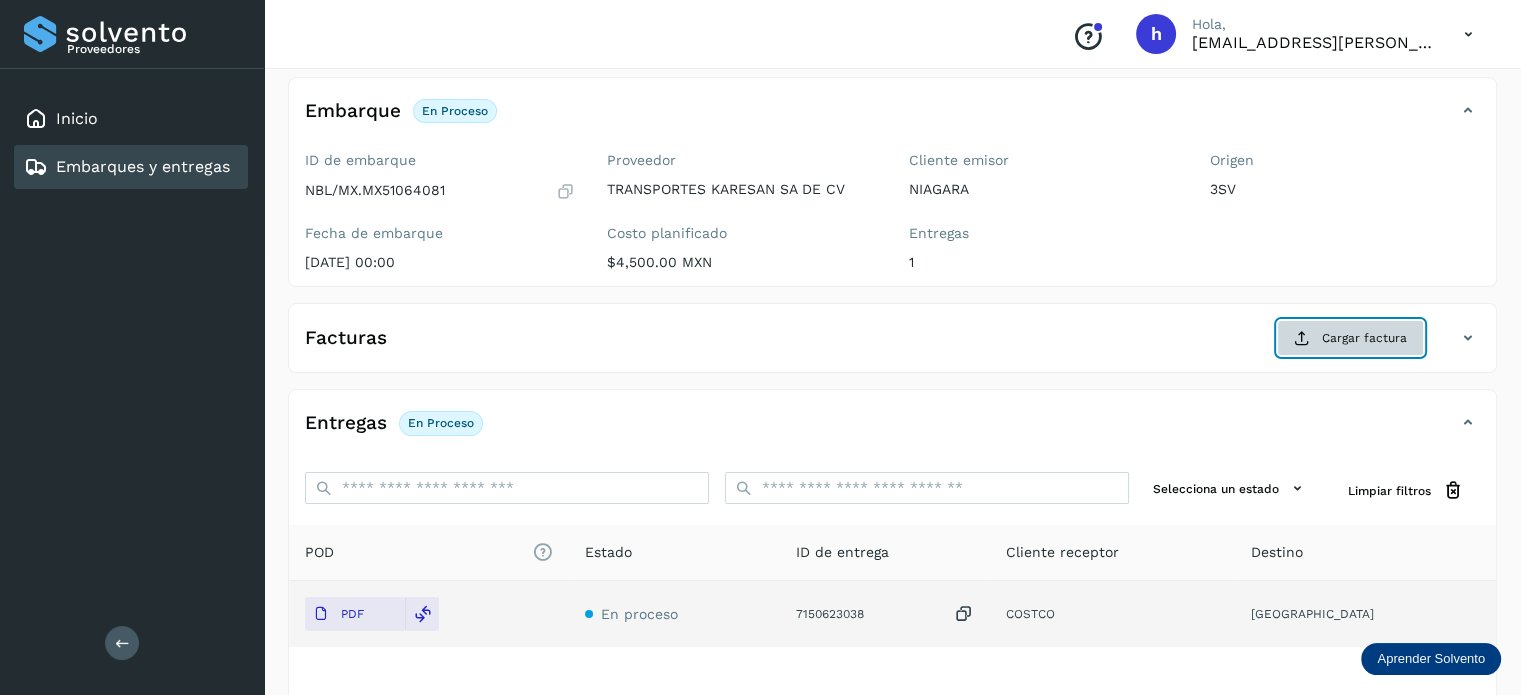 click on "Cargar factura" 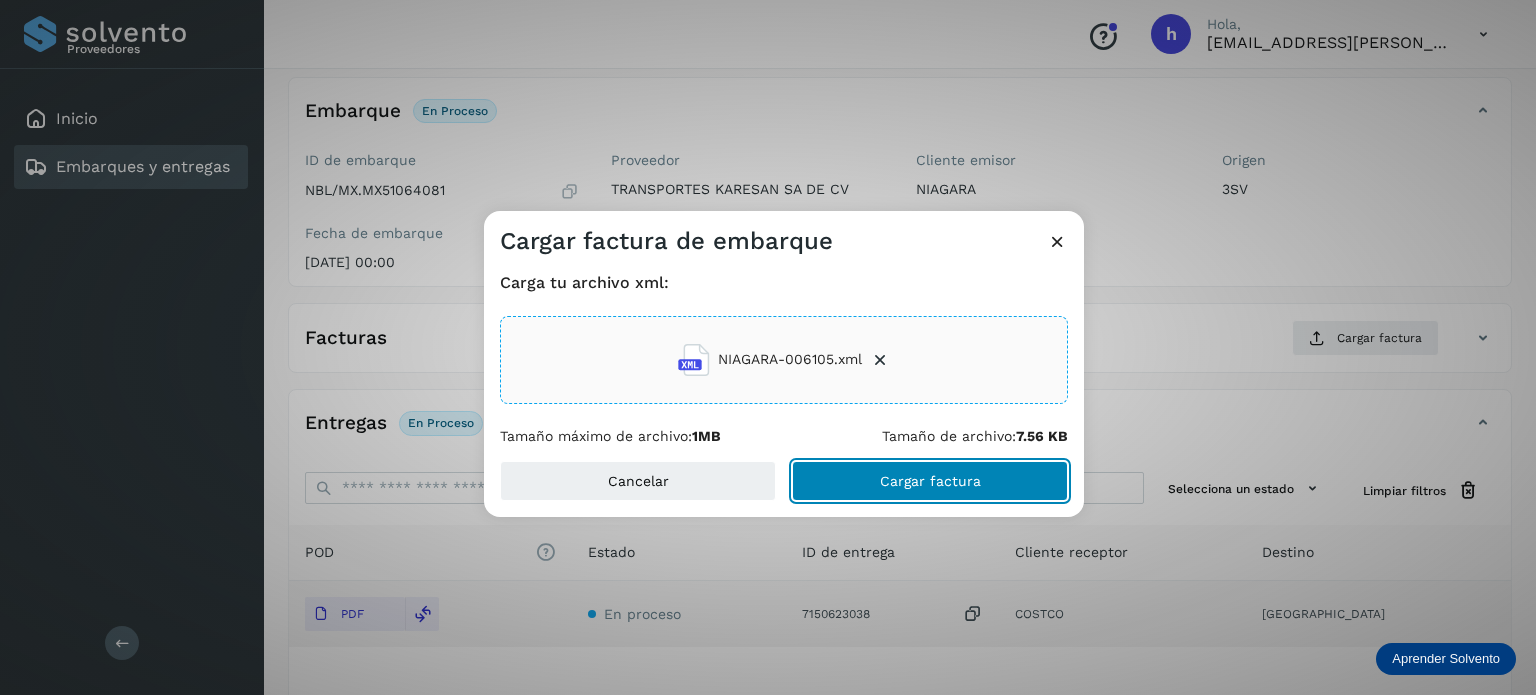 click on "Cargar factura" 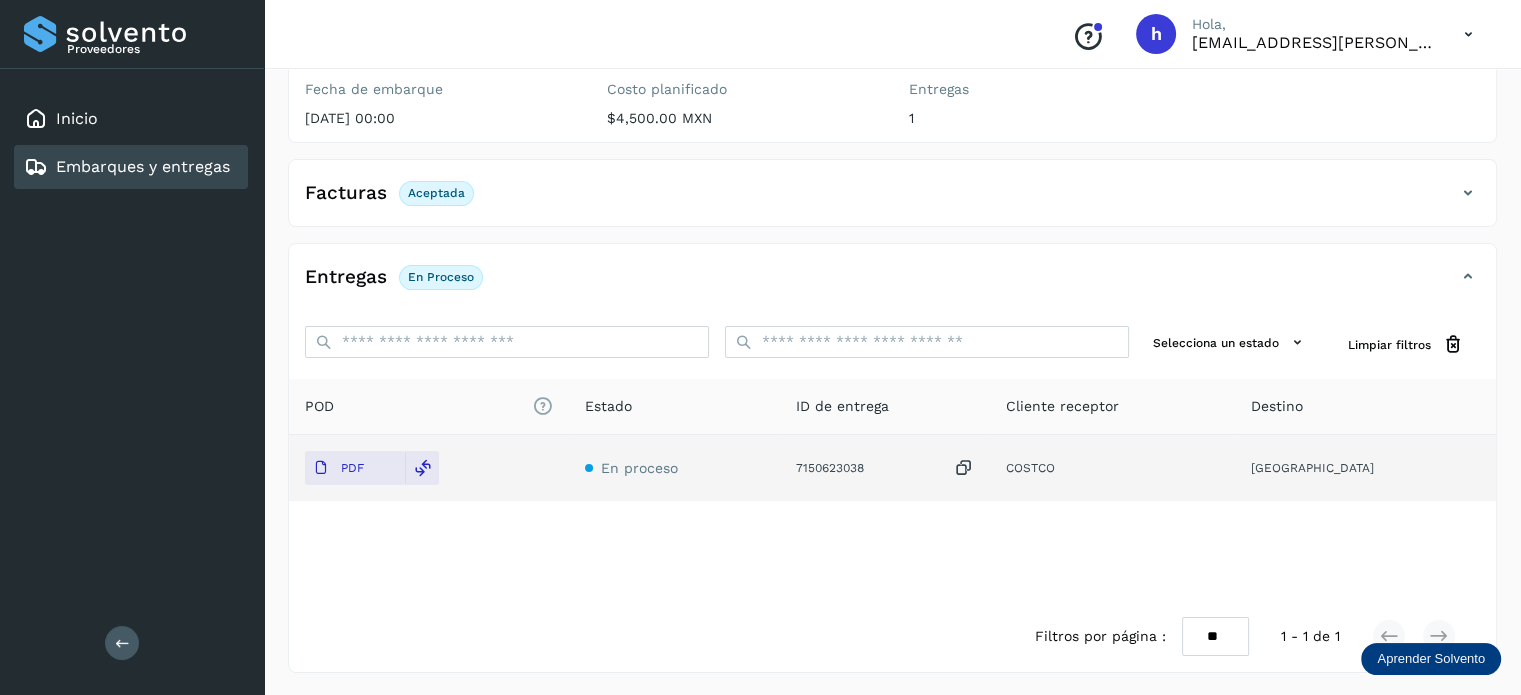 scroll, scrollTop: 0, scrollLeft: 0, axis: both 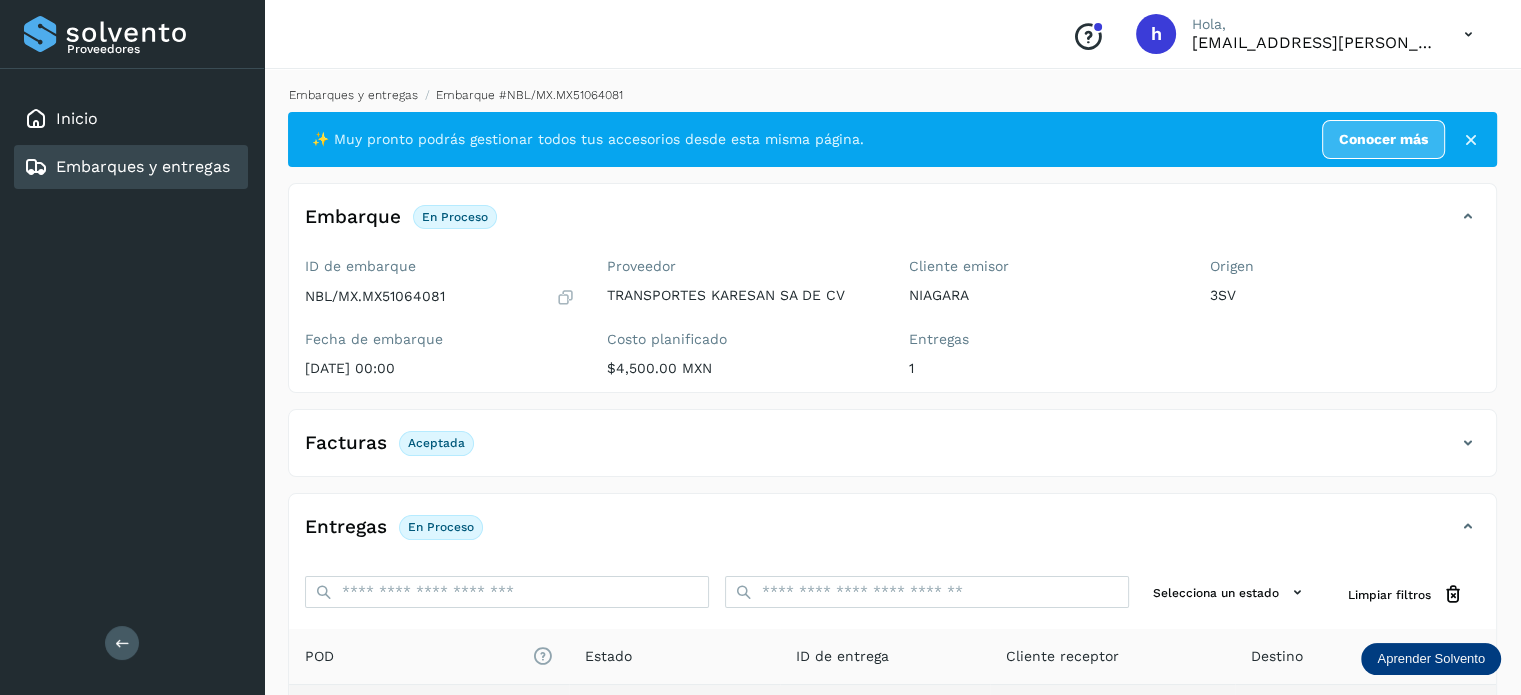 click on "Embarques y entregas" at bounding box center (353, 95) 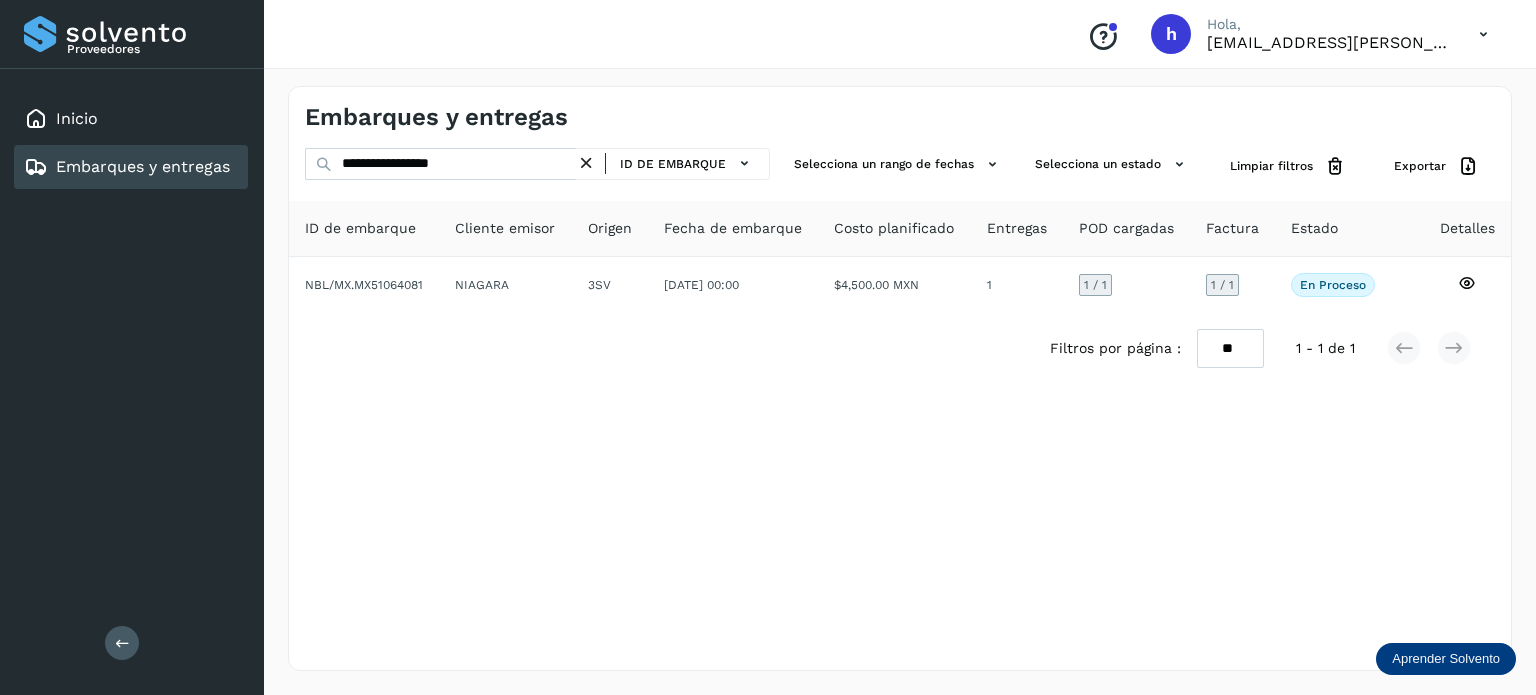click on "**********" at bounding box center [900, 378] 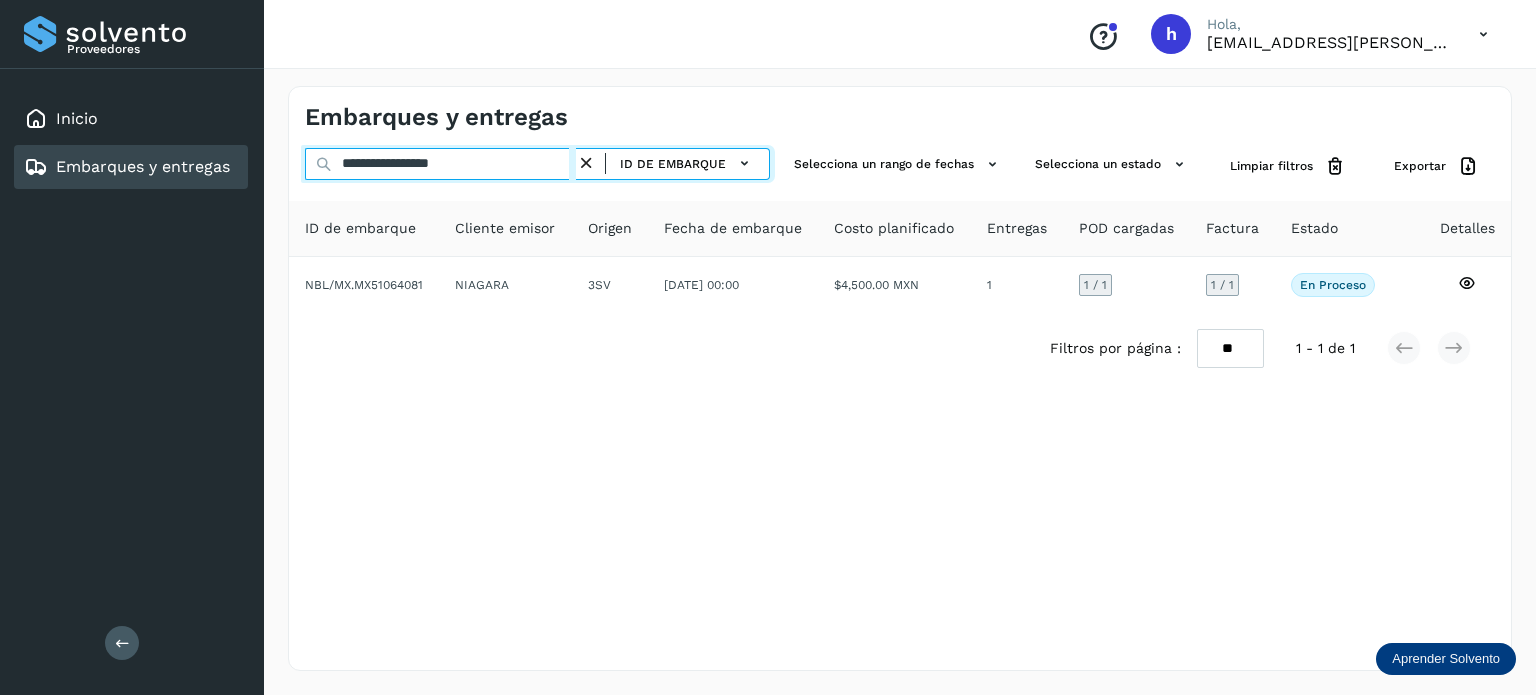 click on "**********" at bounding box center (440, 164) 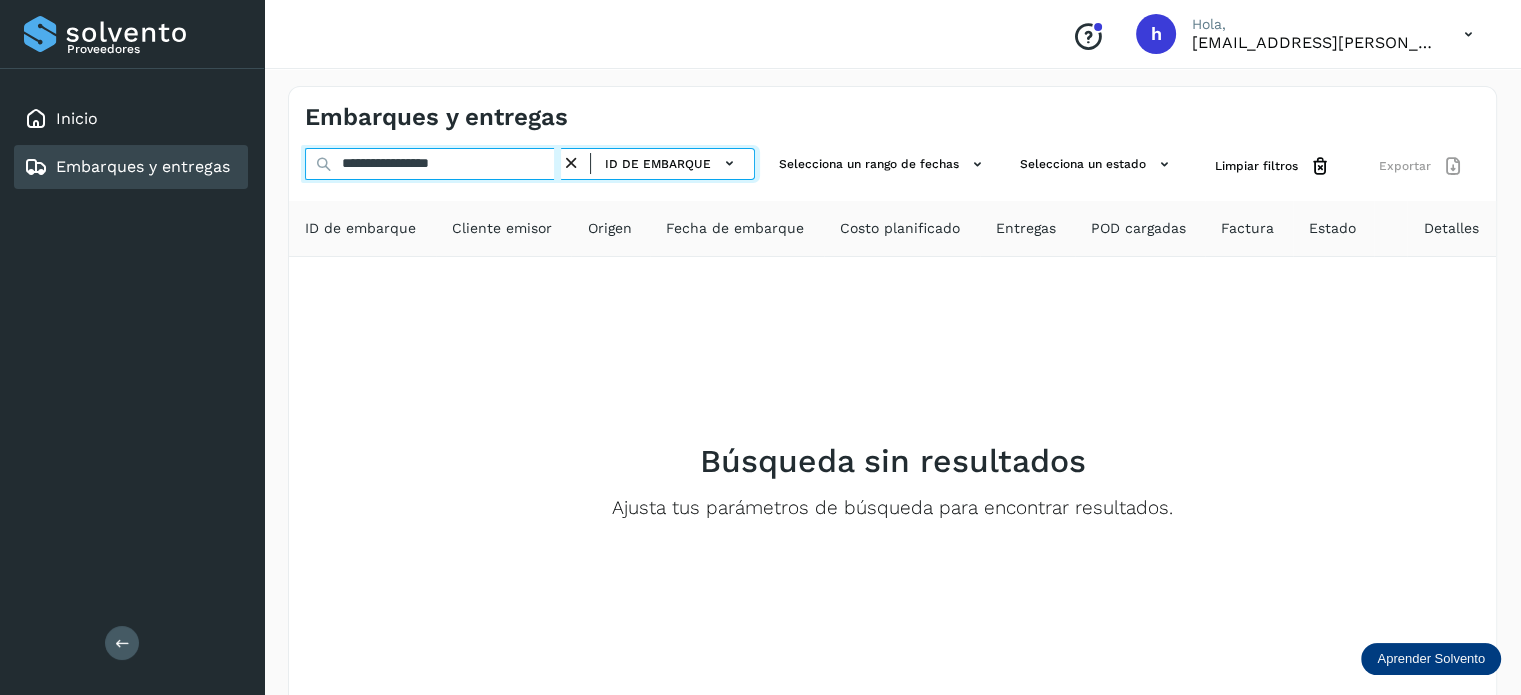 type on "**********" 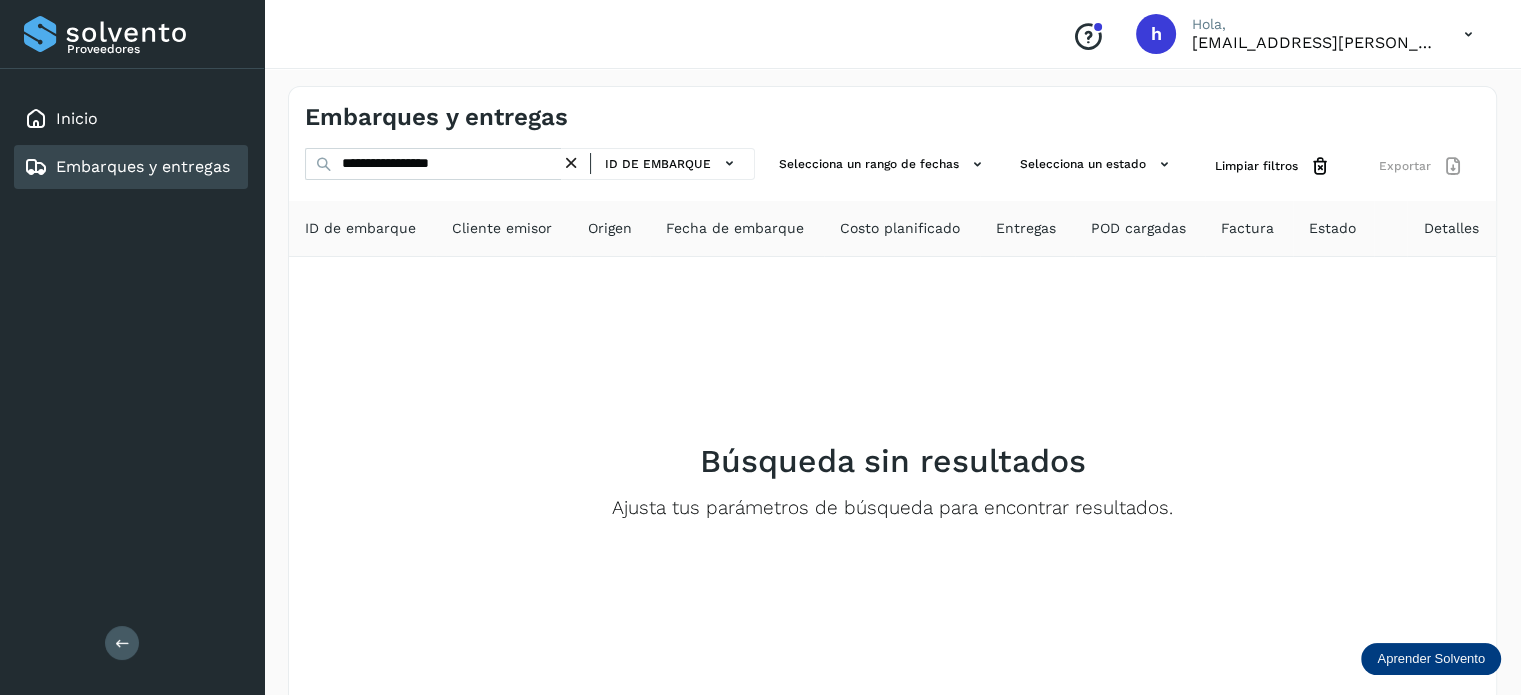 click at bounding box center (571, 163) 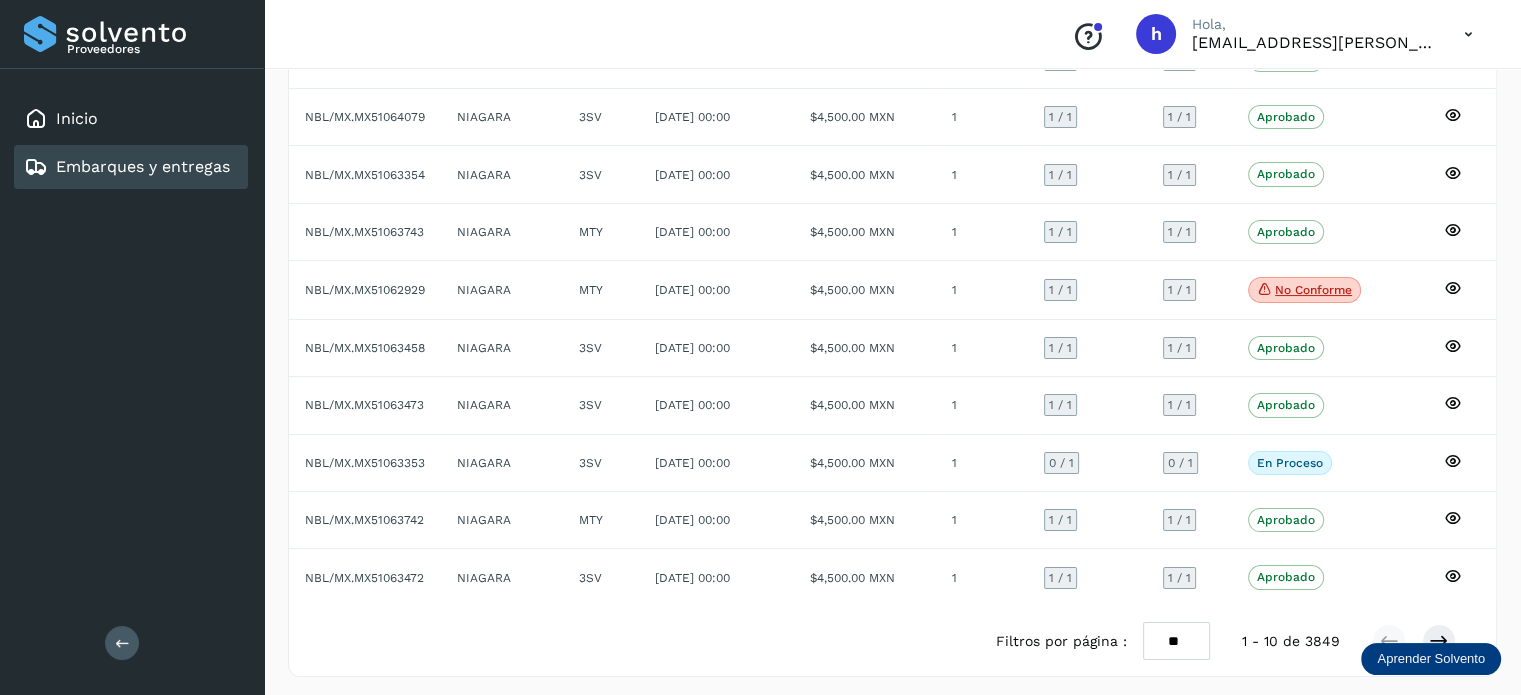 scroll, scrollTop: 0, scrollLeft: 0, axis: both 